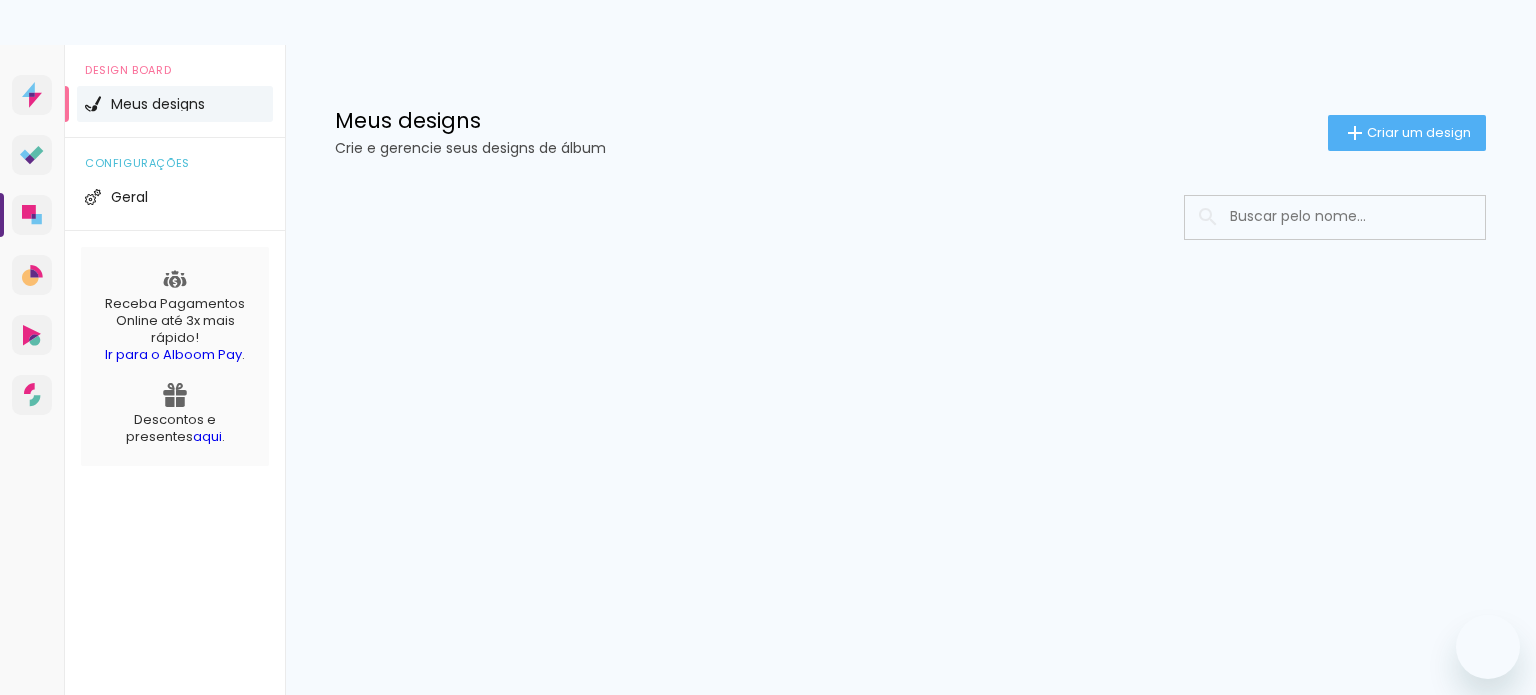 scroll, scrollTop: 0, scrollLeft: 0, axis: both 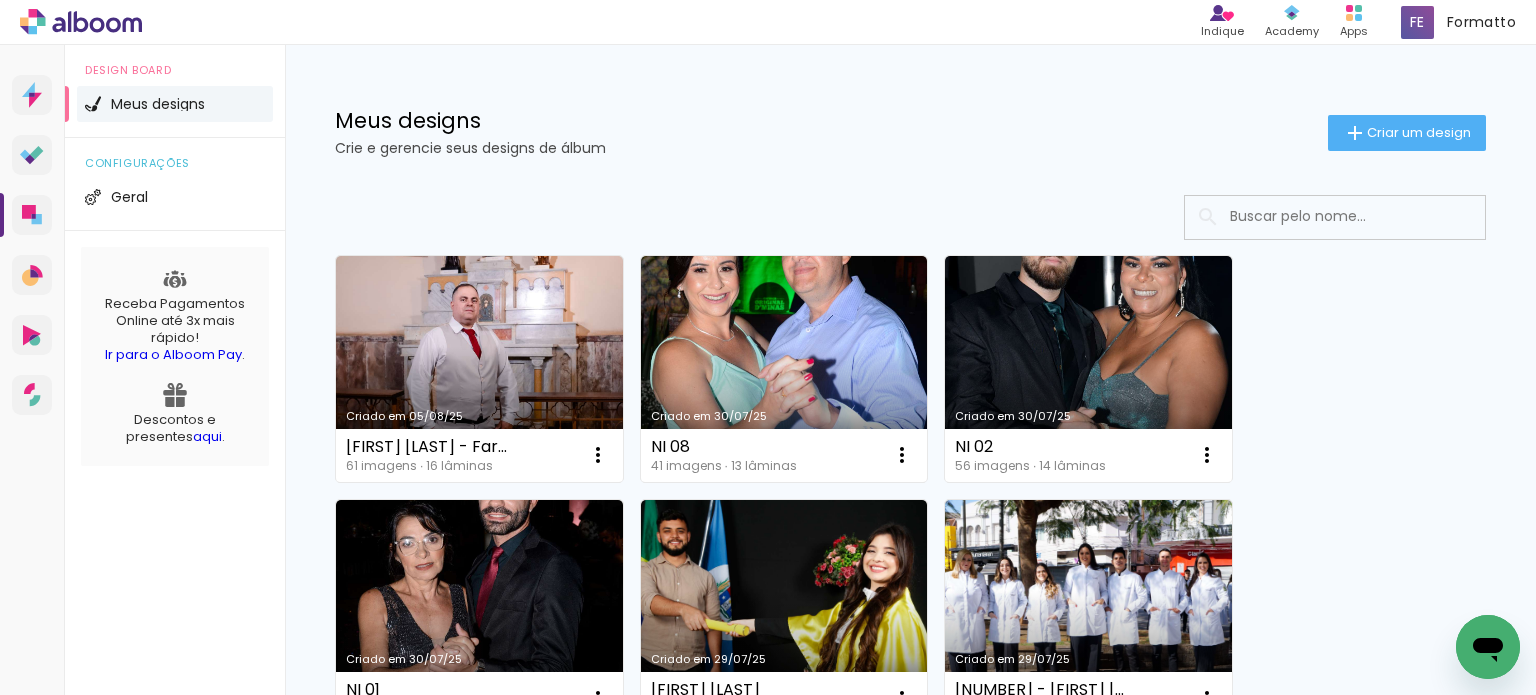 click on "Criado em 05/08/25" at bounding box center (479, 369) 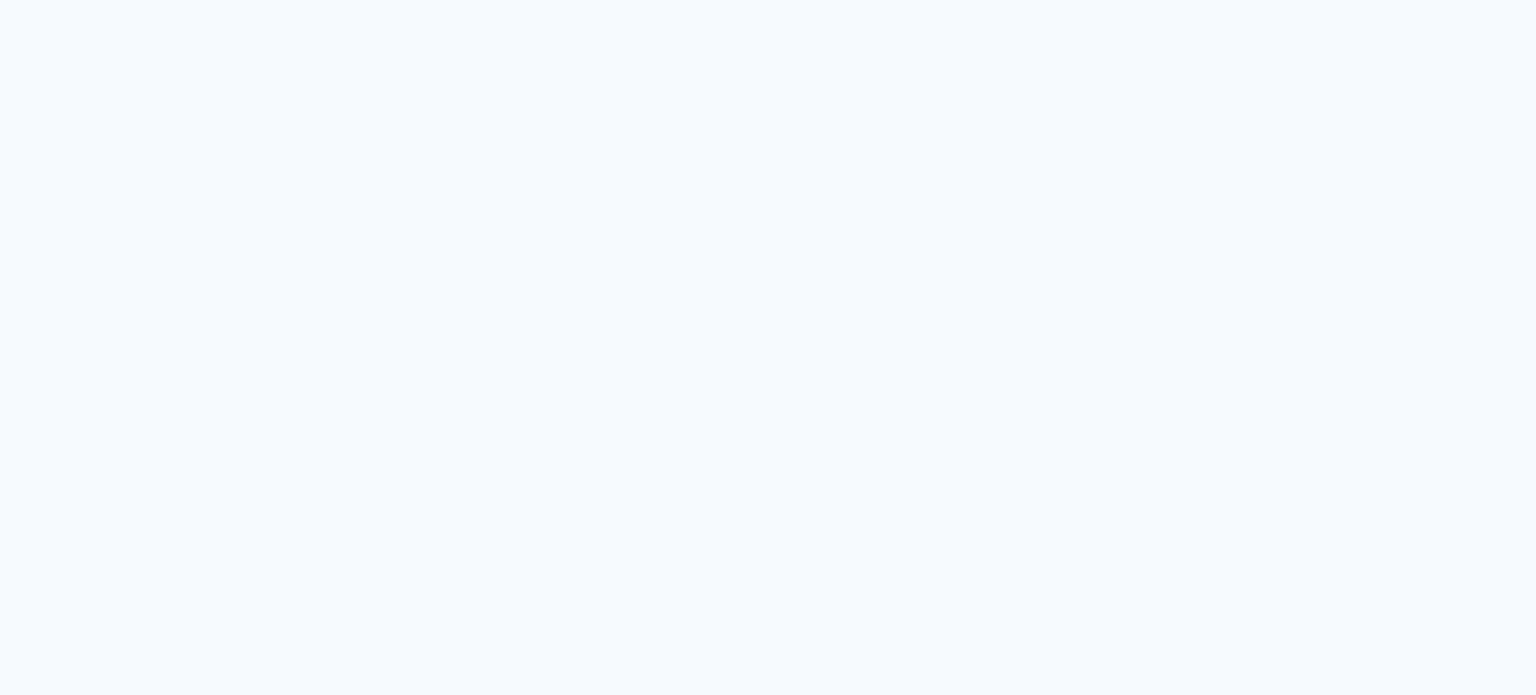 scroll, scrollTop: 0, scrollLeft: 0, axis: both 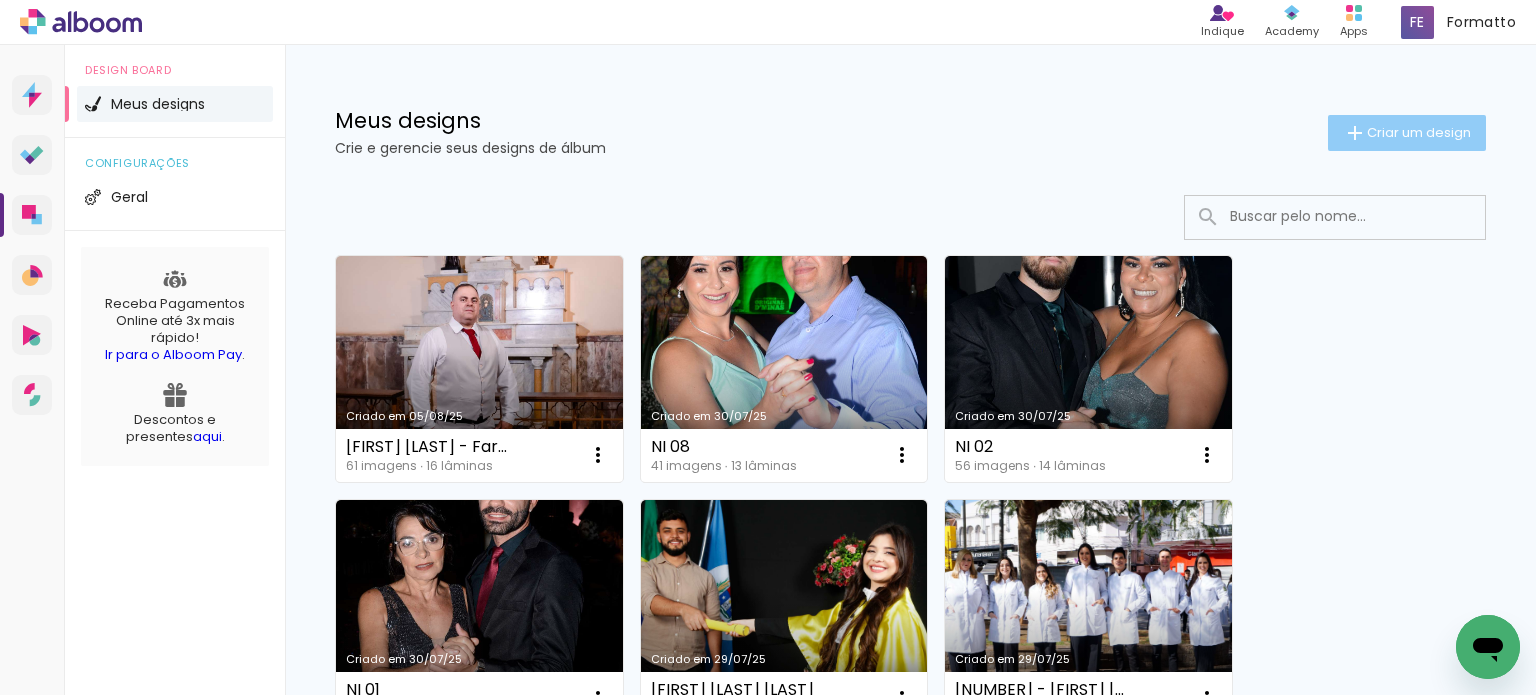 click on "Criar um design" 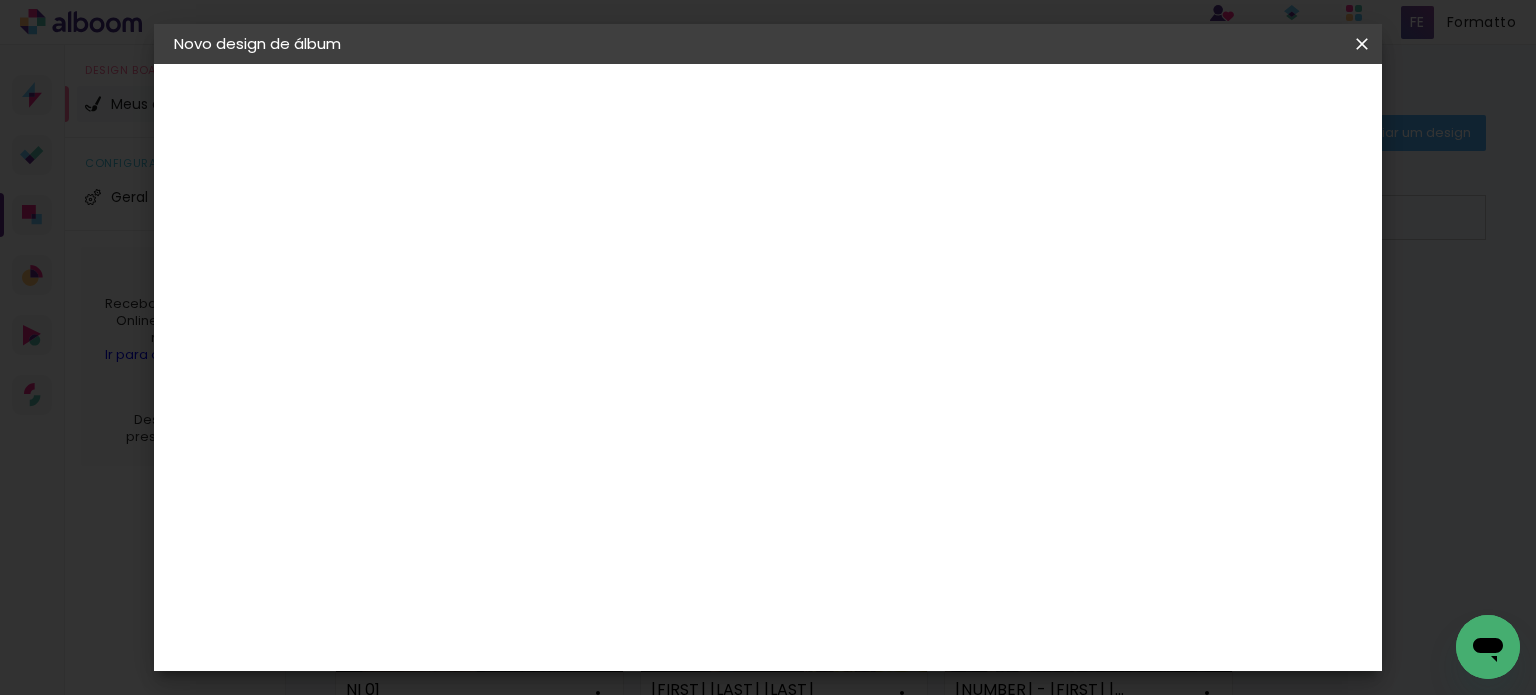 click at bounding box center [501, 268] 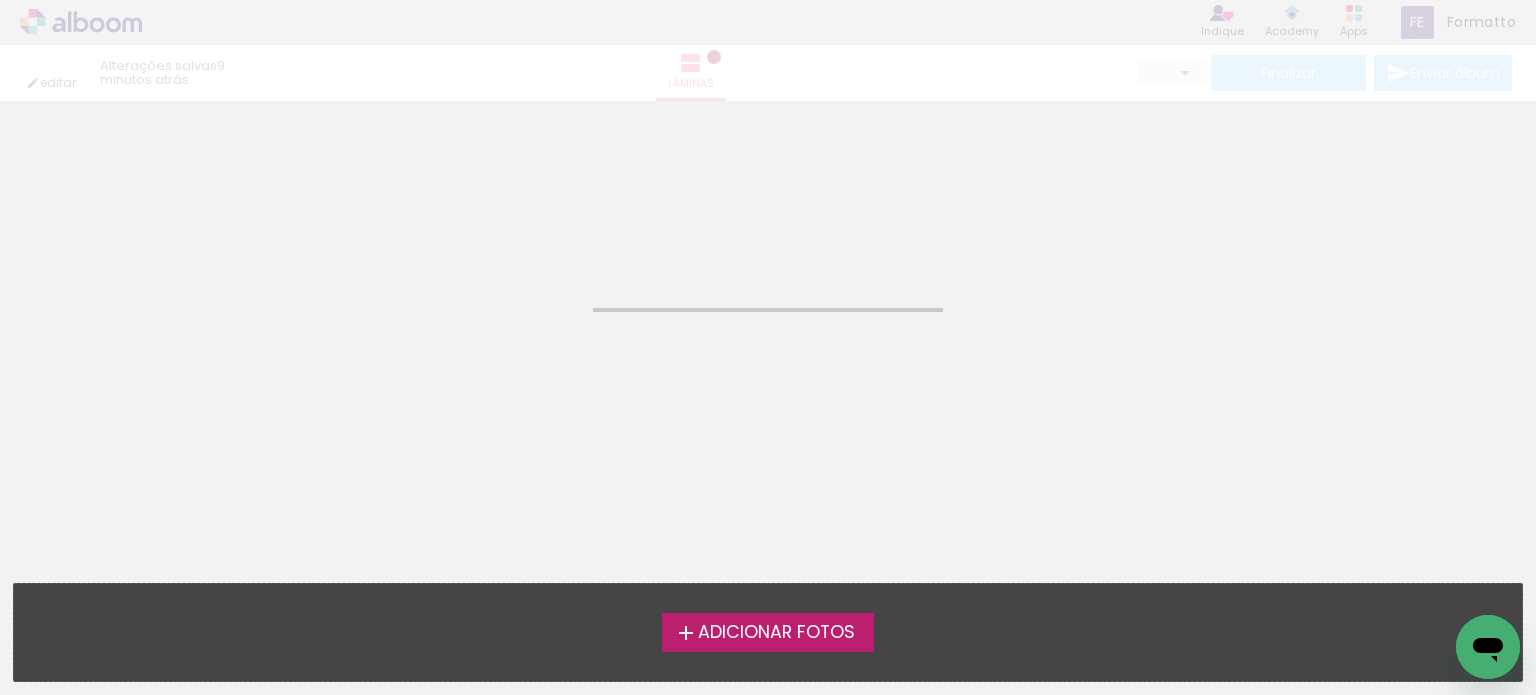 click on "Adicionar Fotos" at bounding box center [776, 633] 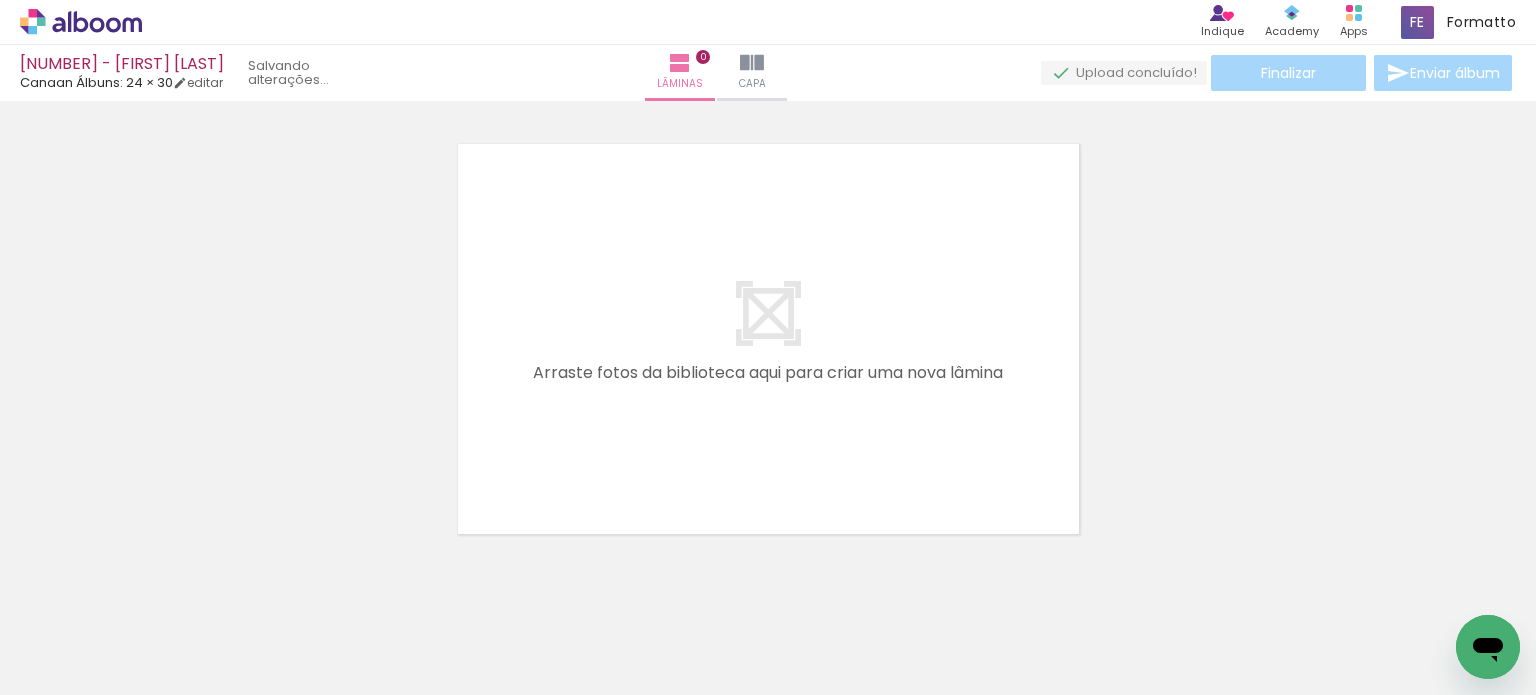 scroll, scrollTop: 25, scrollLeft: 0, axis: vertical 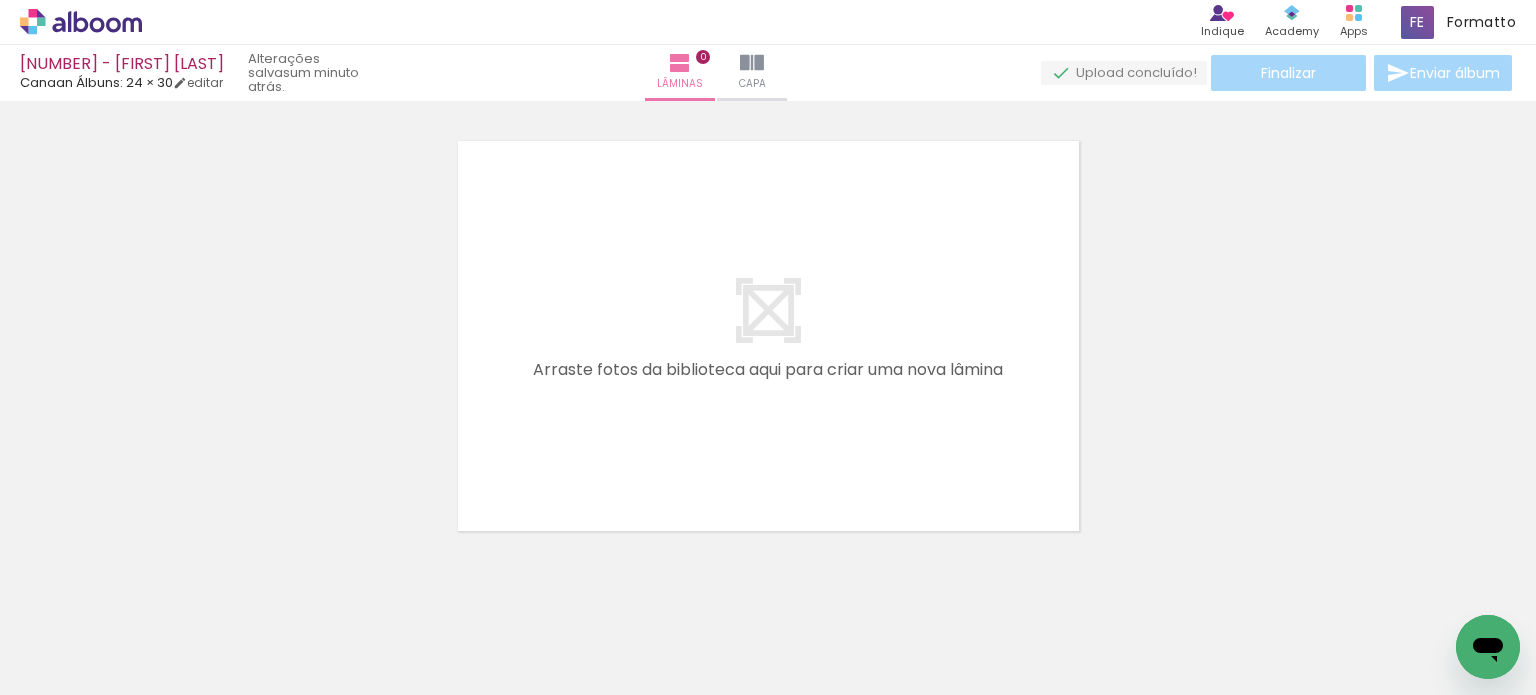 click on "Adicionar
Fotos" at bounding box center [71, 668] 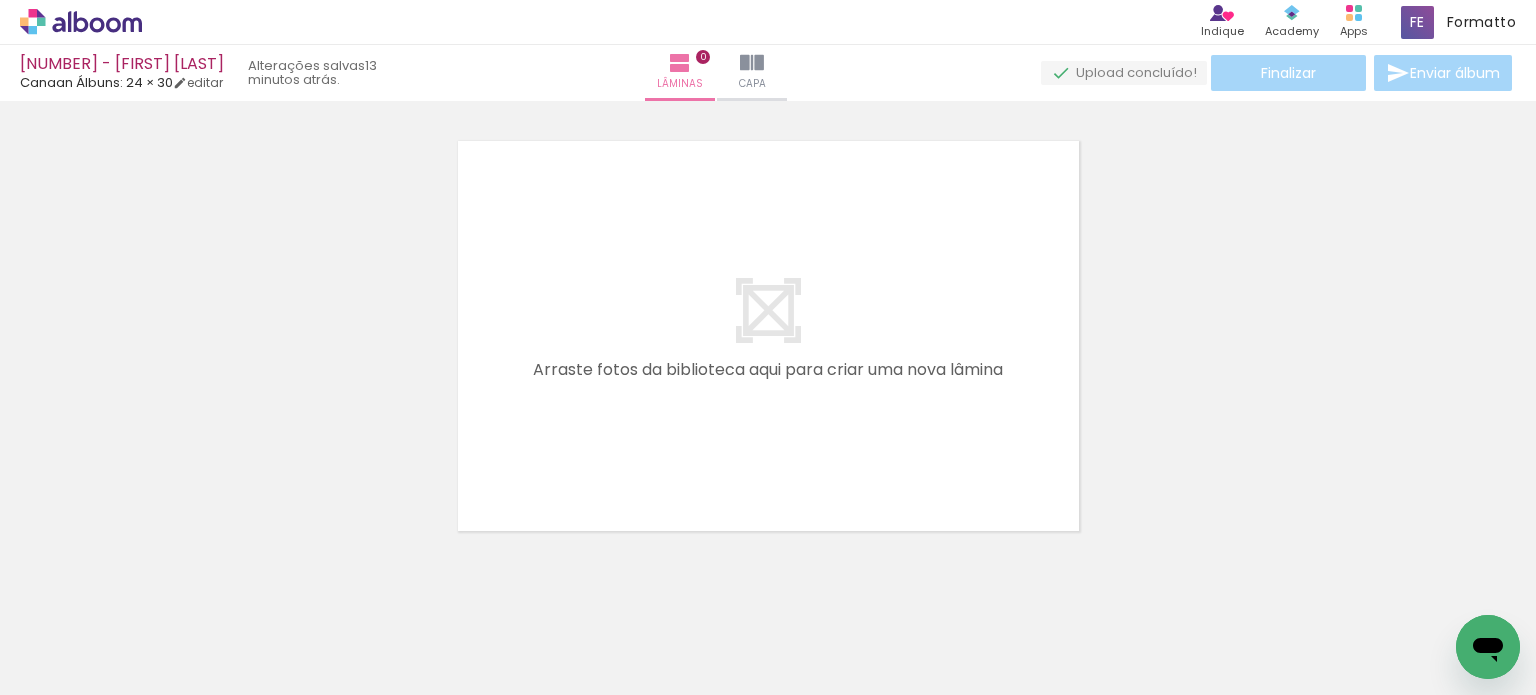 click 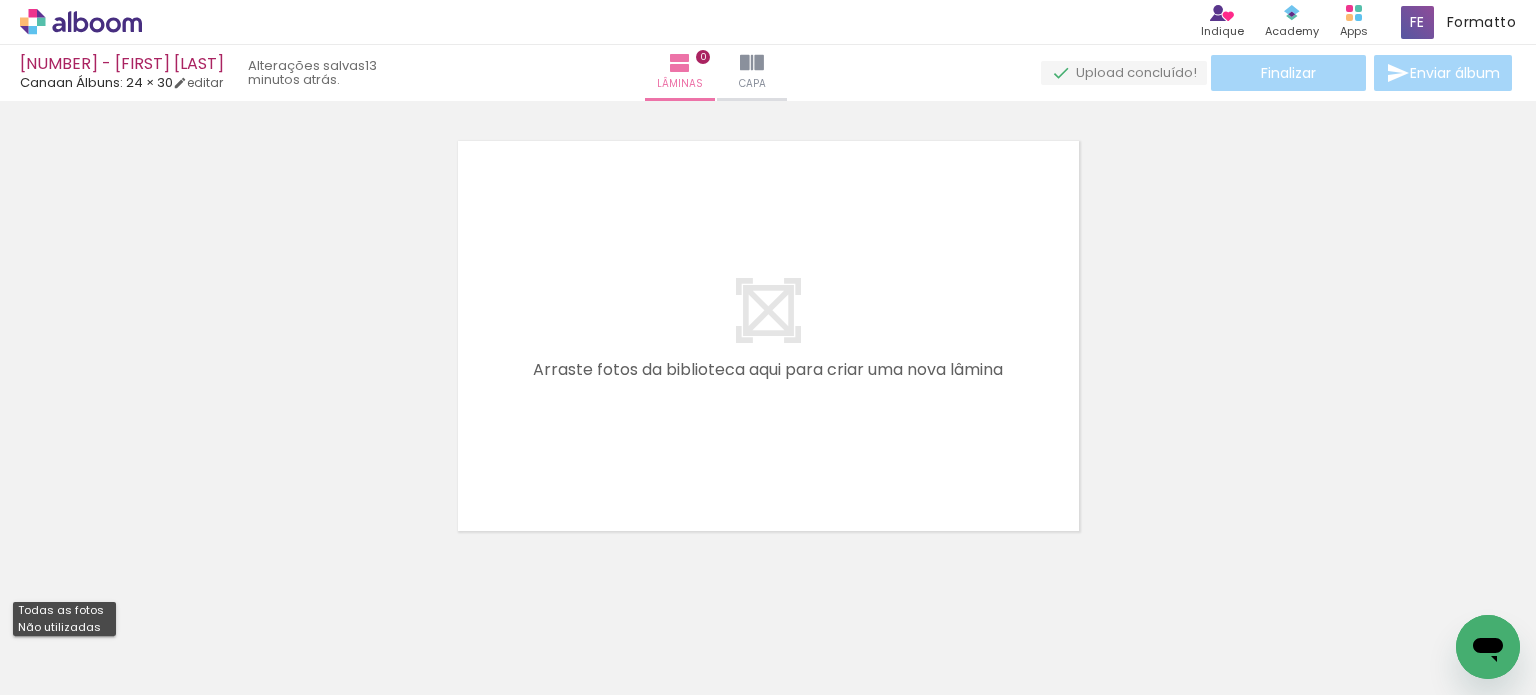 click on "Não utilizadas" at bounding box center [64, 627] 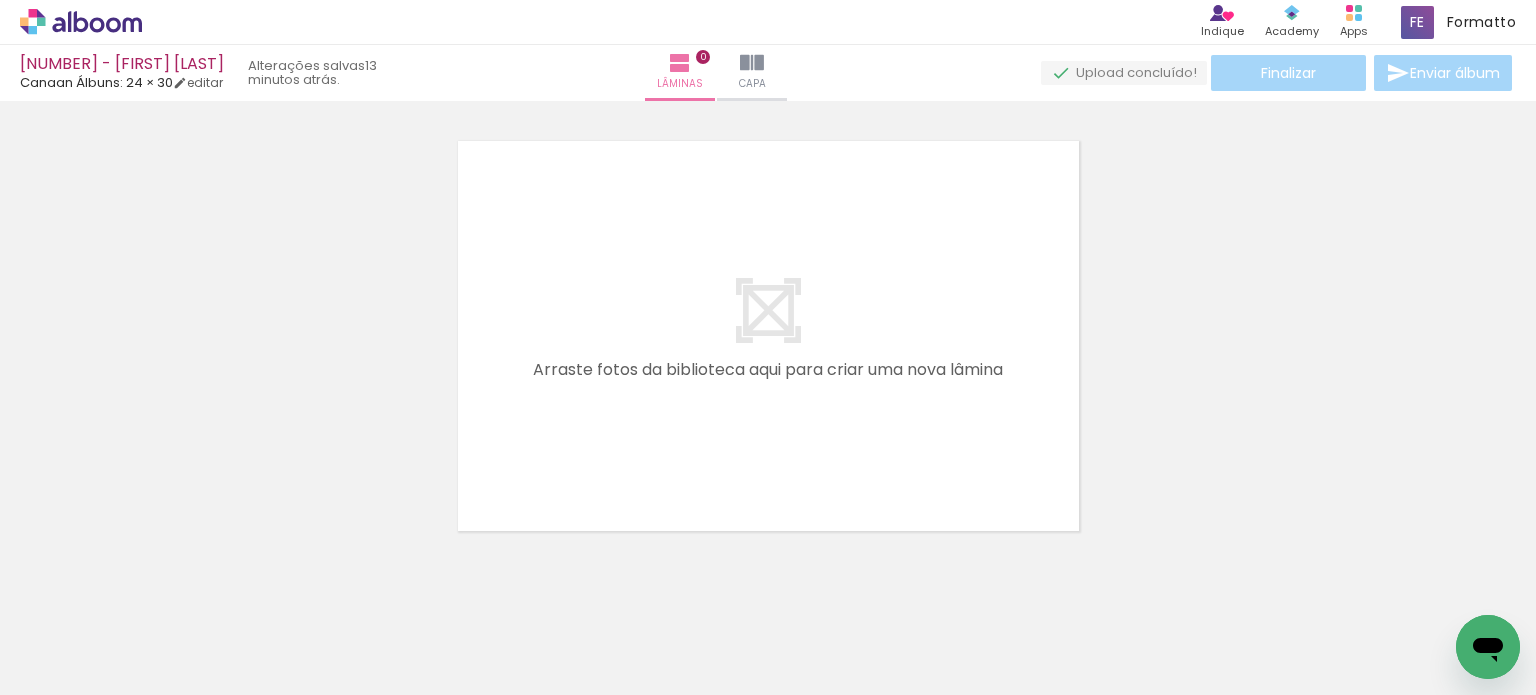 scroll, scrollTop: 0, scrollLeft: 5801, axis: horizontal 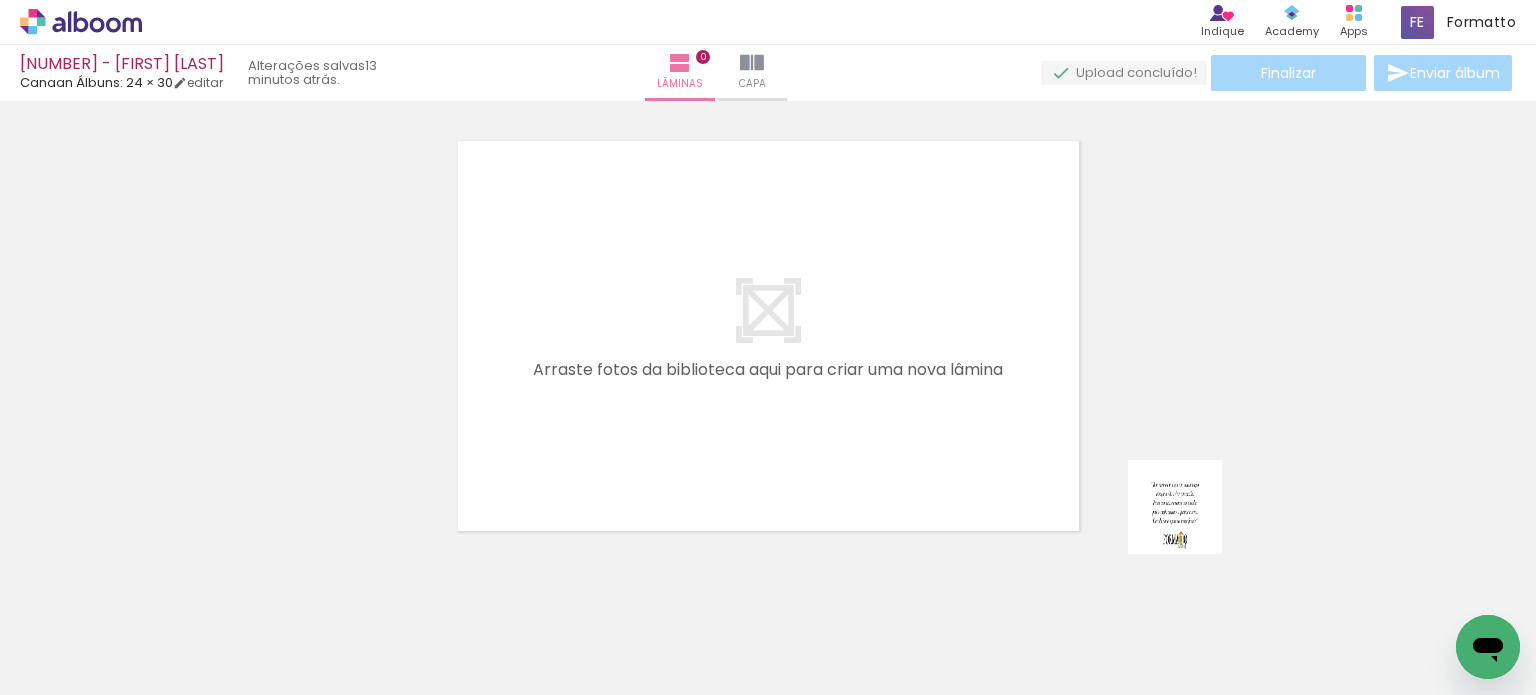 drag, startPoint x: 1440, startPoint y: 621, endPoint x: 915, endPoint y: 463, distance: 548.25995 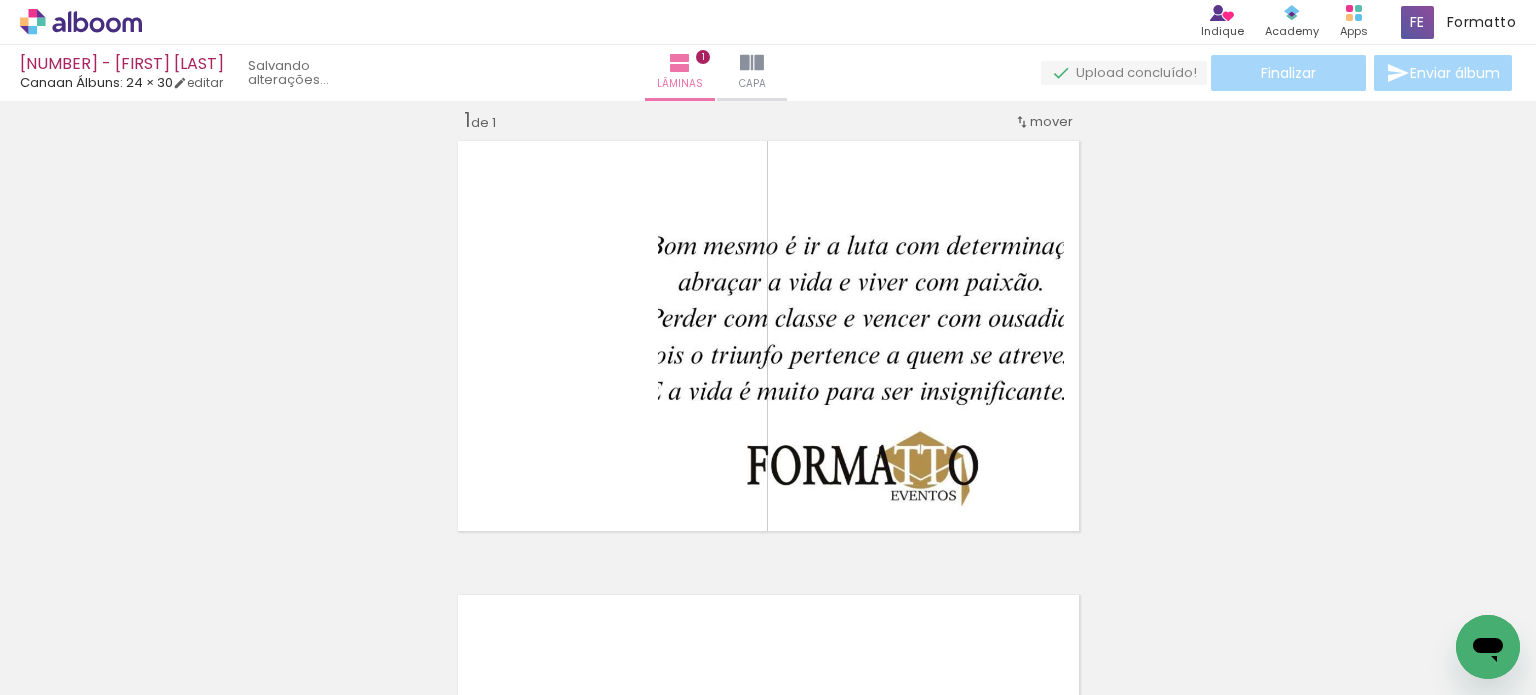 scroll, scrollTop: 0, scrollLeft: 5689, axis: horizontal 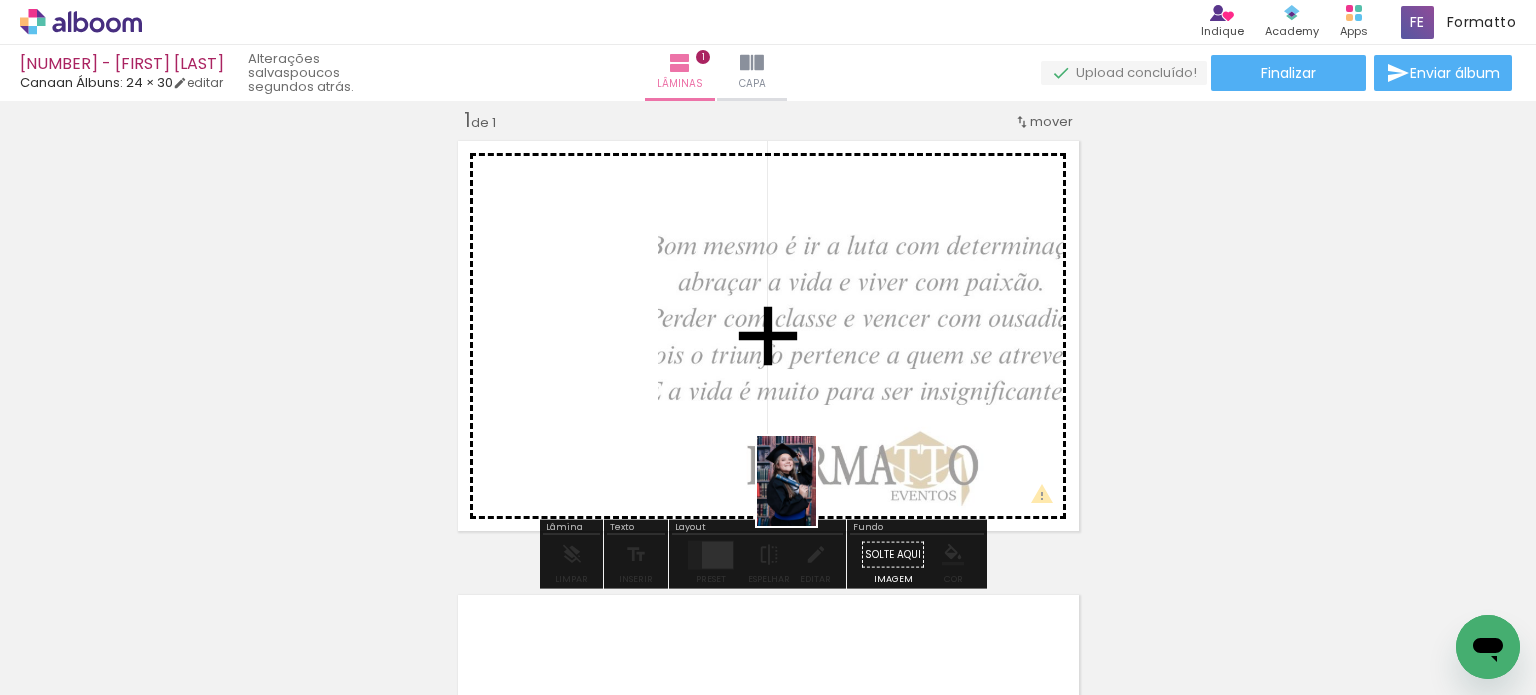 drag, startPoint x: 736, startPoint y: 637, endPoint x: 819, endPoint y: 483, distance: 174.94284 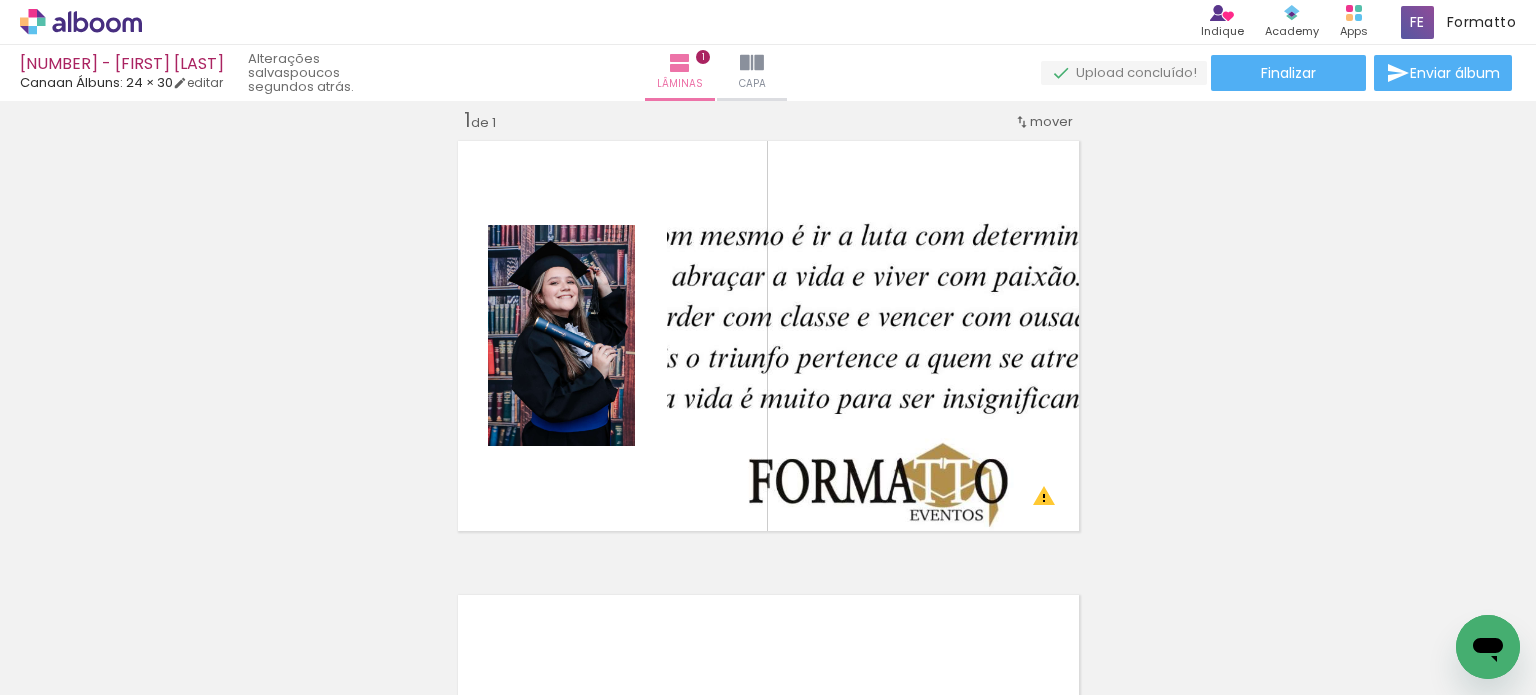 scroll, scrollTop: 0, scrollLeft: 225, axis: horizontal 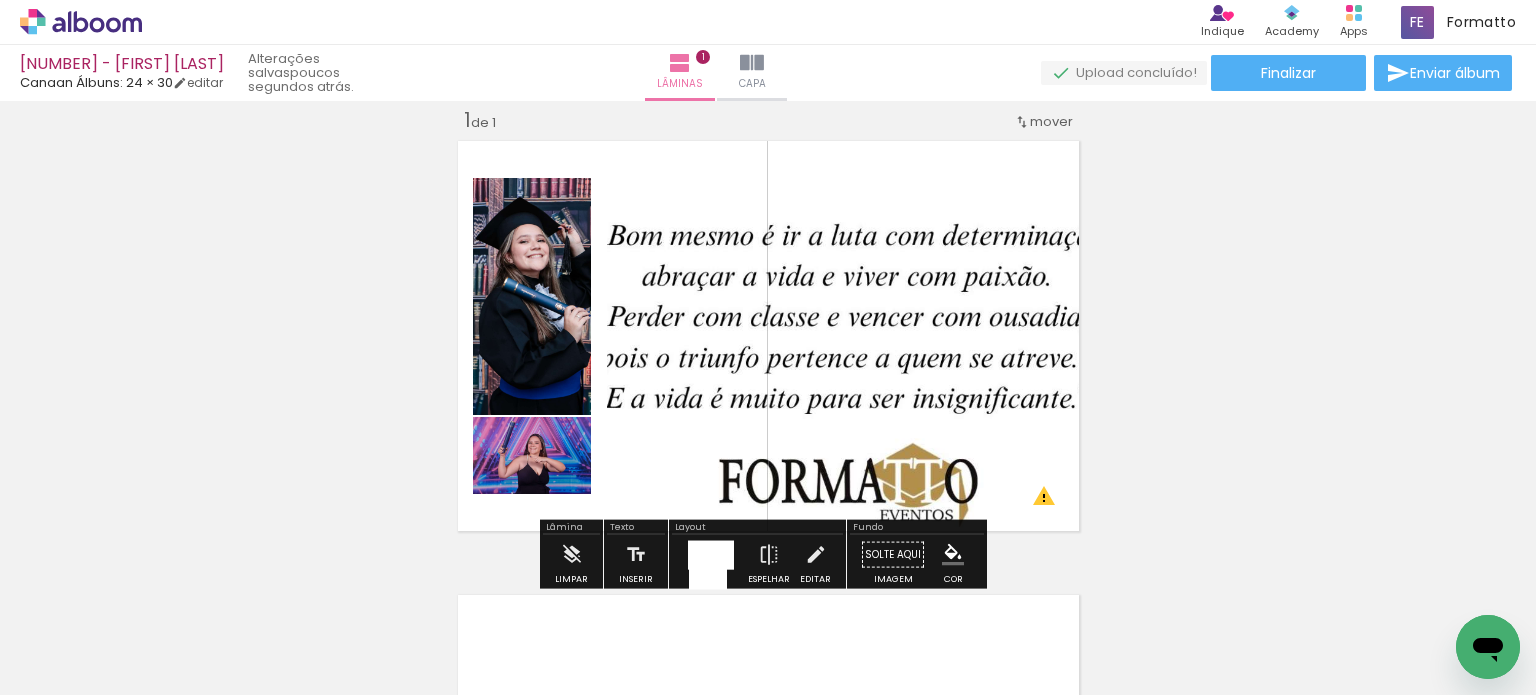 click at bounding box center (711, 554) 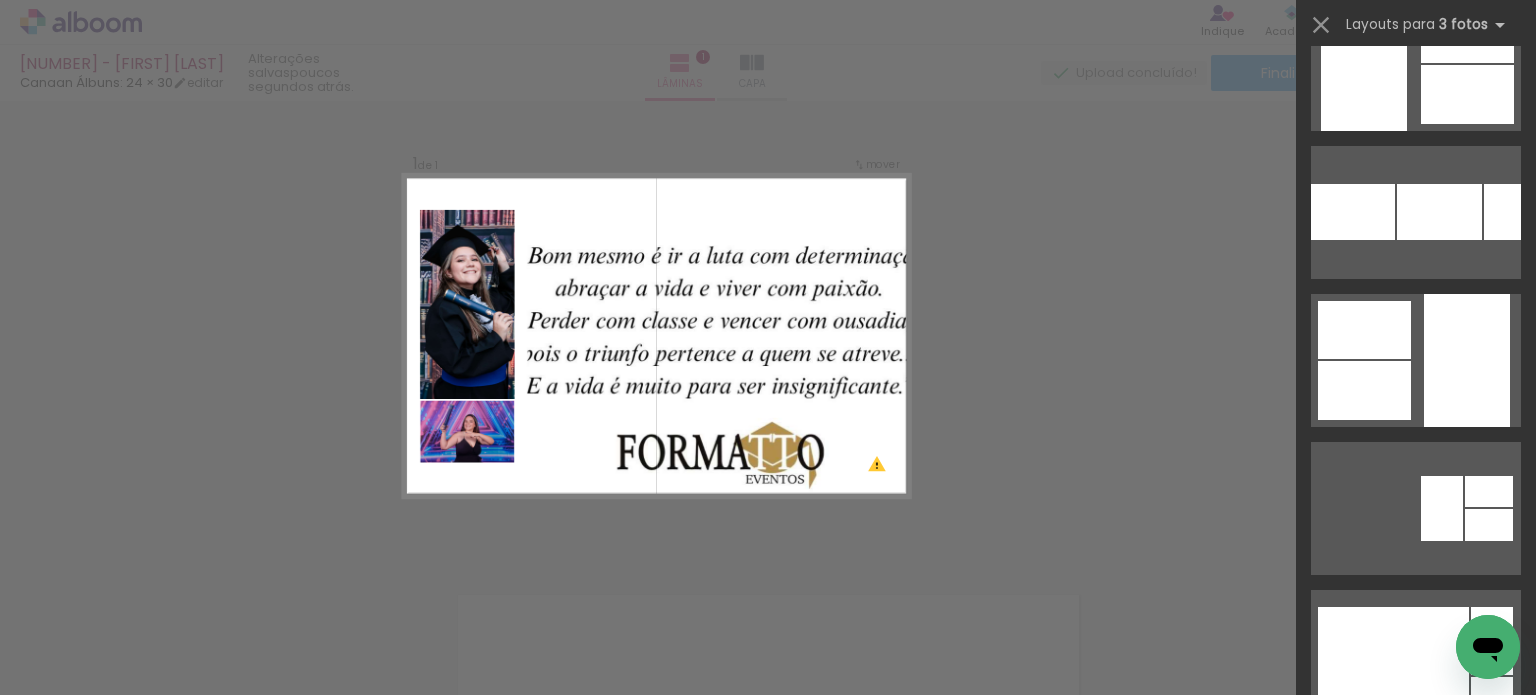 scroll, scrollTop: 4800, scrollLeft: 0, axis: vertical 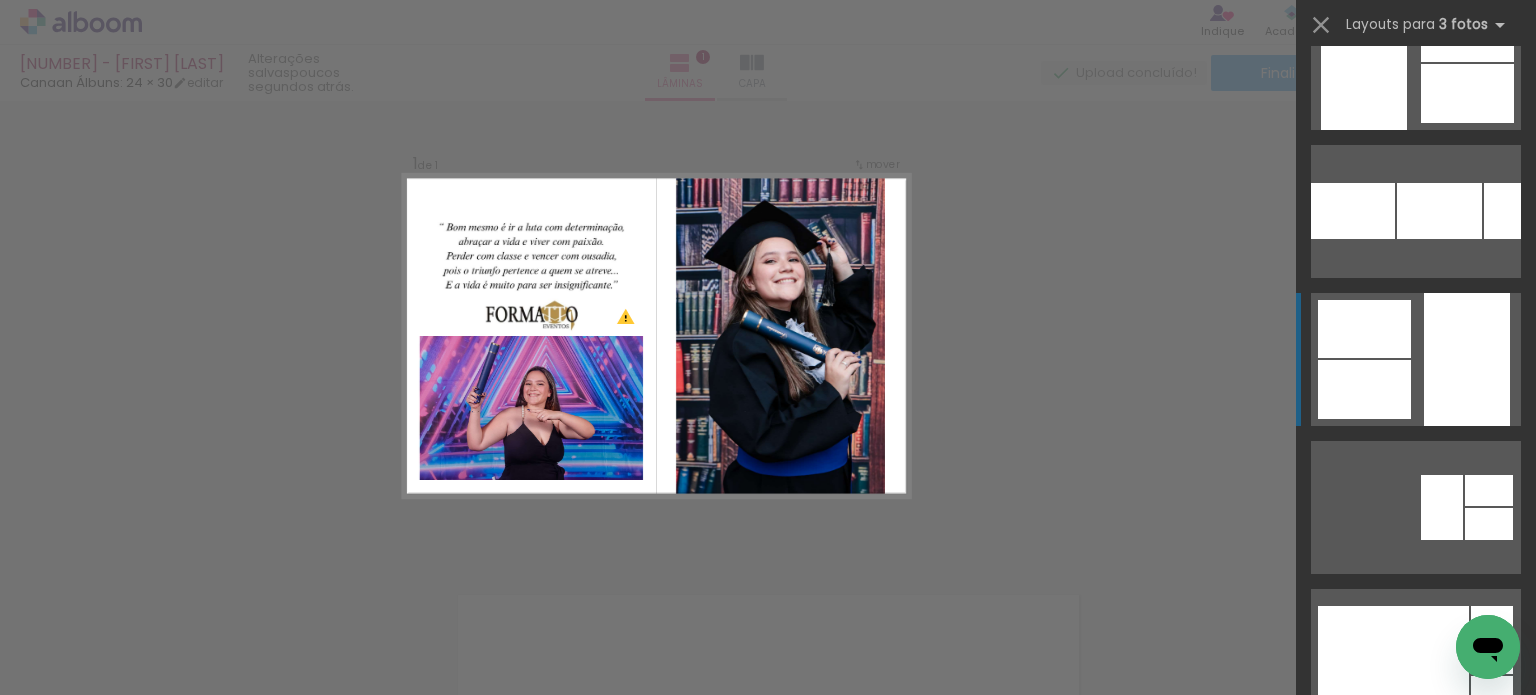 click at bounding box center (1442, -14673) 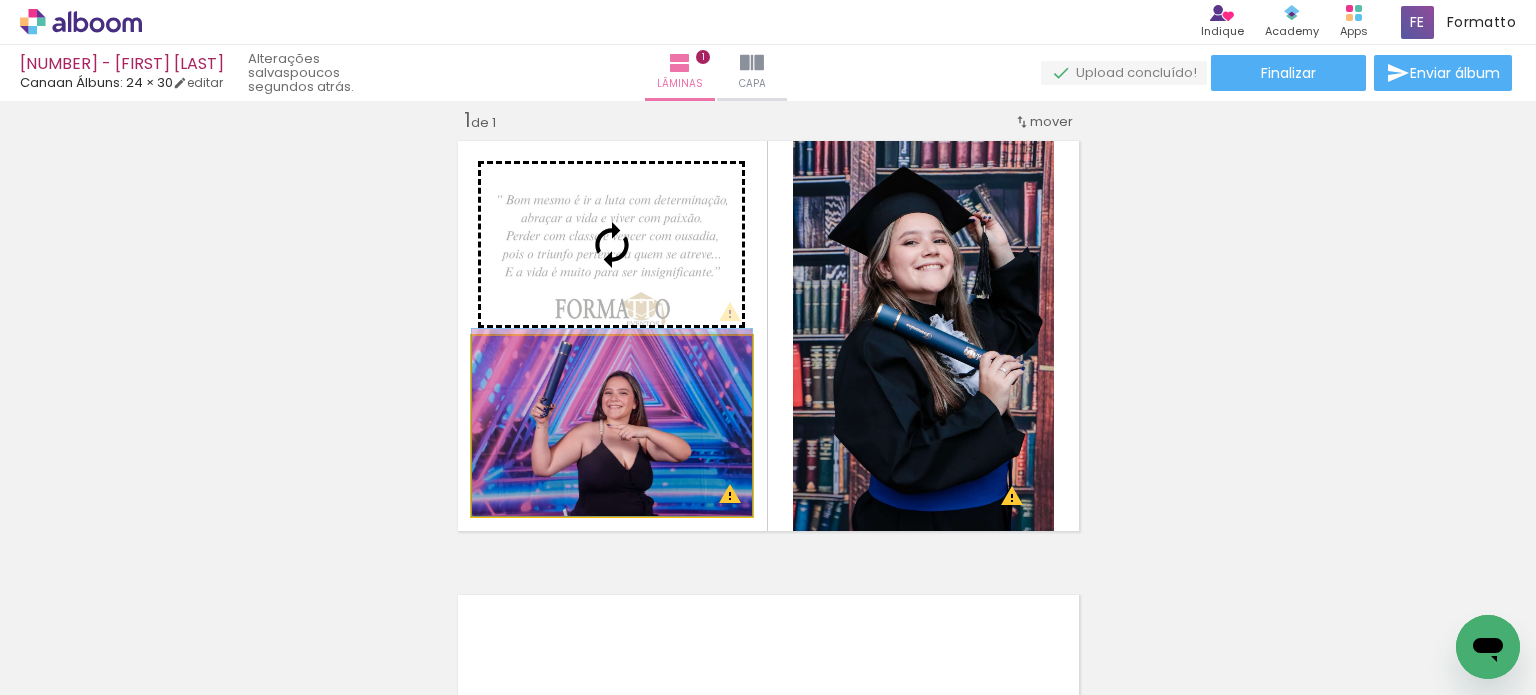 drag, startPoint x: 686, startPoint y: 400, endPoint x: 684, endPoint y: 267, distance: 133.01503 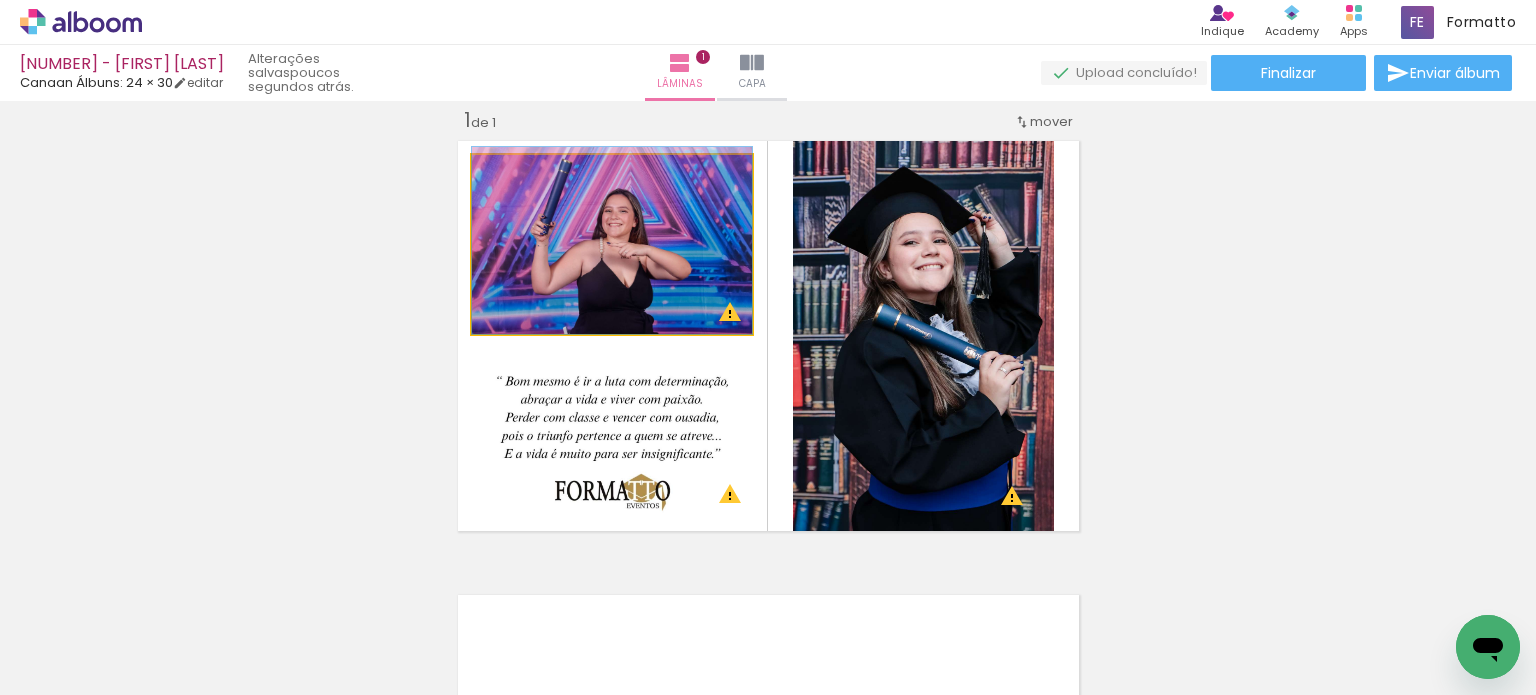 drag, startPoint x: 685, startPoint y: 275, endPoint x: 693, endPoint y: 258, distance: 18.788294 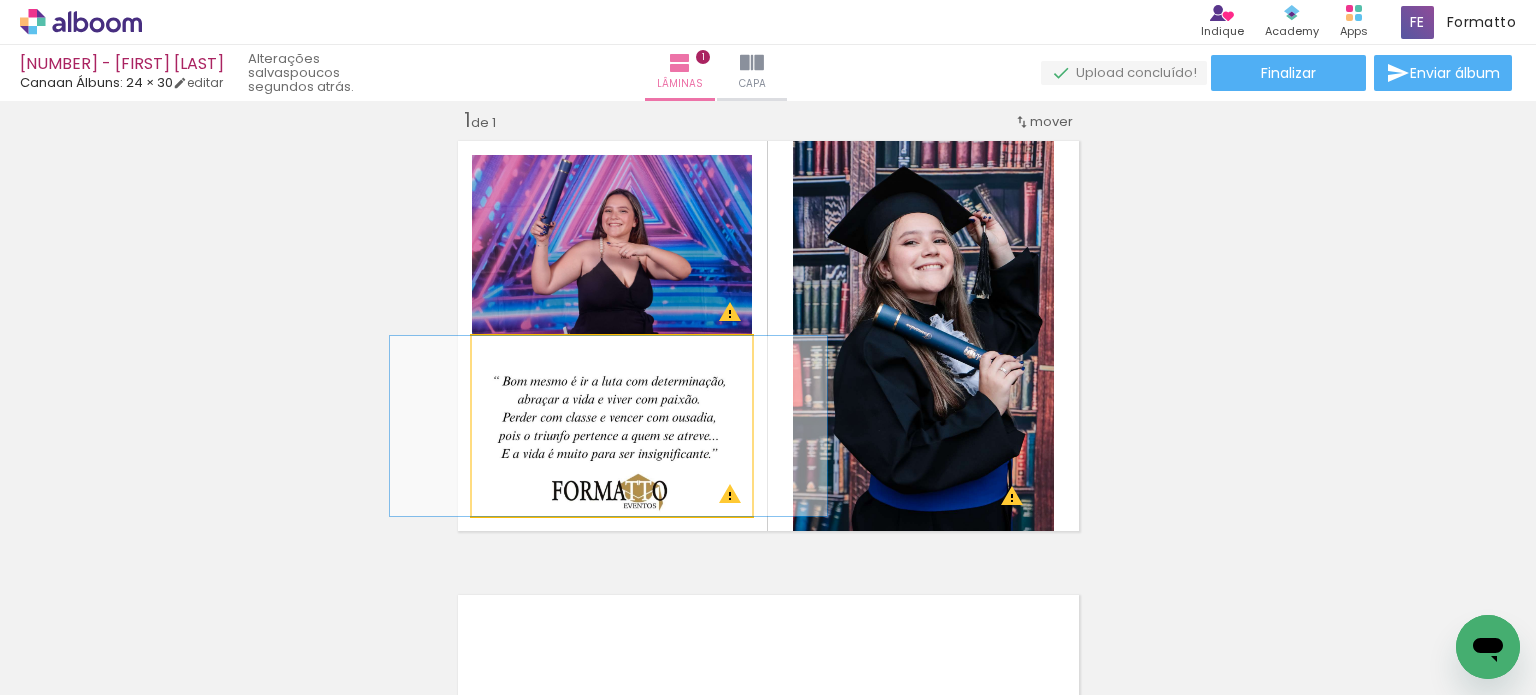 drag, startPoint x: 706, startPoint y: 414, endPoint x: 703, endPoint y: 403, distance: 11.401754 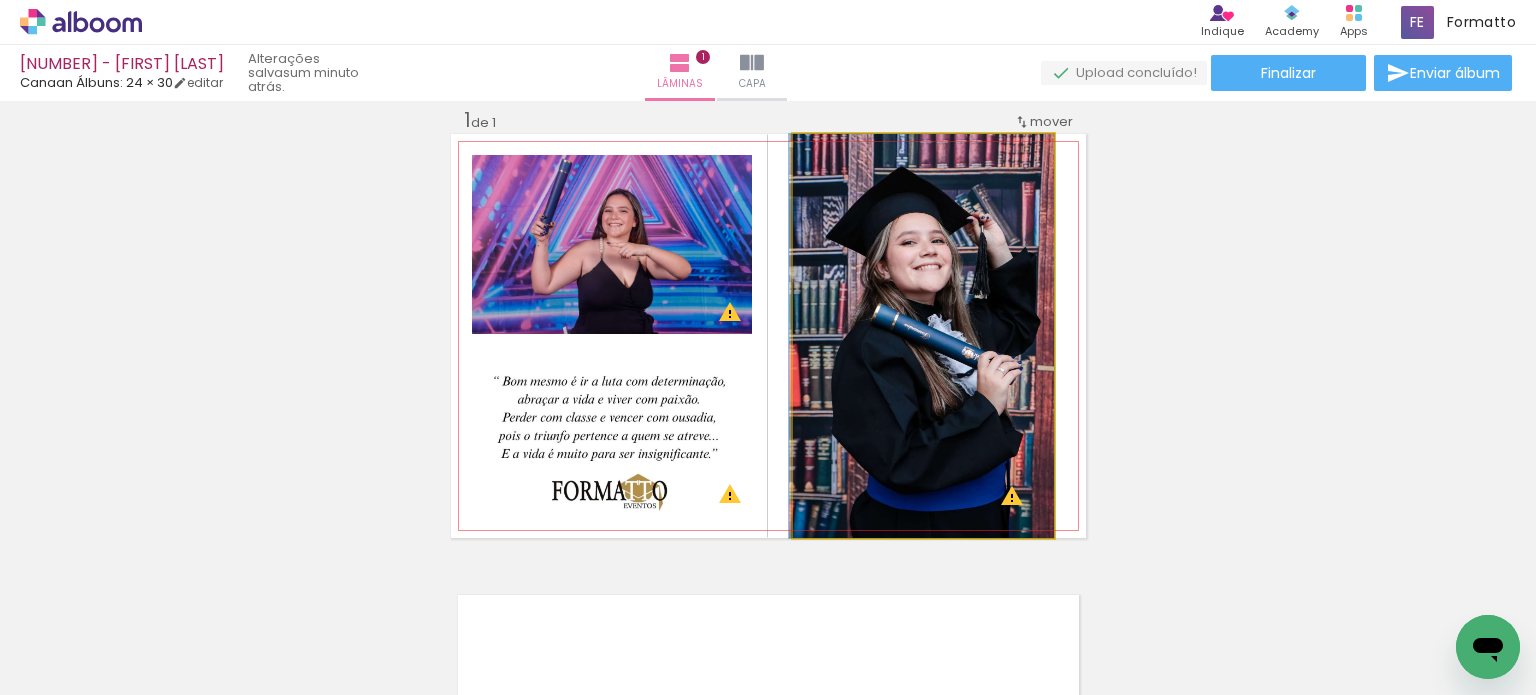 drag, startPoint x: 952, startPoint y: 350, endPoint x: 929, endPoint y: 350, distance: 23 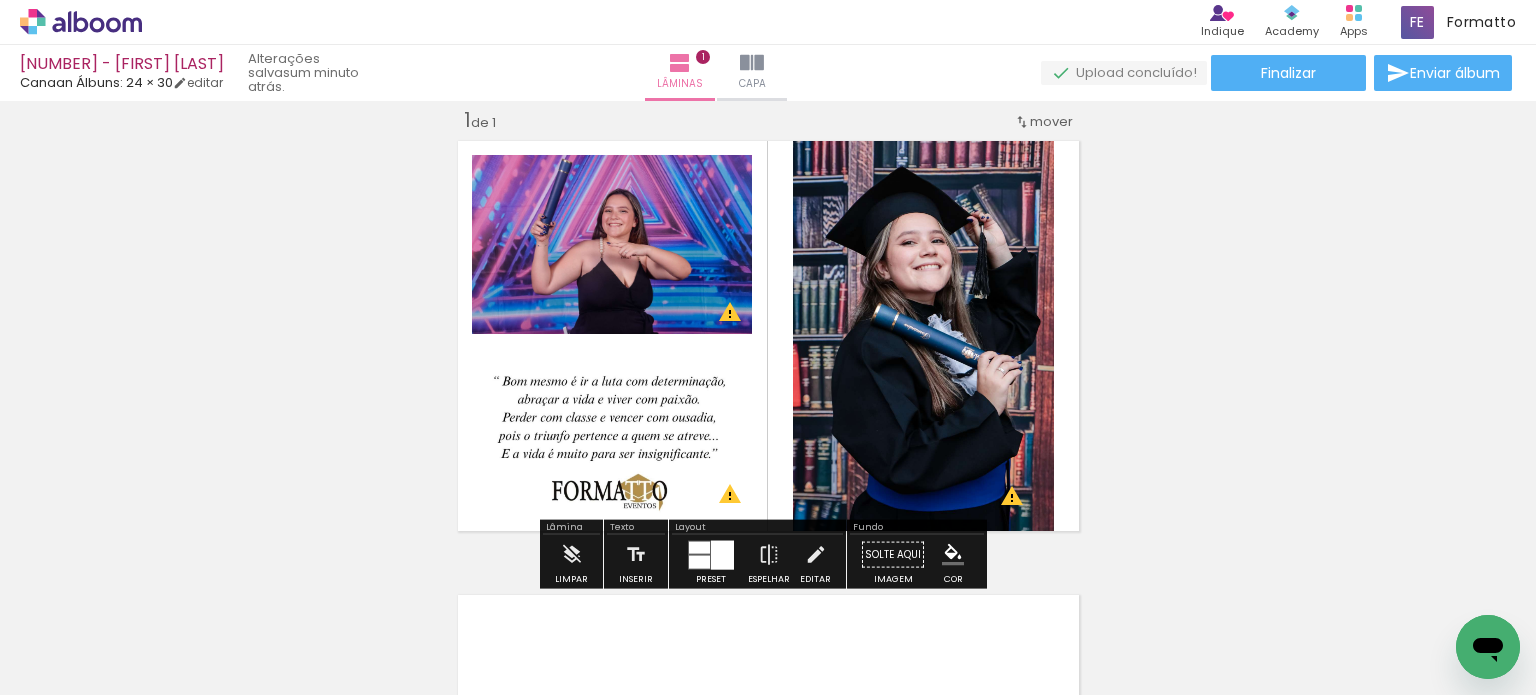 click on "Inserir lâmina 1  de 1 O Designbox precisará aumentar a sua imagem em 248% para exportar para impressão. O Designbox precisará aumentar a sua imagem em 176% para exportar para impressão. O Designbox precisará aumentar a sua imagem em 167% para exportar para impressão." at bounding box center (768, 537) 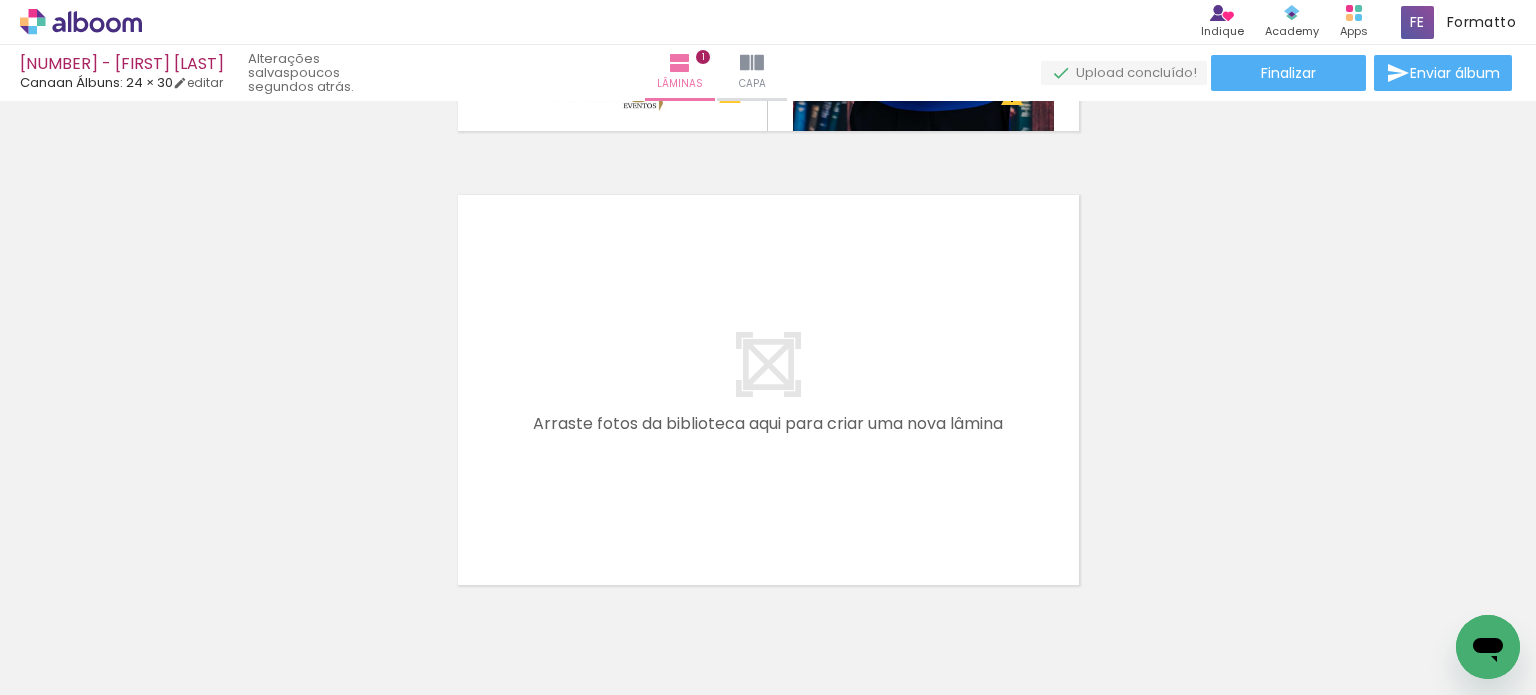 scroll, scrollTop: 516, scrollLeft: 0, axis: vertical 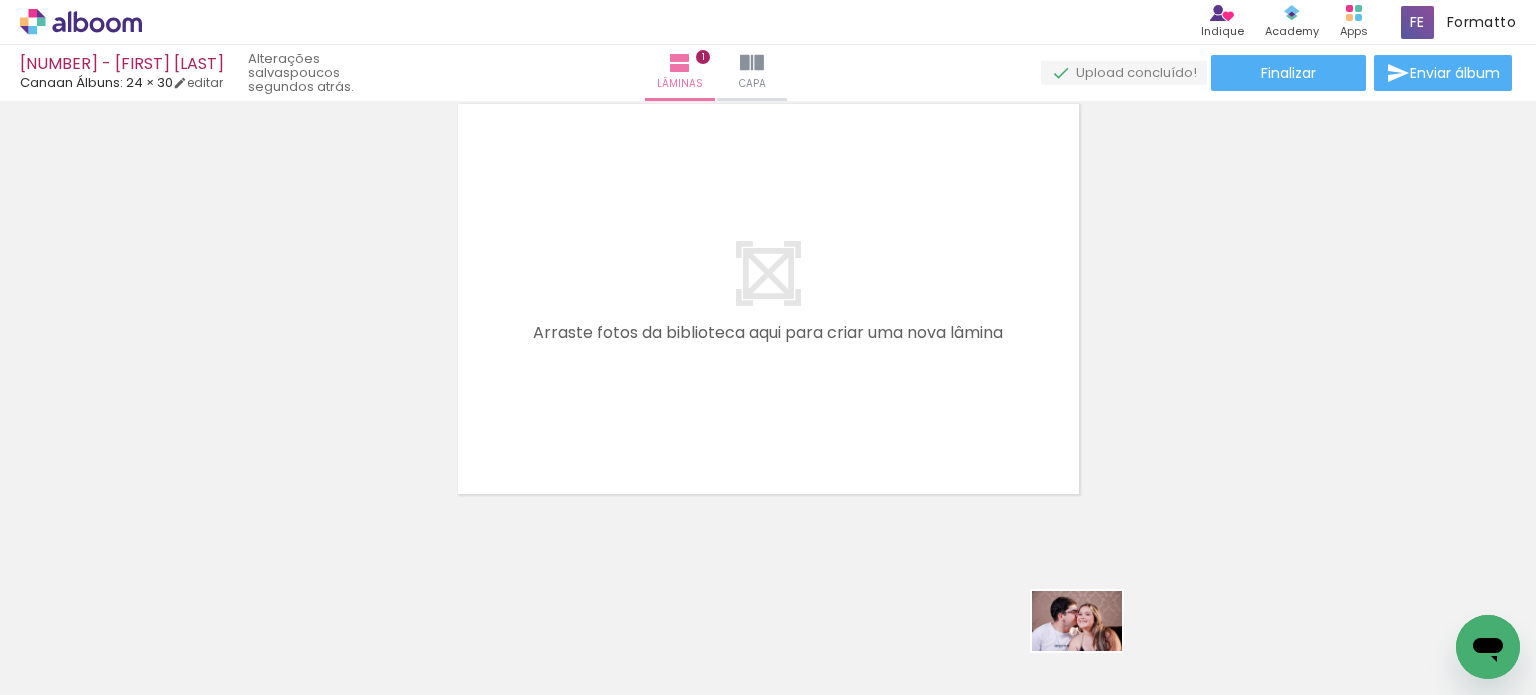 drag, startPoint x: 1024, startPoint y: 565, endPoint x: 1092, endPoint y: 651, distance: 109.63576 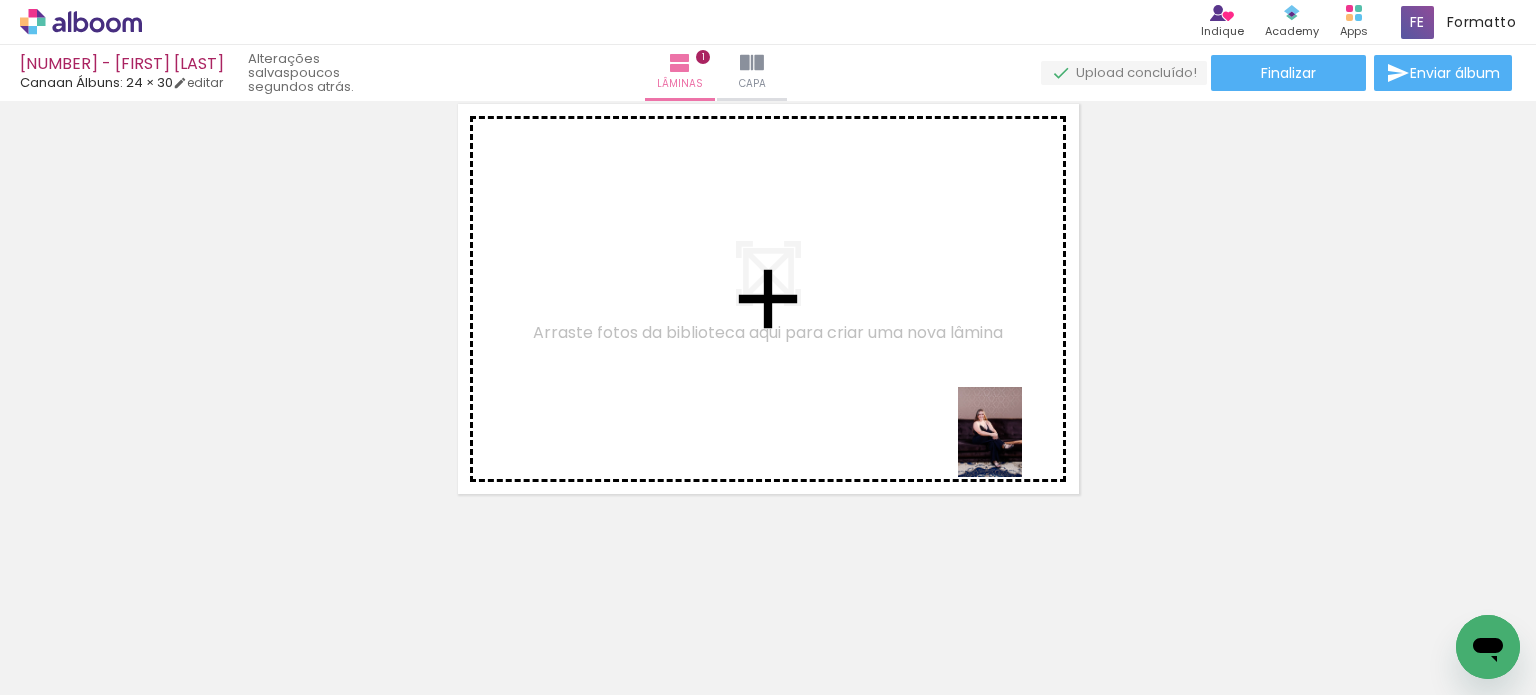 drag, startPoint x: 1062, startPoint y: 491, endPoint x: 1015, endPoint y: 471, distance: 51.078373 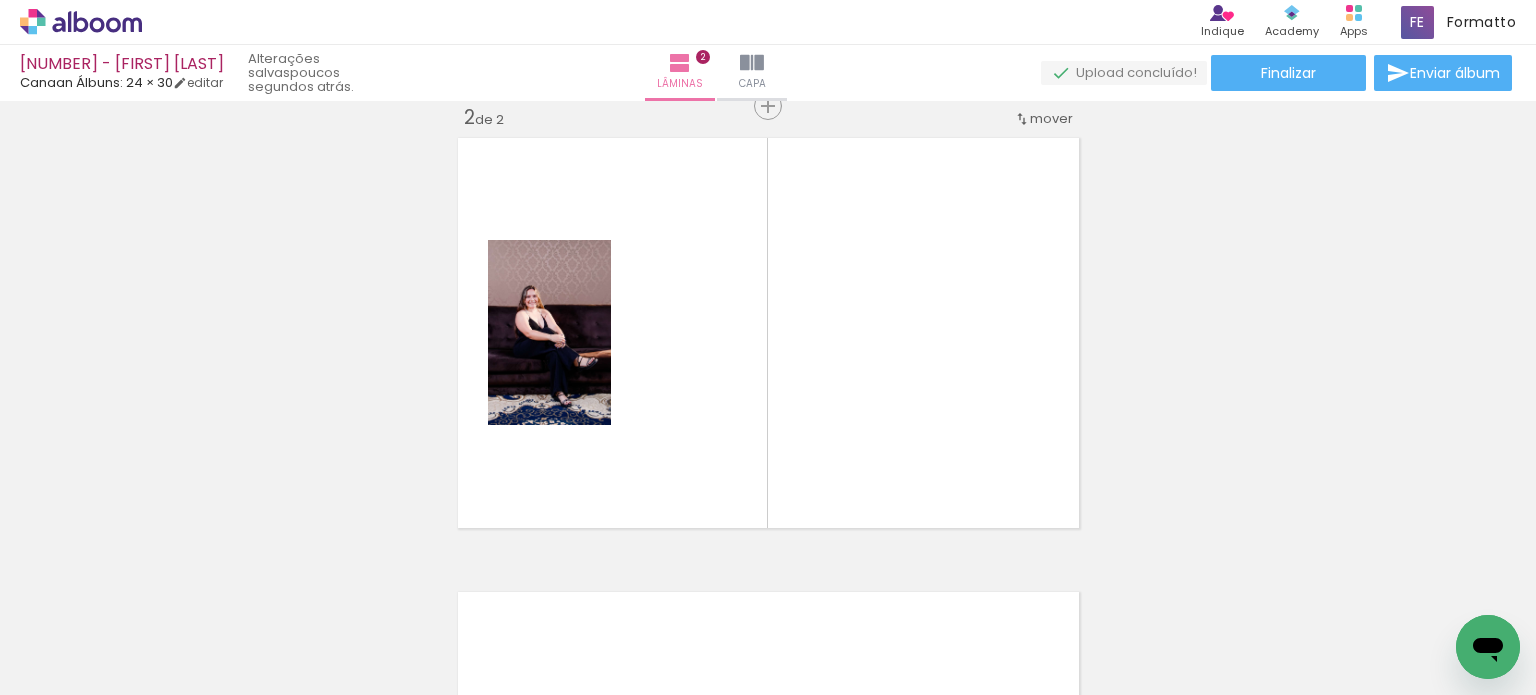 scroll, scrollTop: 479, scrollLeft: 0, axis: vertical 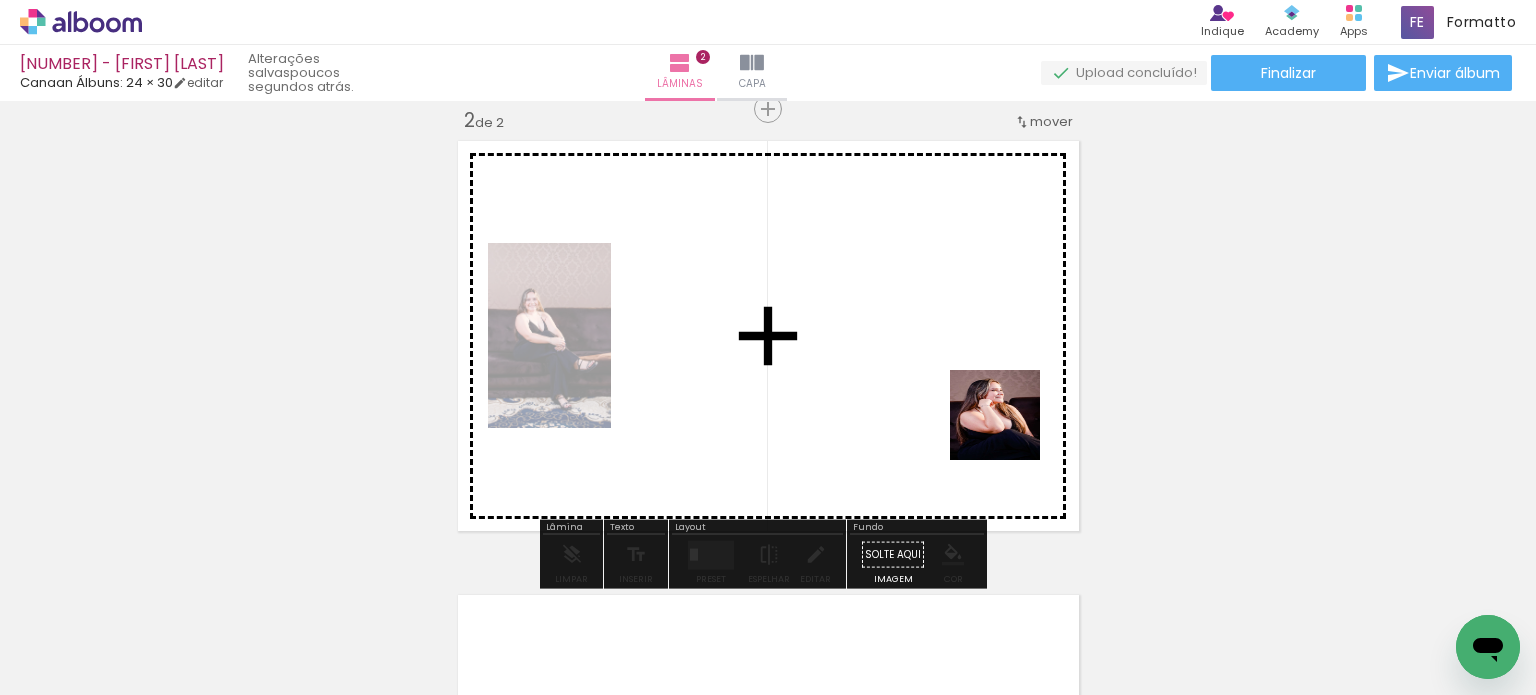 drag, startPoint x: 1166, startPoint y: 613, endPoint x: 966, endPoint y: 374, distance: 311.64243 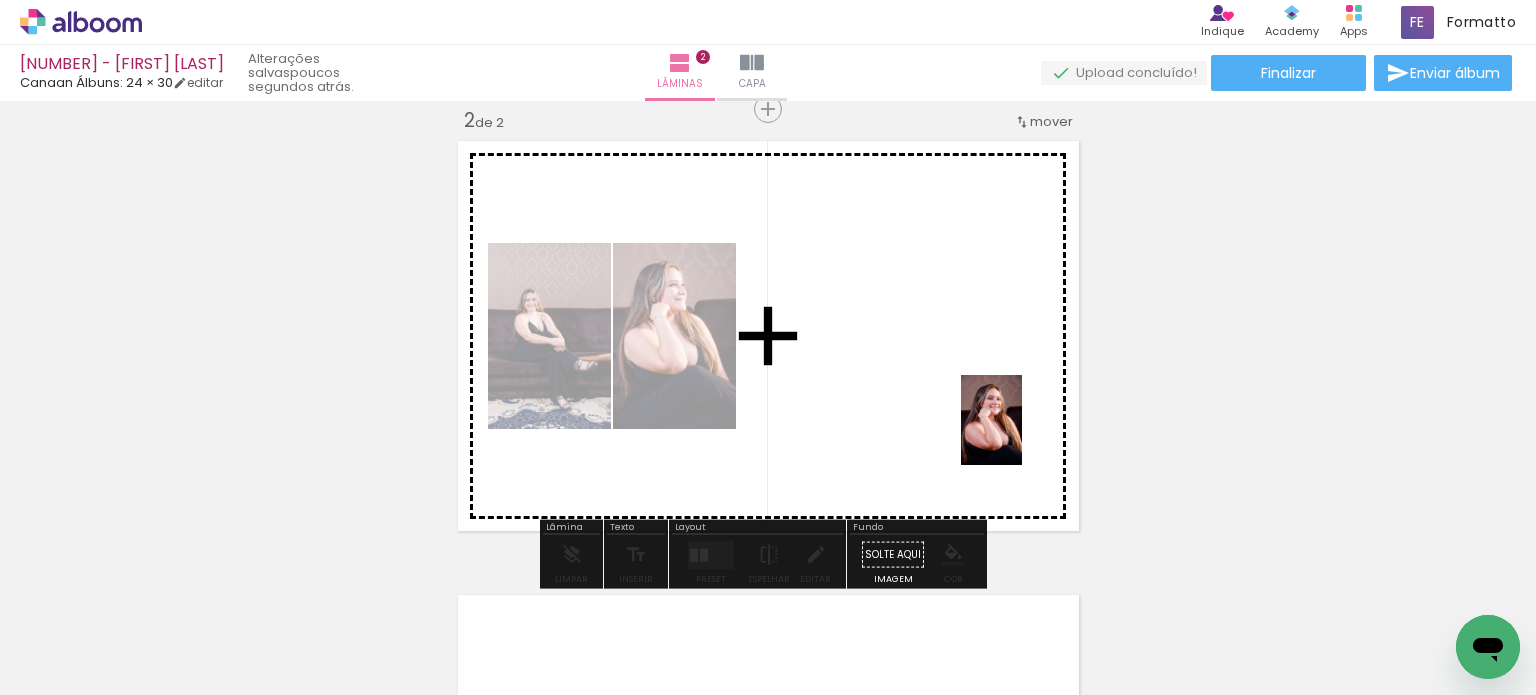 drag, startPoint x: 1172, startPoint y: 612, endPoint x: 1013, endPoint y: 424, distance: 246.22145 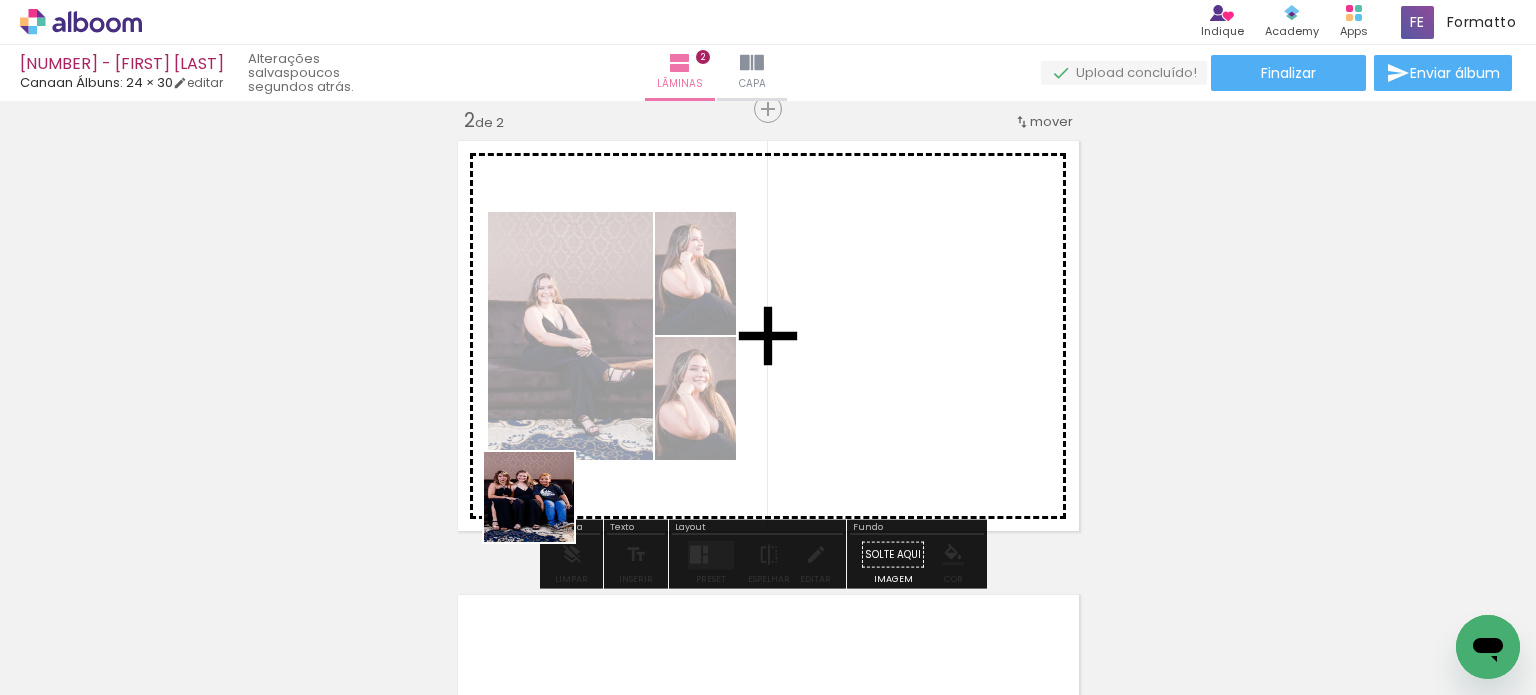 drag, startPoint x: 514, startPoint y: 538, endPoint x: 504, endPoint y: 535, distance: 10.440307 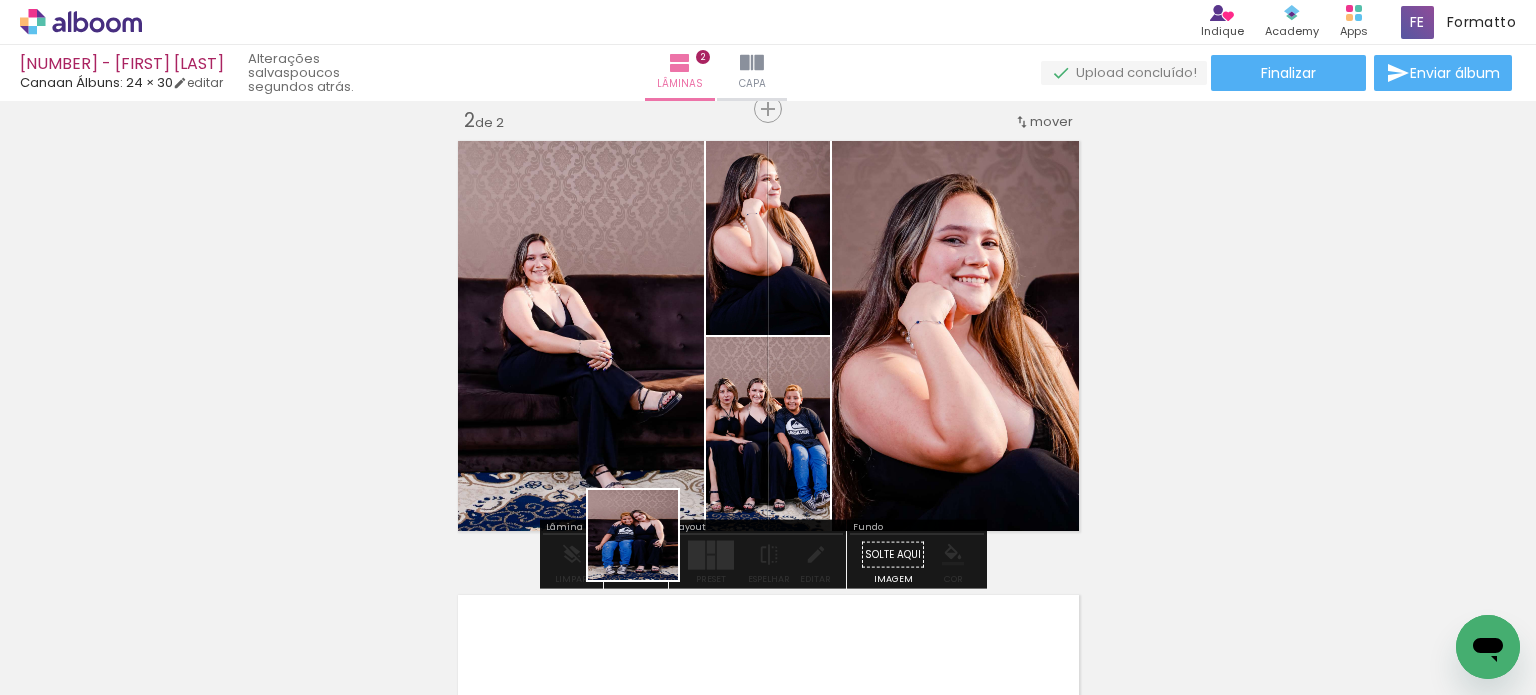 drag, startPoint x: 636, startPoint y: 572, endPoint x: 675, endPoint y: 470, distance: 109.201645 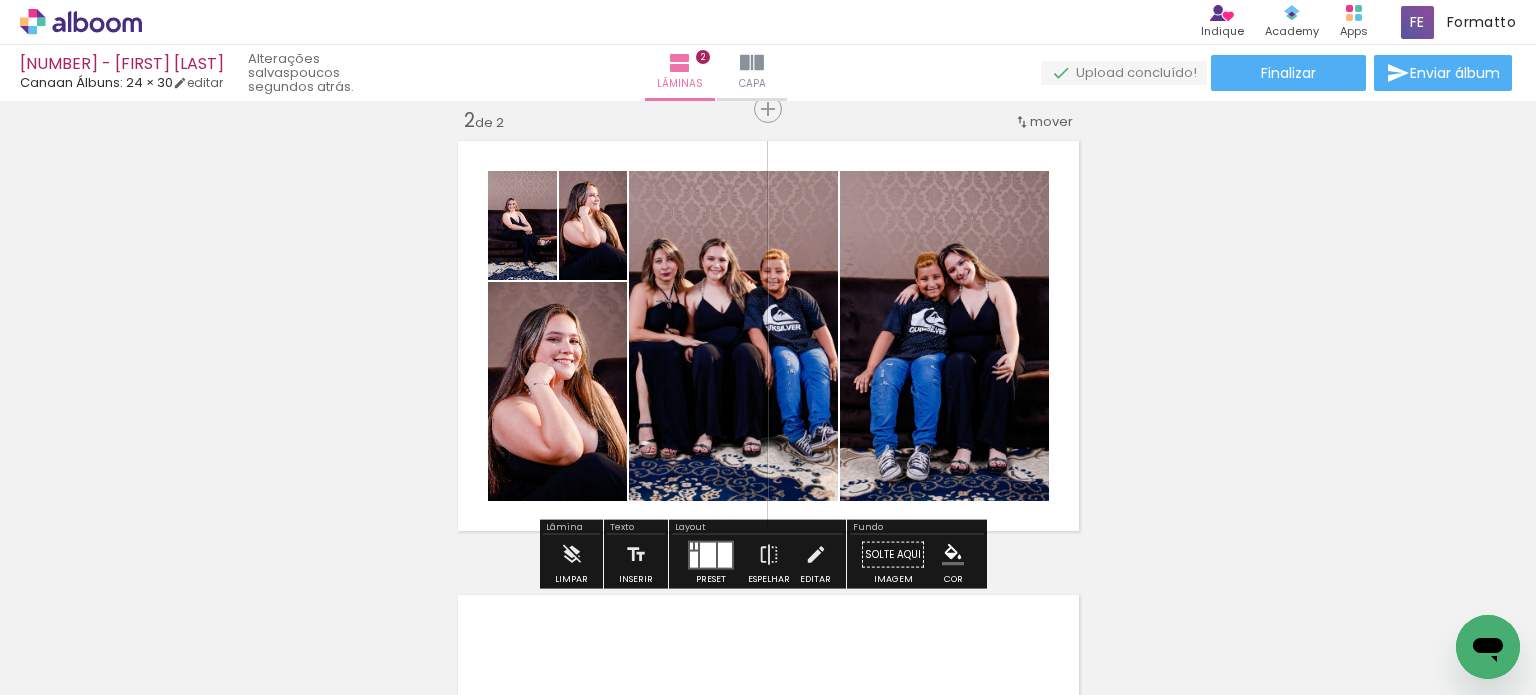 click at bounding box center (708, 554) 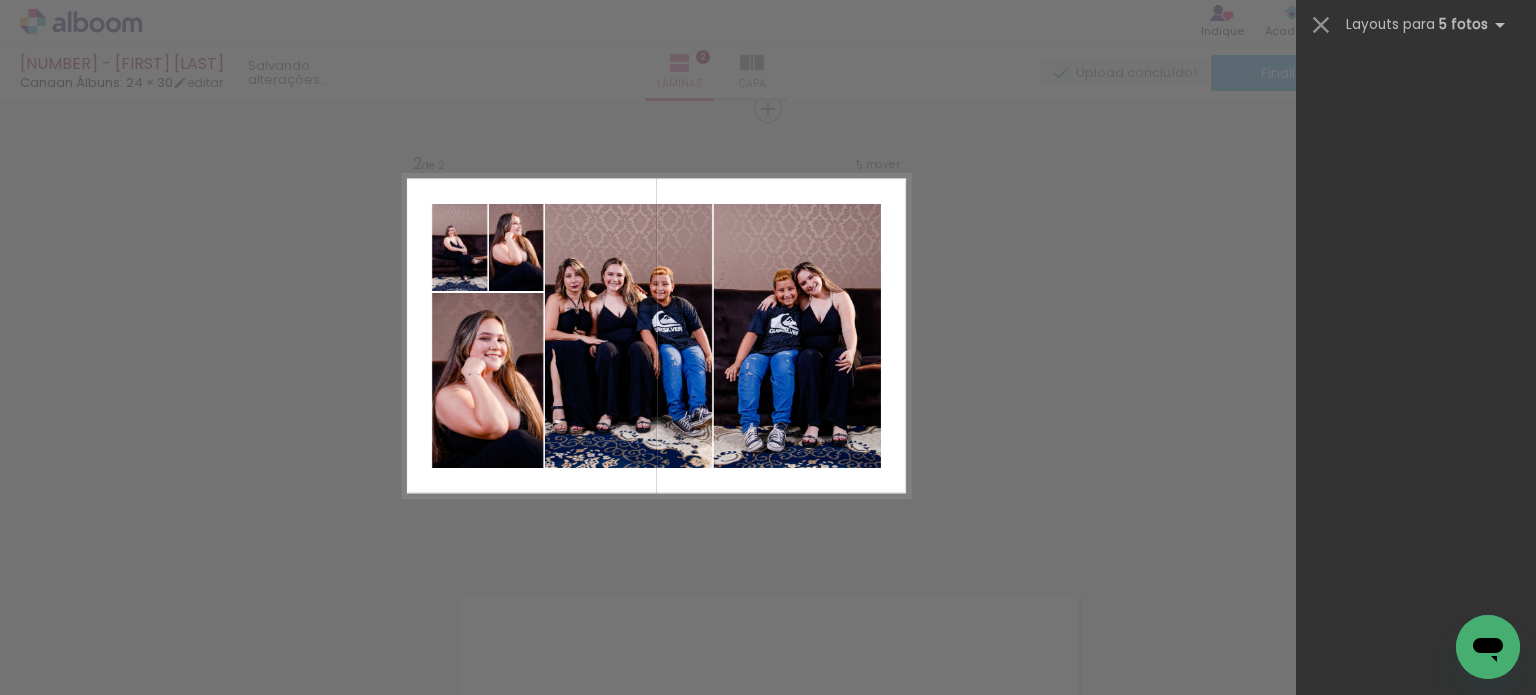 scroll, scrollTop: 0, scrollLeft: 0, axis: both 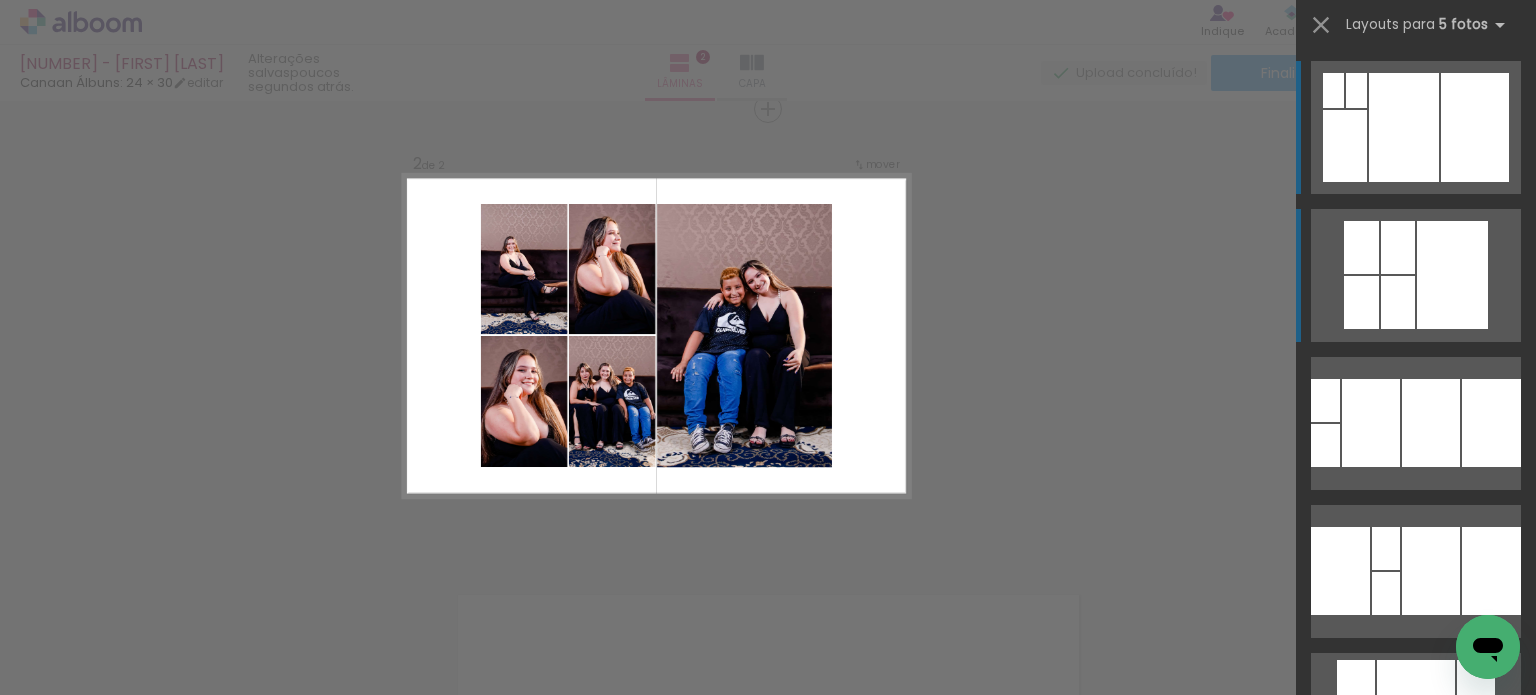 click at bounding box center [1452, 275] 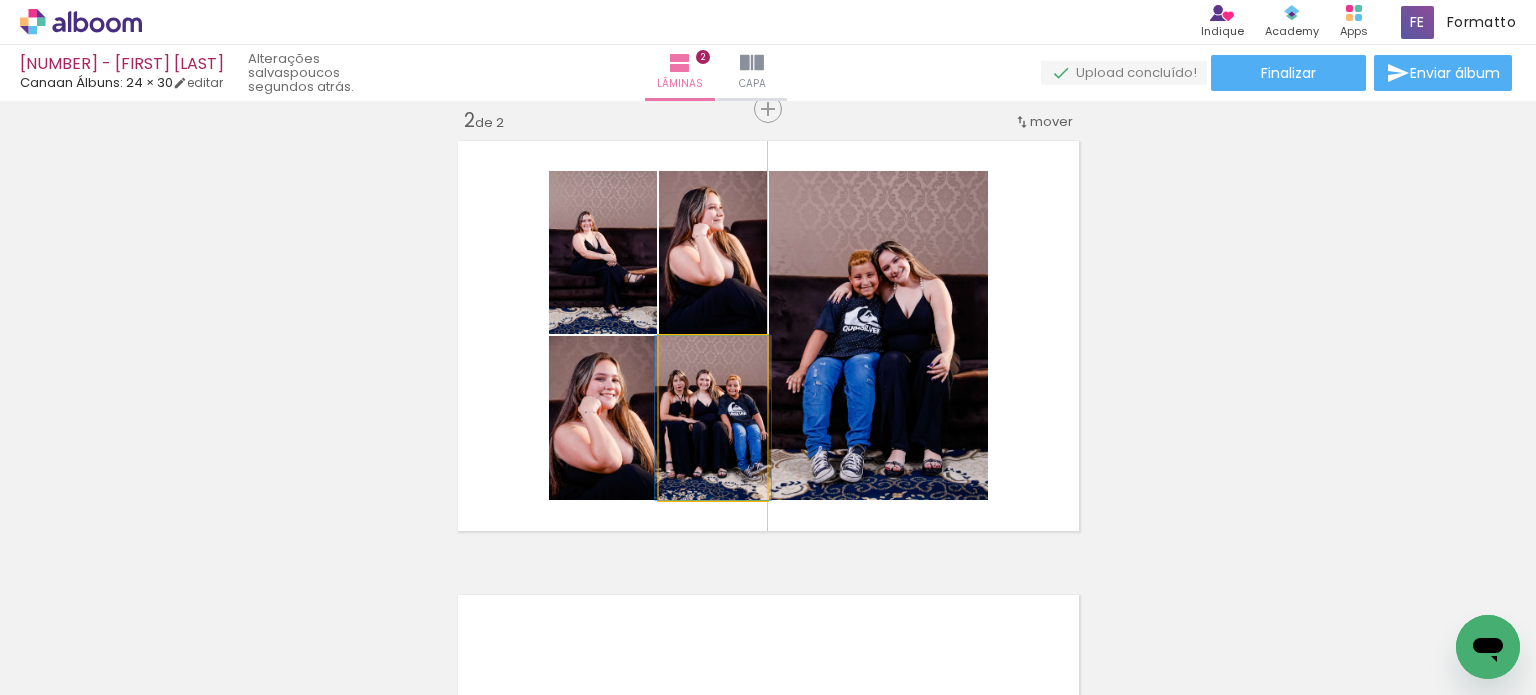 drag, startPoint x: 741, startPoint y: 415, endPoint x: 901, endPoint y: 375, distance: 164.92422 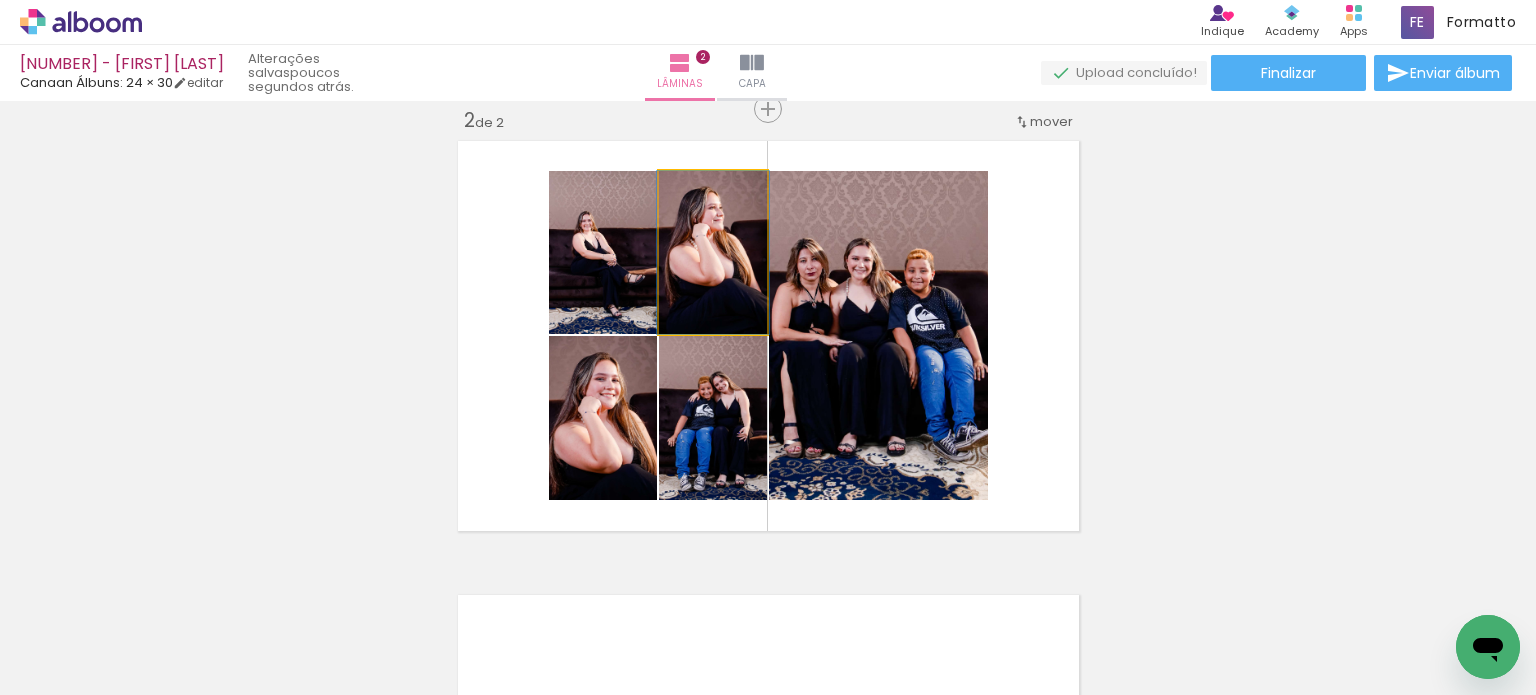 drag, startPoint x: 701, startPoint y: 308, endPoint x: 712, endPoint y: 389, distance: 81.7435 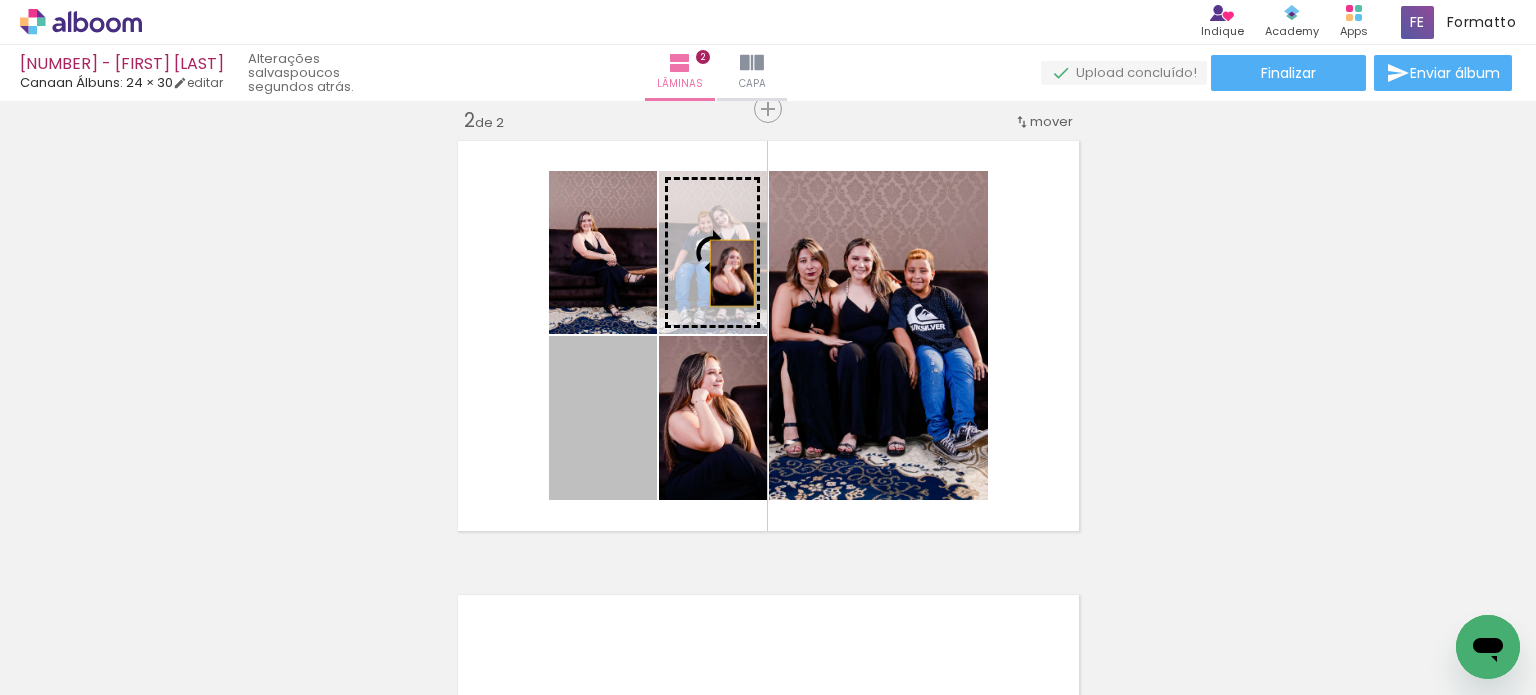 drag, startPoint x: 628, startPoint y: 416, endPoint x: 732, endPoint y: 253, distance: 193.352 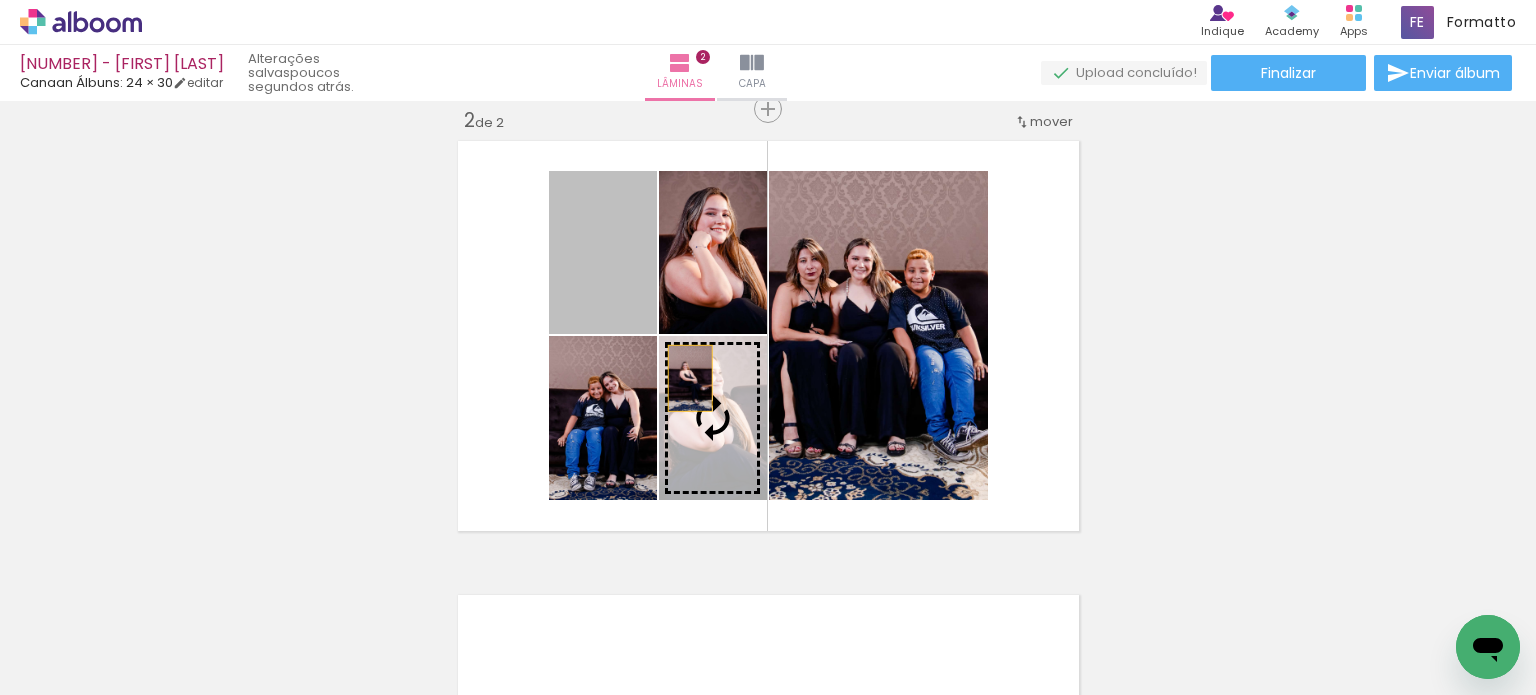 drag, startPoint x: 622, startPoint y: 279, endPoint x: 688, endPoint y: 404, distance: 141.35417 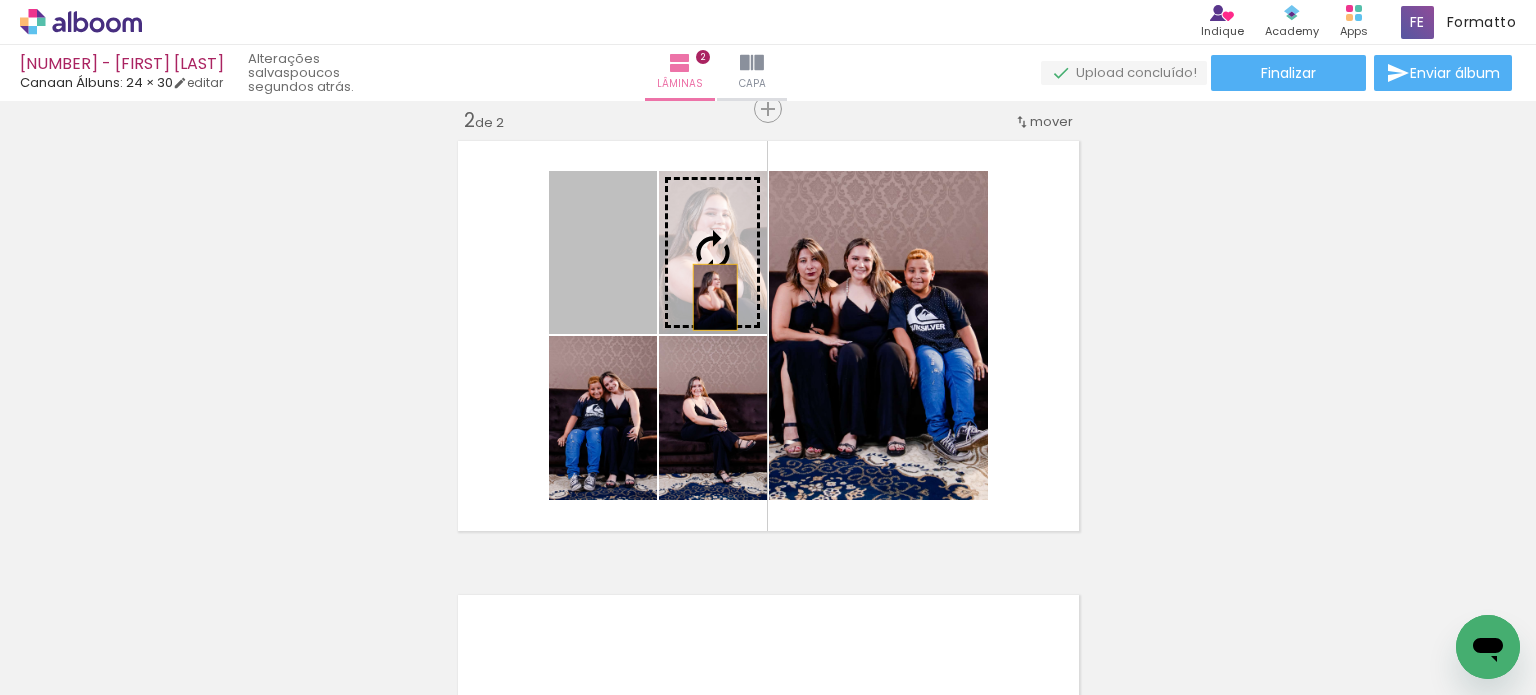 drag, startPoint x: 636, startPoint y: 293, endPoint x: 707, endPoint y: 292, distance: 71.00704 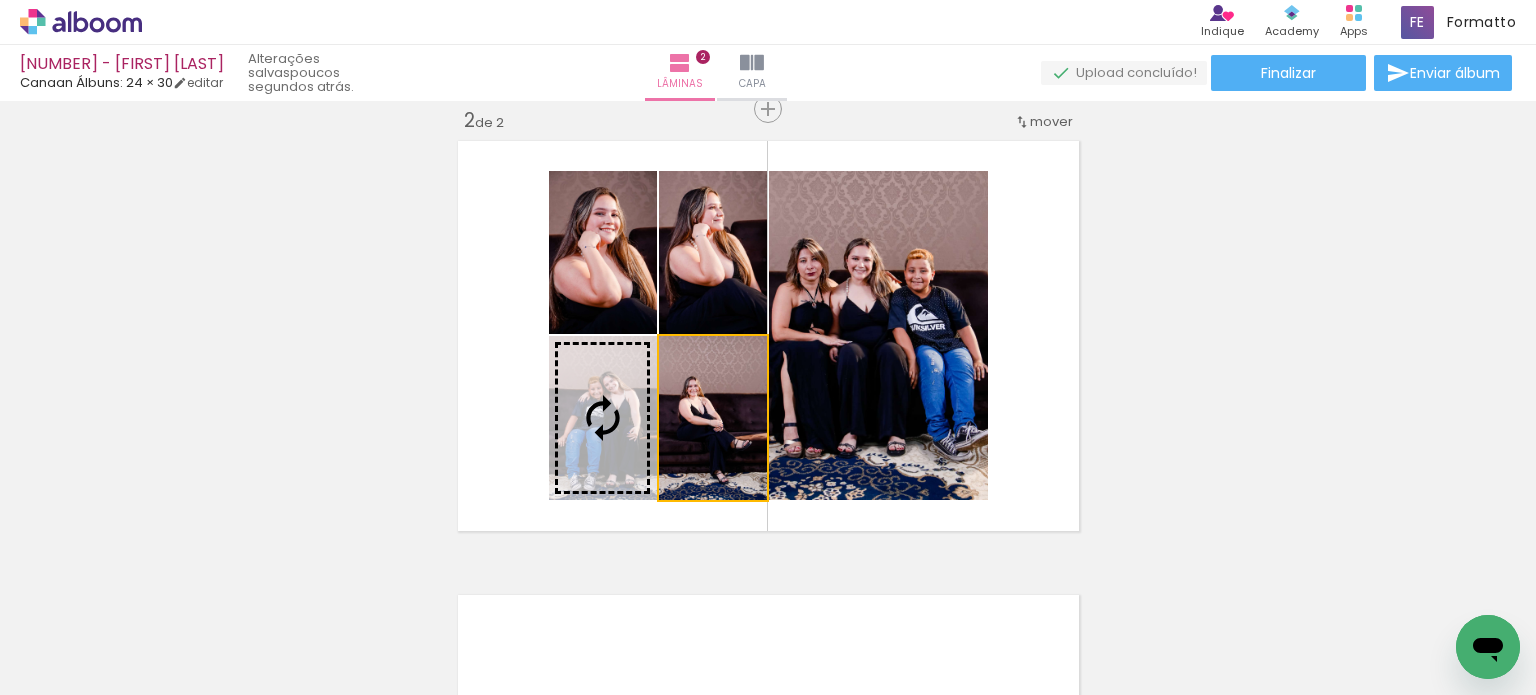drag, startPoint x: 749, startPoint y: 391, endPoint x: 615, endPoint y: 367, distance: 136.1323 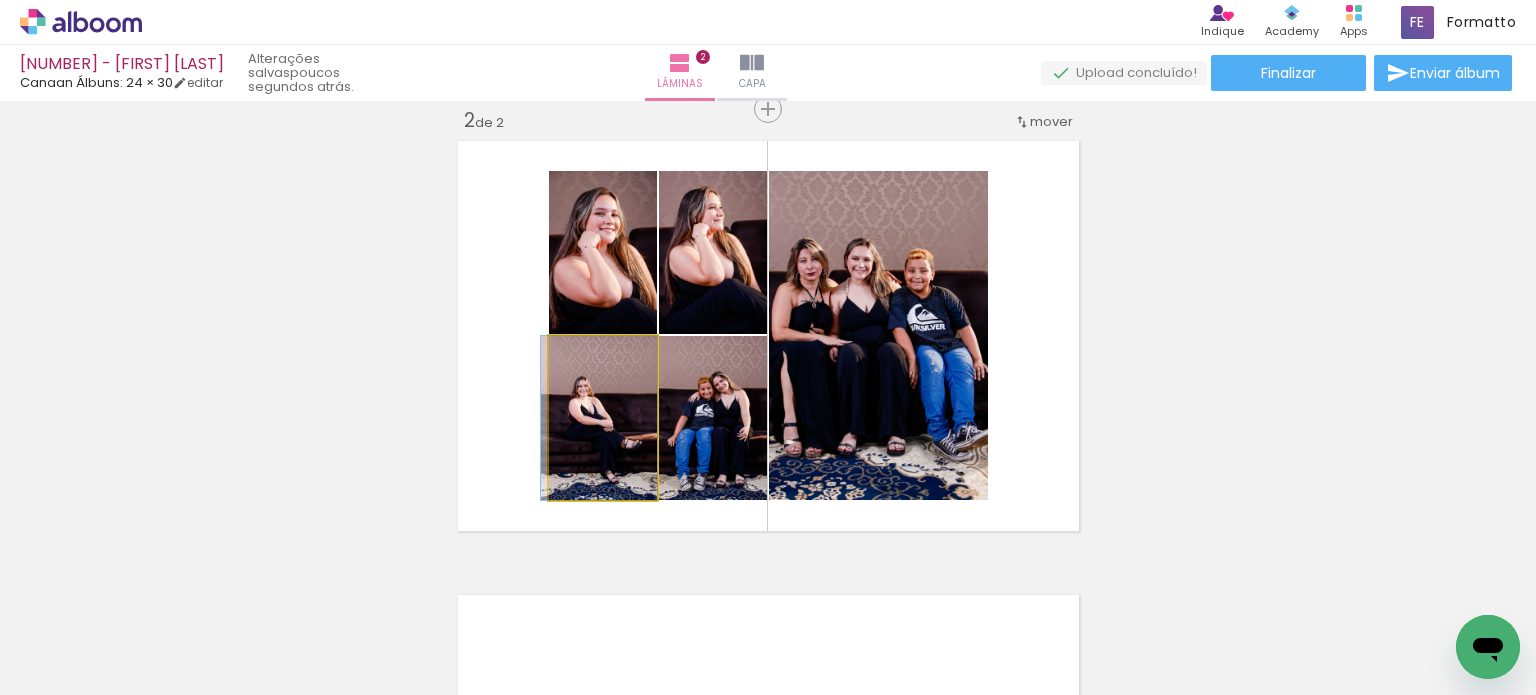 drag, startPoint x: 632, startPoint y: 400, endPoint x: 620, endPoint y: 395, distance: 13 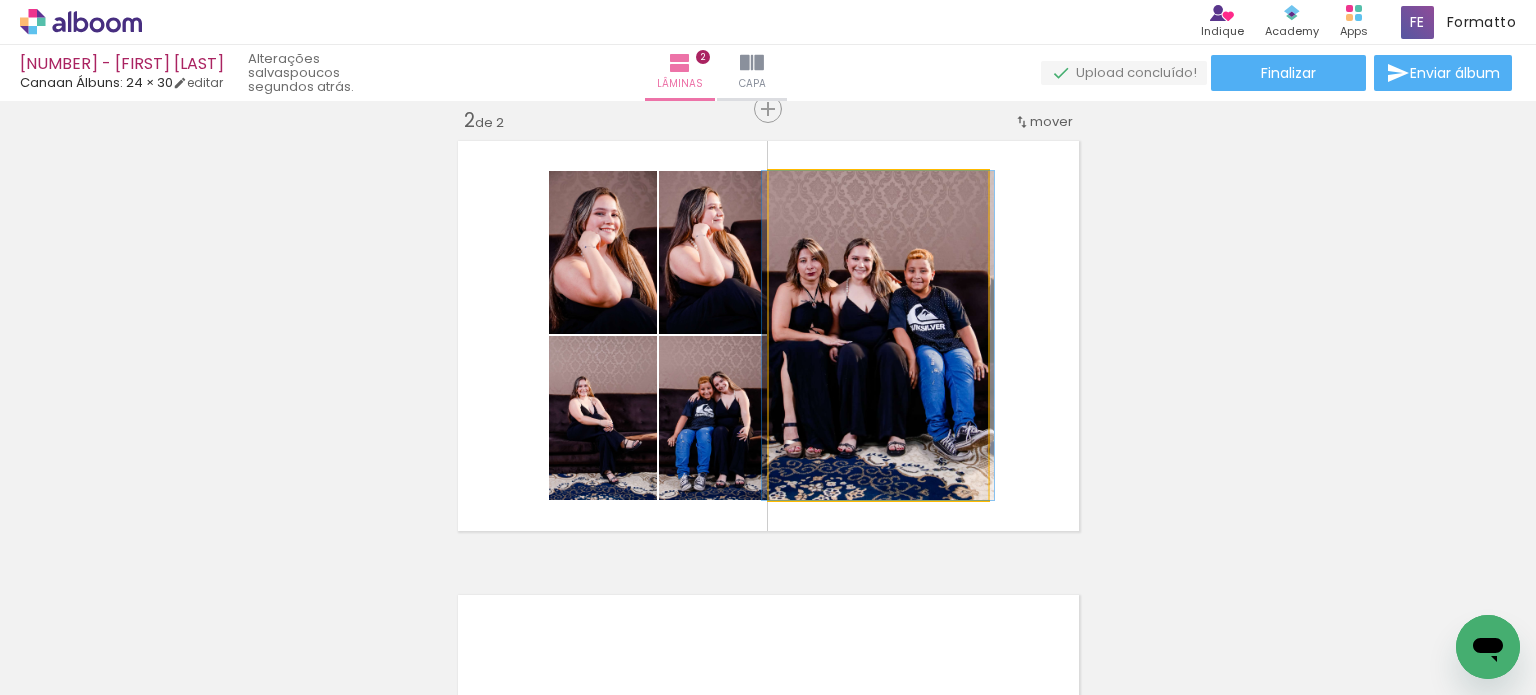 drag, startPoint x: 930, startPoint y: 335, endPoint x: 923, endPoint y: 327, distance: 10.630146 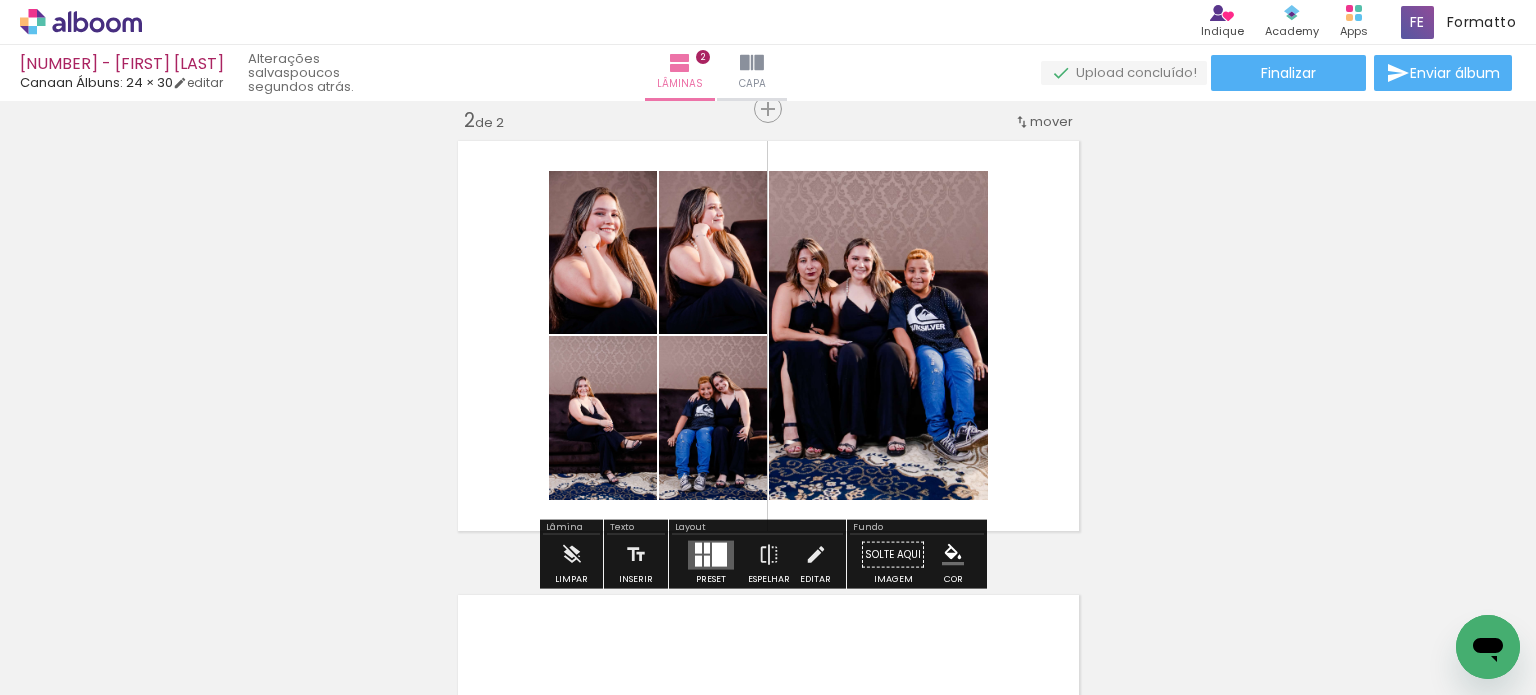 click on "Inserir lâmina 1  de 2  Inserir lâmina 2  de 2 O Designbox precisará aumentar a sua imagem em 248% para exportar para impressão. O Designbox precisará aumentar a sua imagem em 176% para exportar para impressão. O Designbox precisará aumentar a sua imagem em 167% para exportar para impressão." at bounding box center (768, 310) 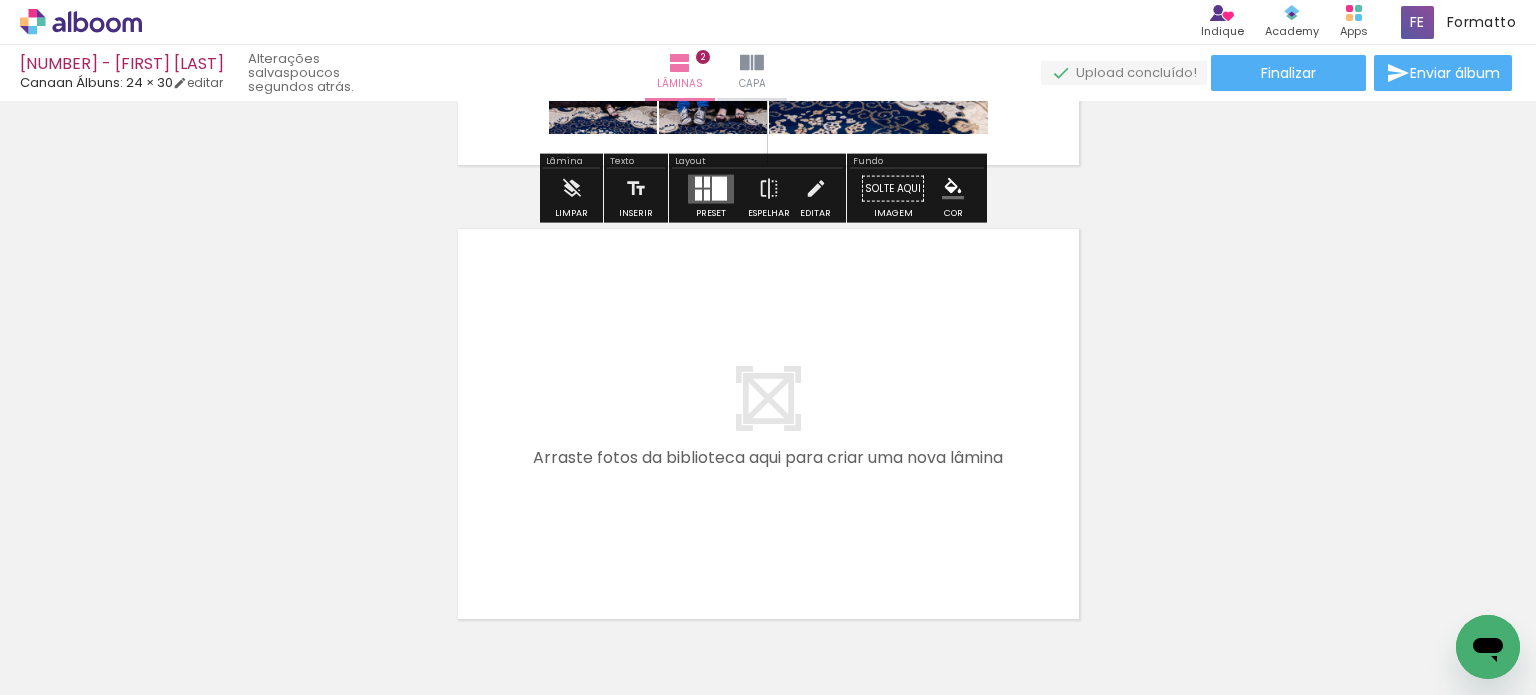 scroll, scrollTop: 879, scrollLeft: 0, axis: vertical 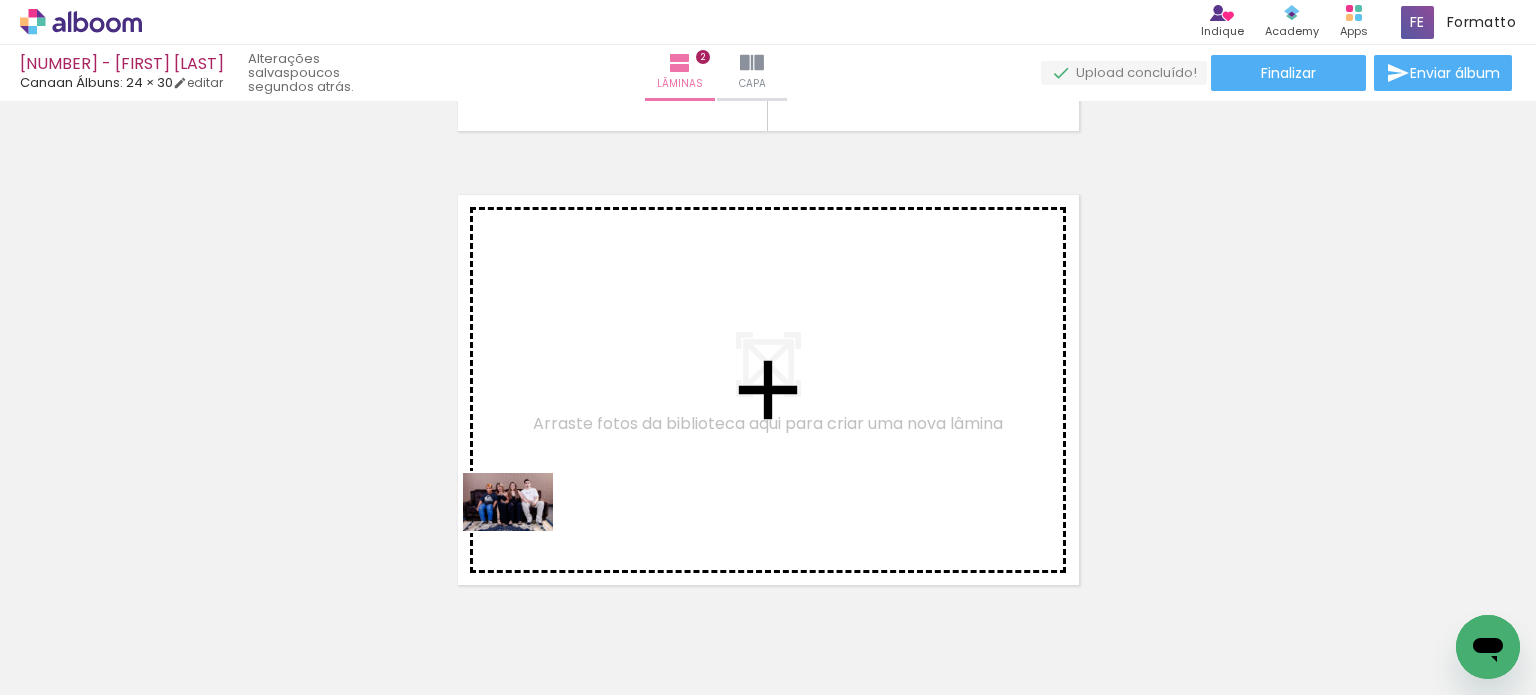drag, startPoint x: 303, startPoint y: 634, endPoint x: 464, endPoint y: 571, distance: 172.88725 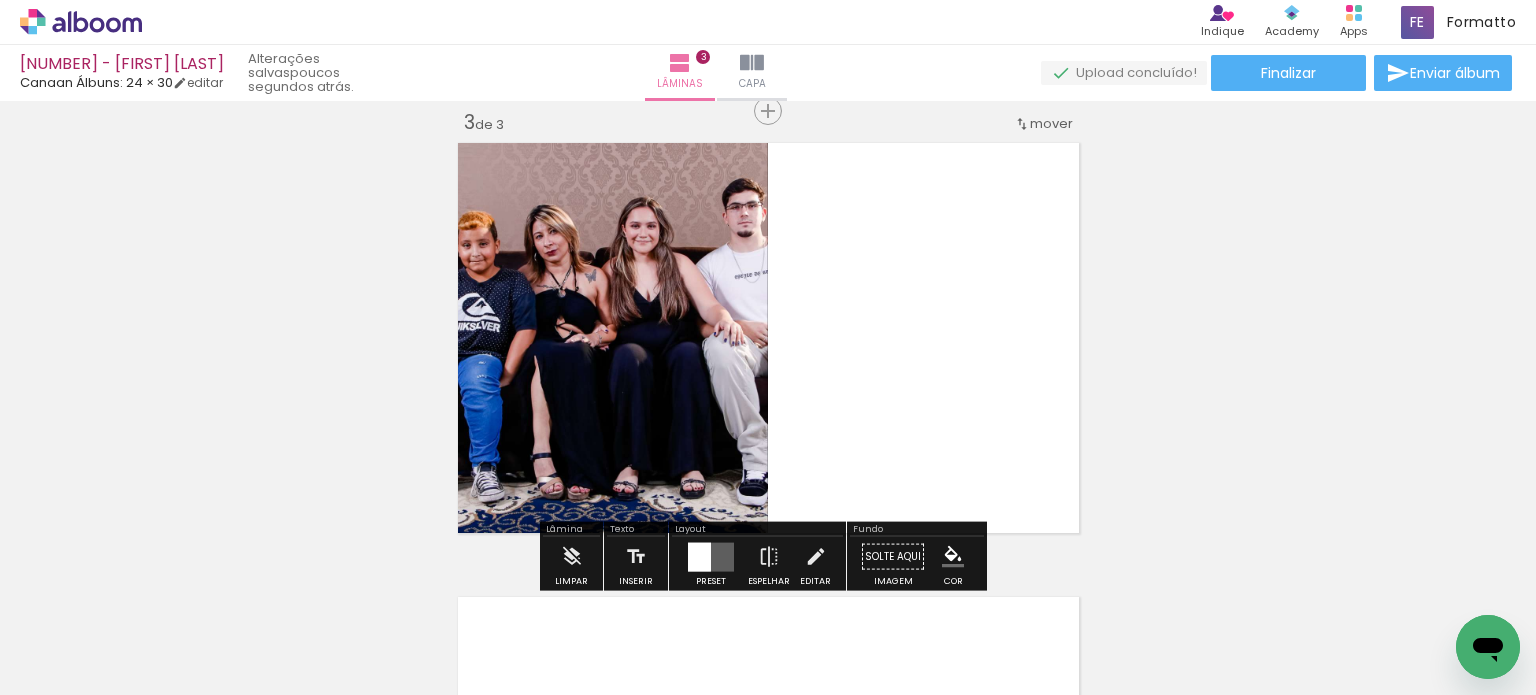 scroll, scrollTop: 933, scrollLeft: 0, axis: vertical 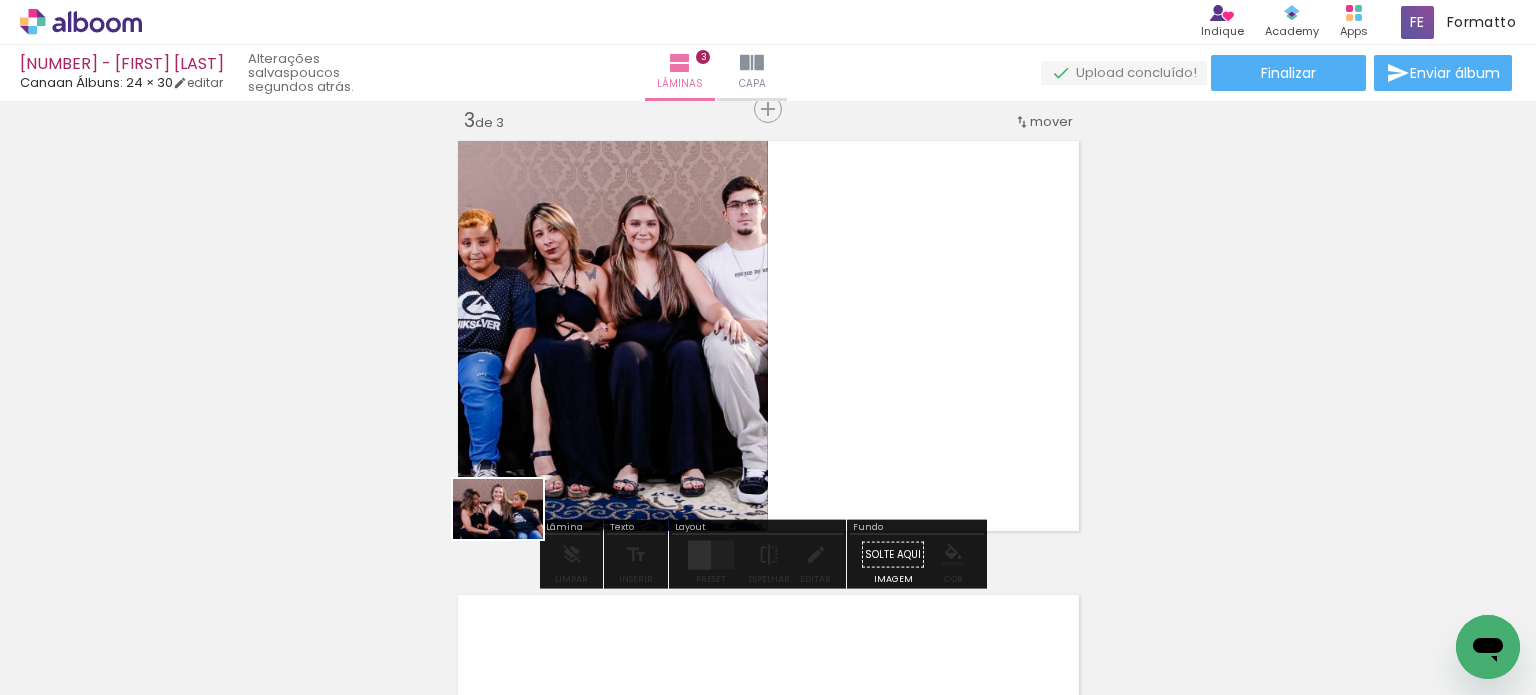 drag, startPoint x: 307, startPoint y: 627, endPoint x: 452, endPoint y: 562, distance: 158.90248 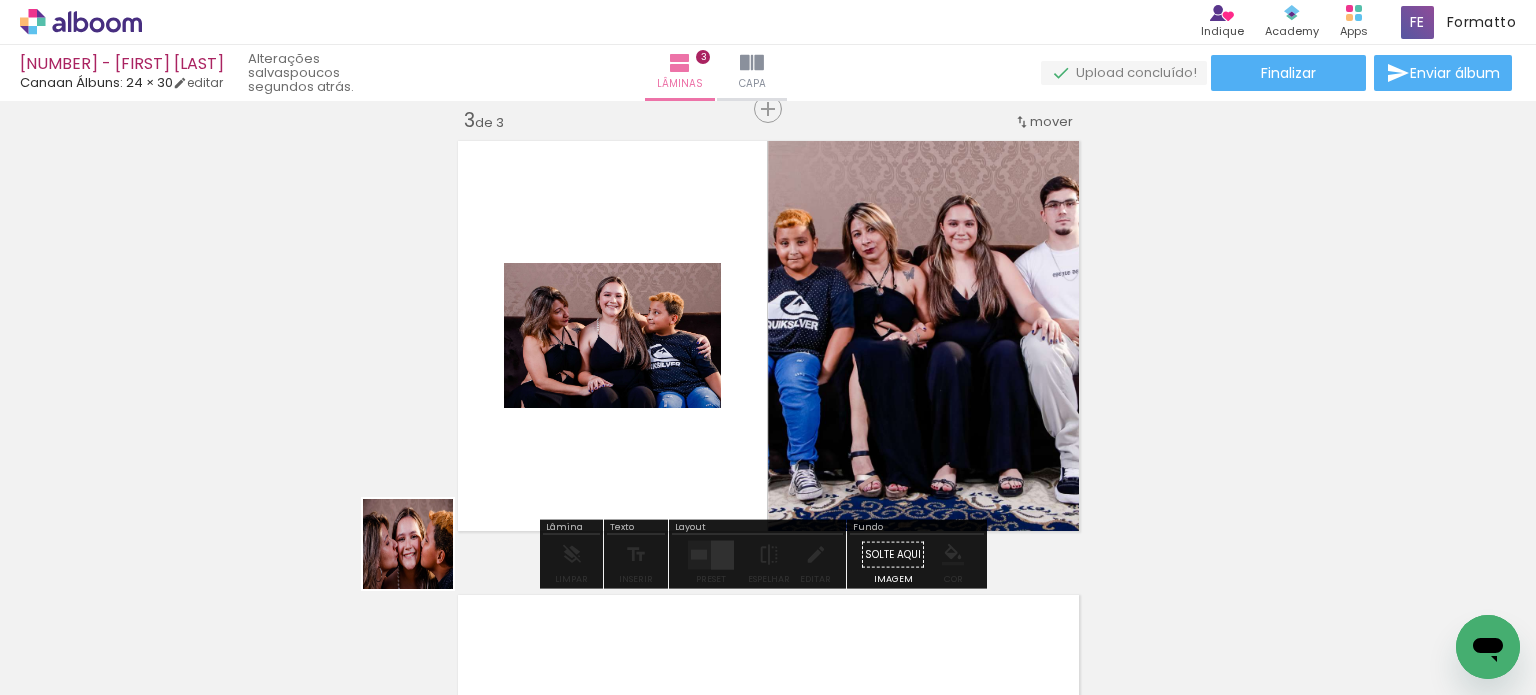 drag, startPoint x: 293, startPoint y: 627, endPoint x: 400, endPoint y: 575, distance: 118.966385 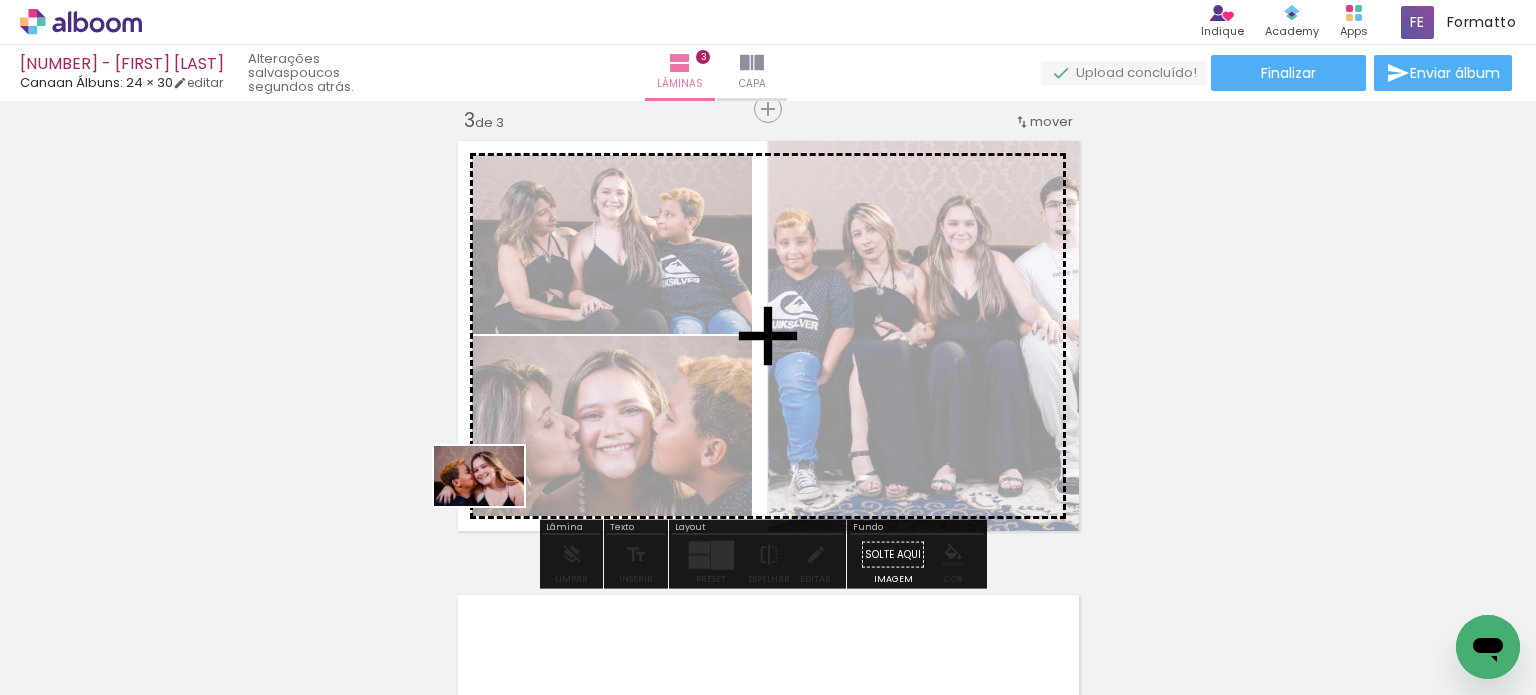 drag, startPoint x: 286, startPoint y: 635, endPoint x: 494, endPoint y: 506, distance: 244.75497 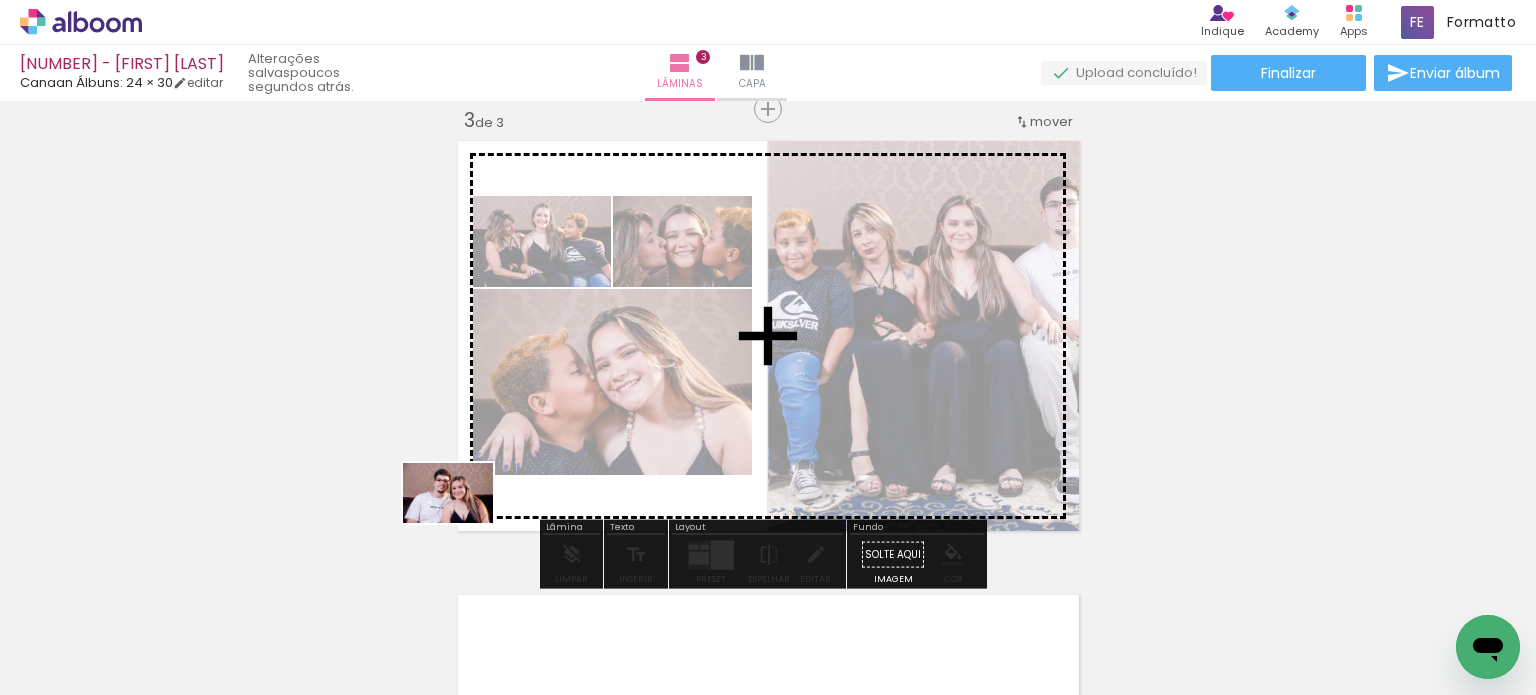 drag, startPoint x: 329, startPoint y: 601, endPoint x: 384, endPoint y: 581, distance: 58.5235 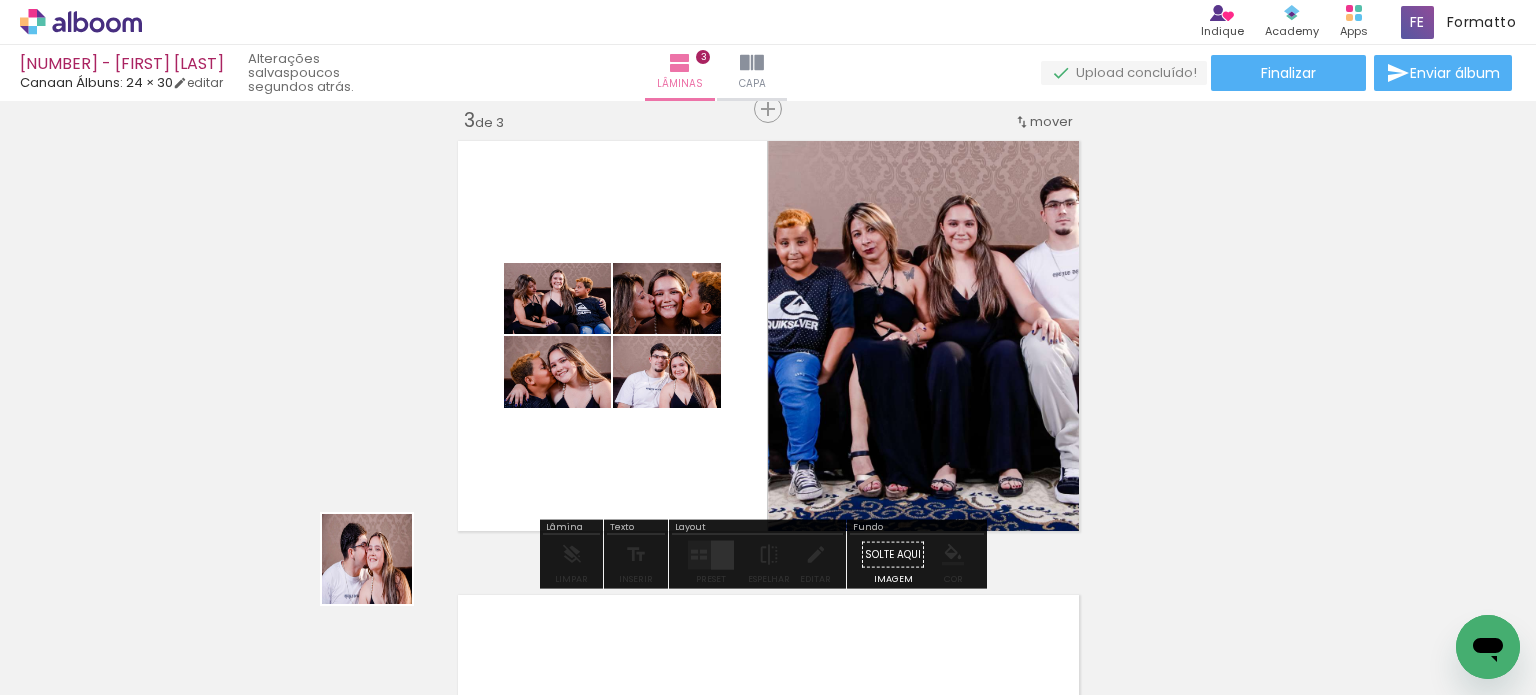drag, startPoint x: 348, startPoint y: 595, endPoint x: 500, endPoint y: 515, distance: 171.76729 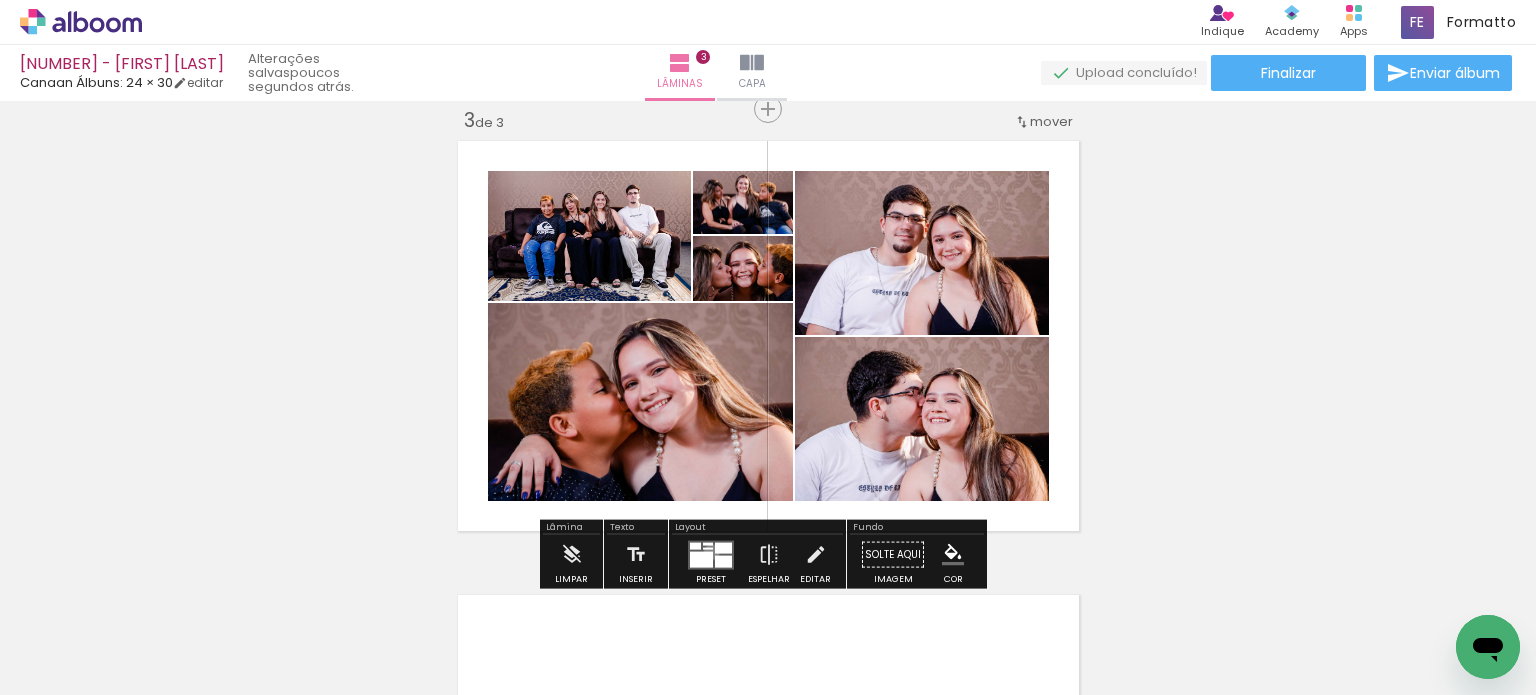 click at bounding box center [701, 559] 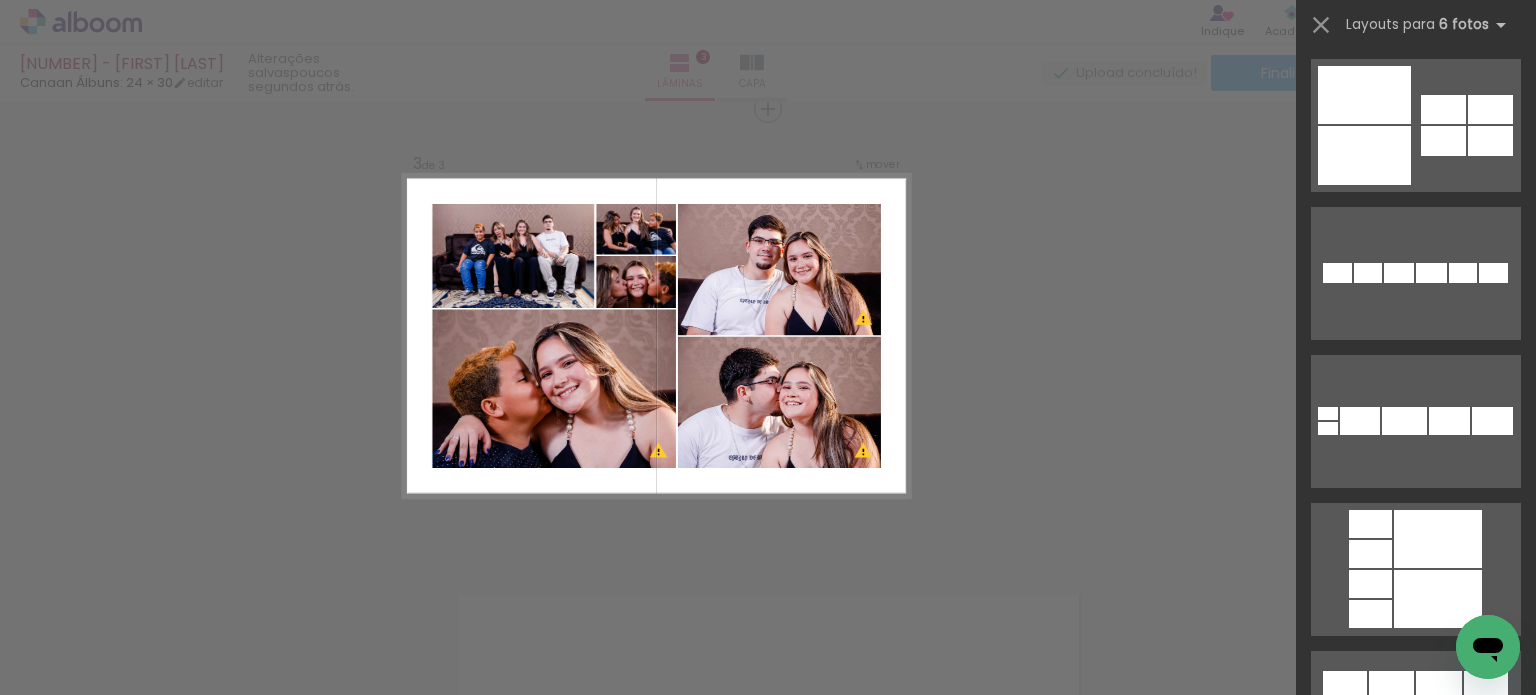scroll, scrollTop: 3900, scrollLeft: 0, axis: vertical 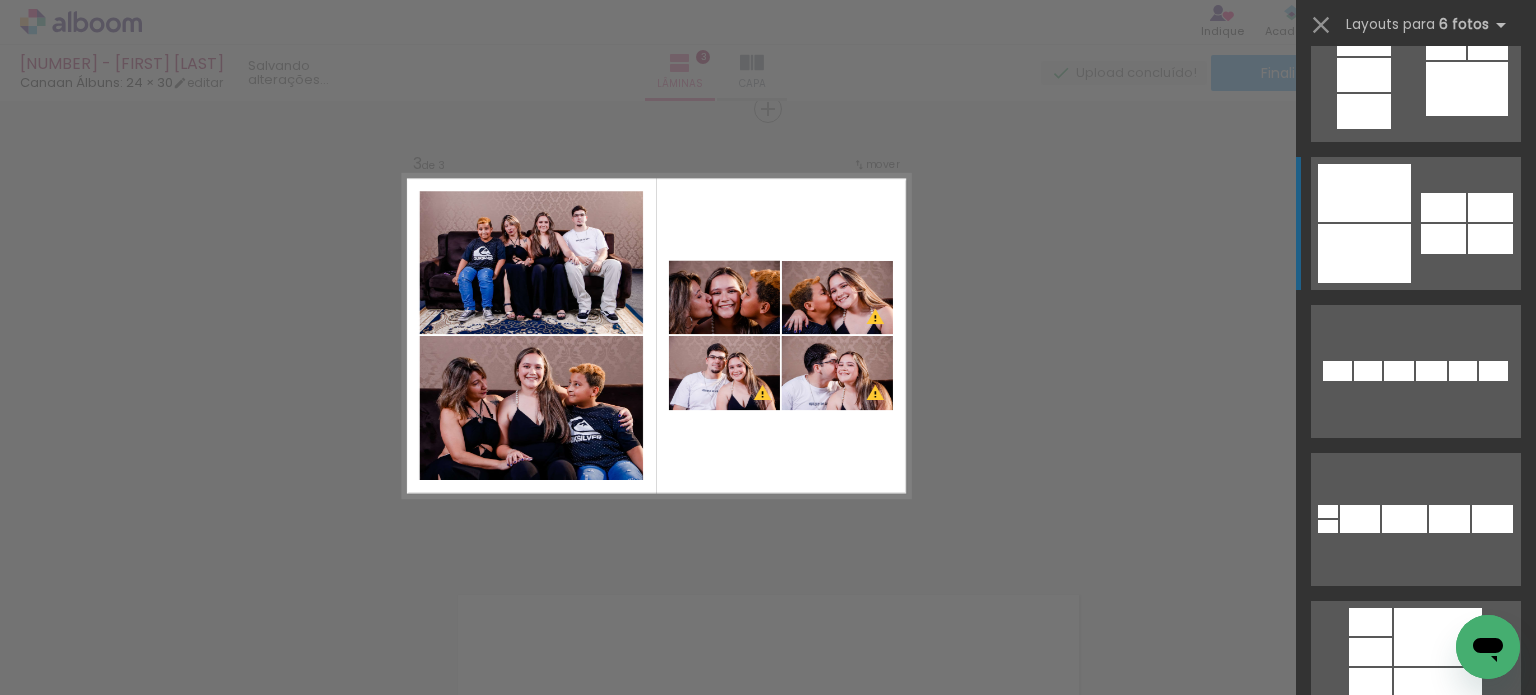 click at bounding box center (1485, -73) 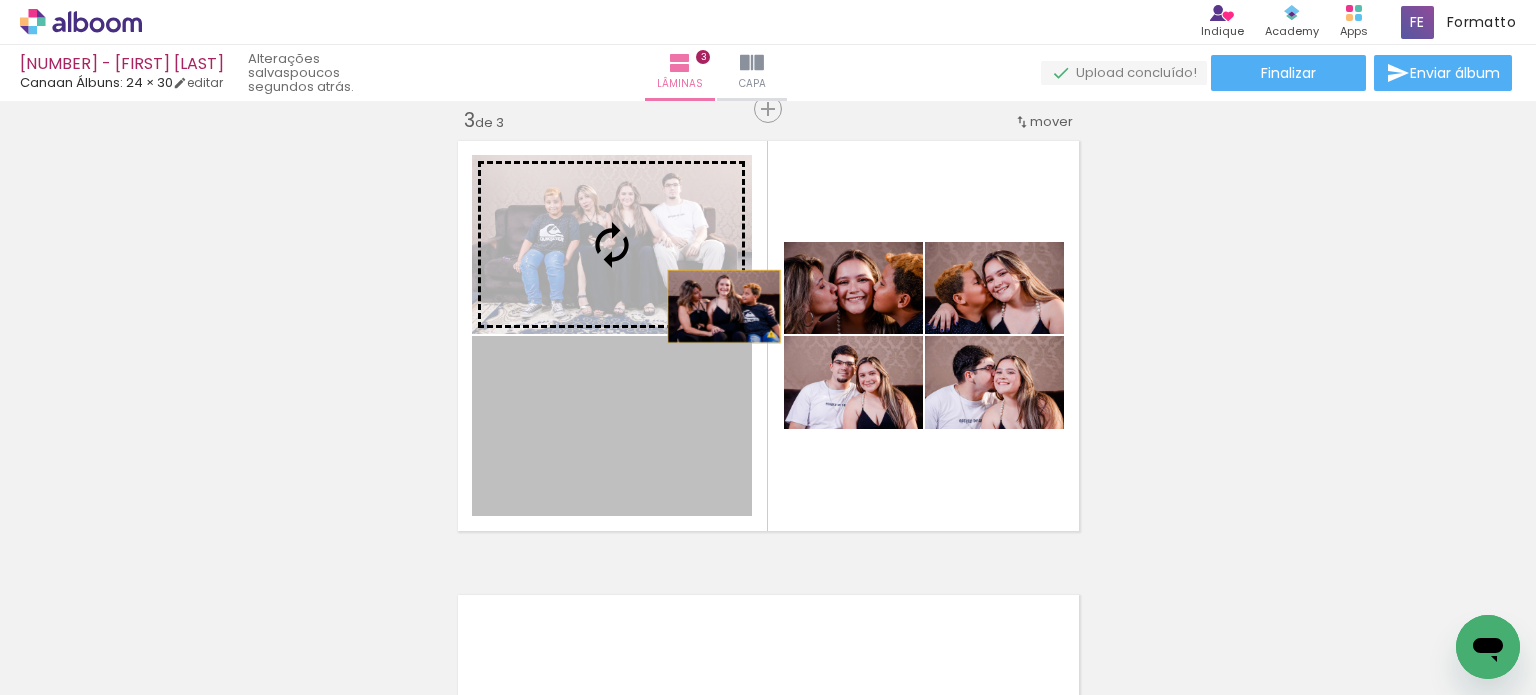 drag, startPoint x: 707, startPoint y: 424, endPoint x: 714, endPoint y: 289, distance: 135.18137 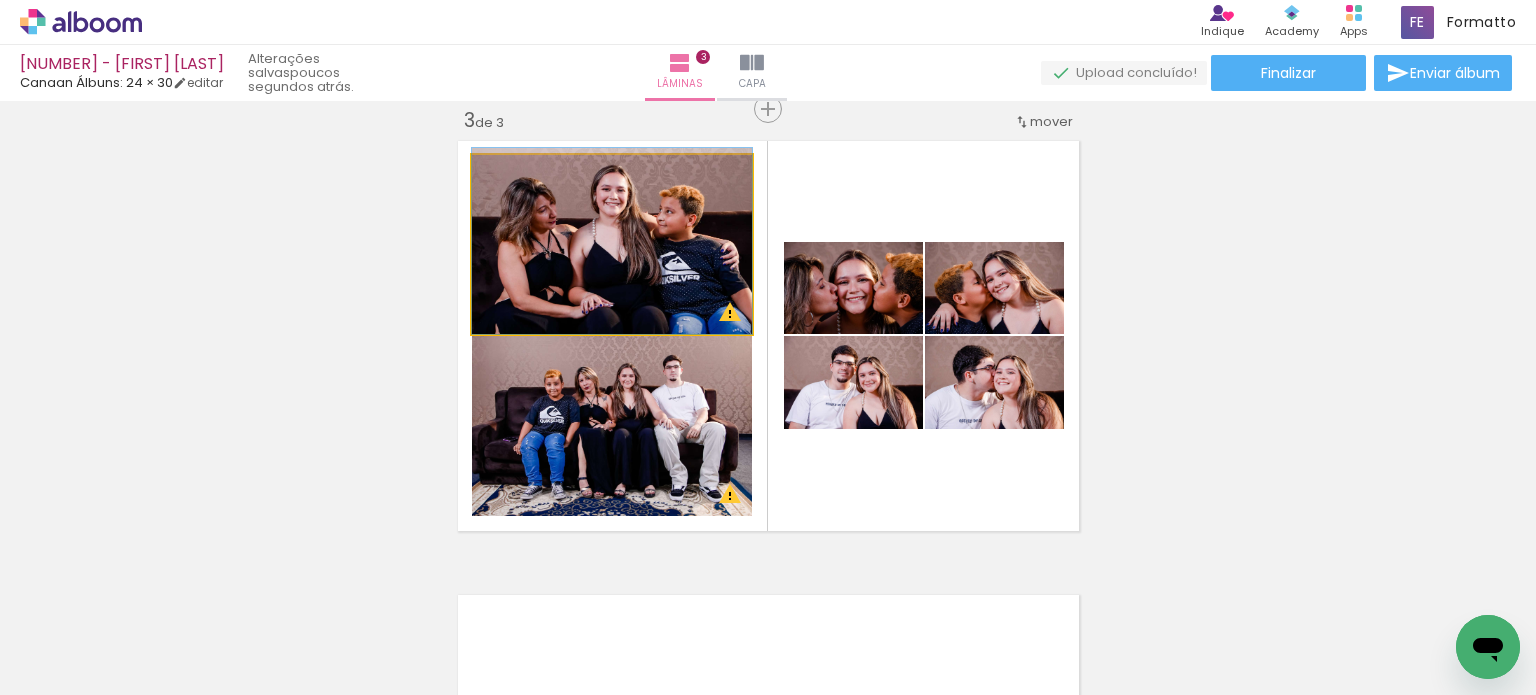 drag, startPoint x: 694, startPoint y: 300, endPoint x: 673, endPoint y: 289, distance: 23.70654 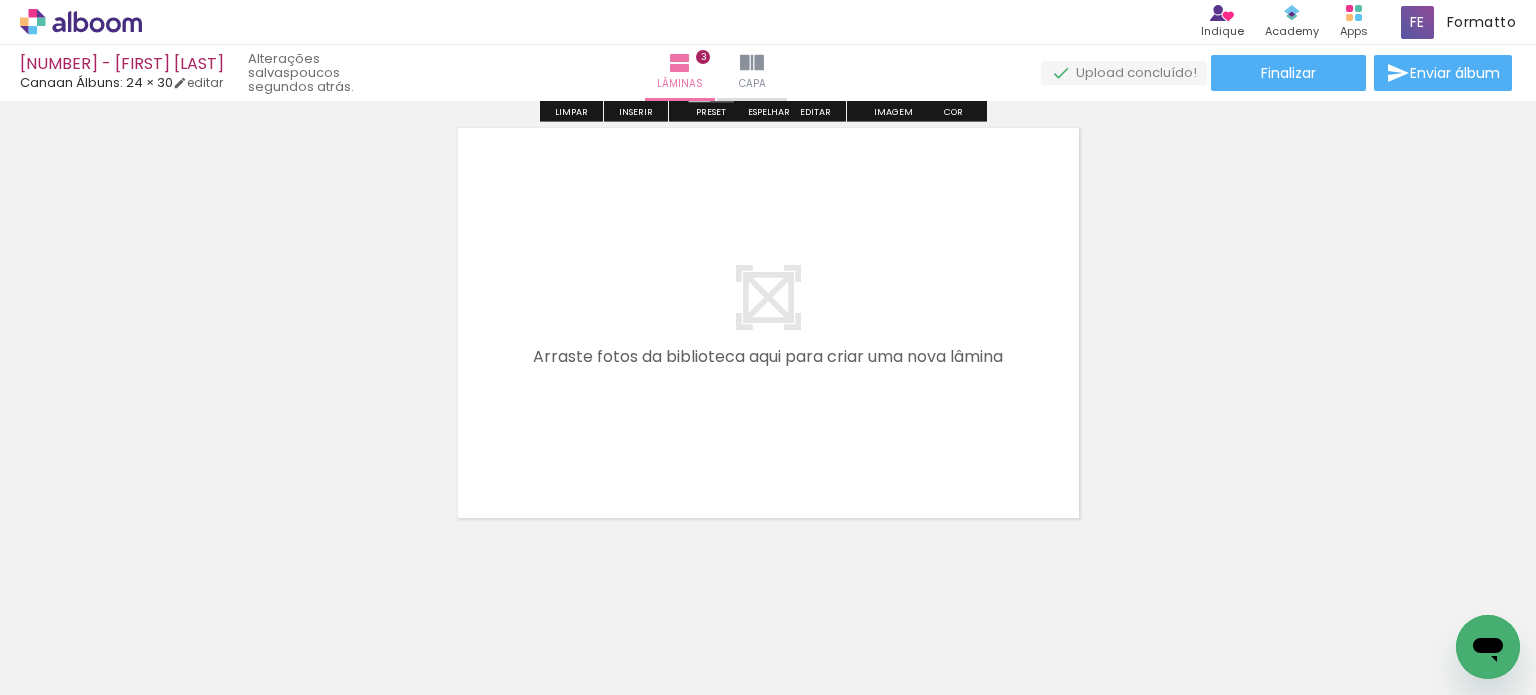 scroll, scrollTop: 1424, scrollLeft: 0, axis: vertical 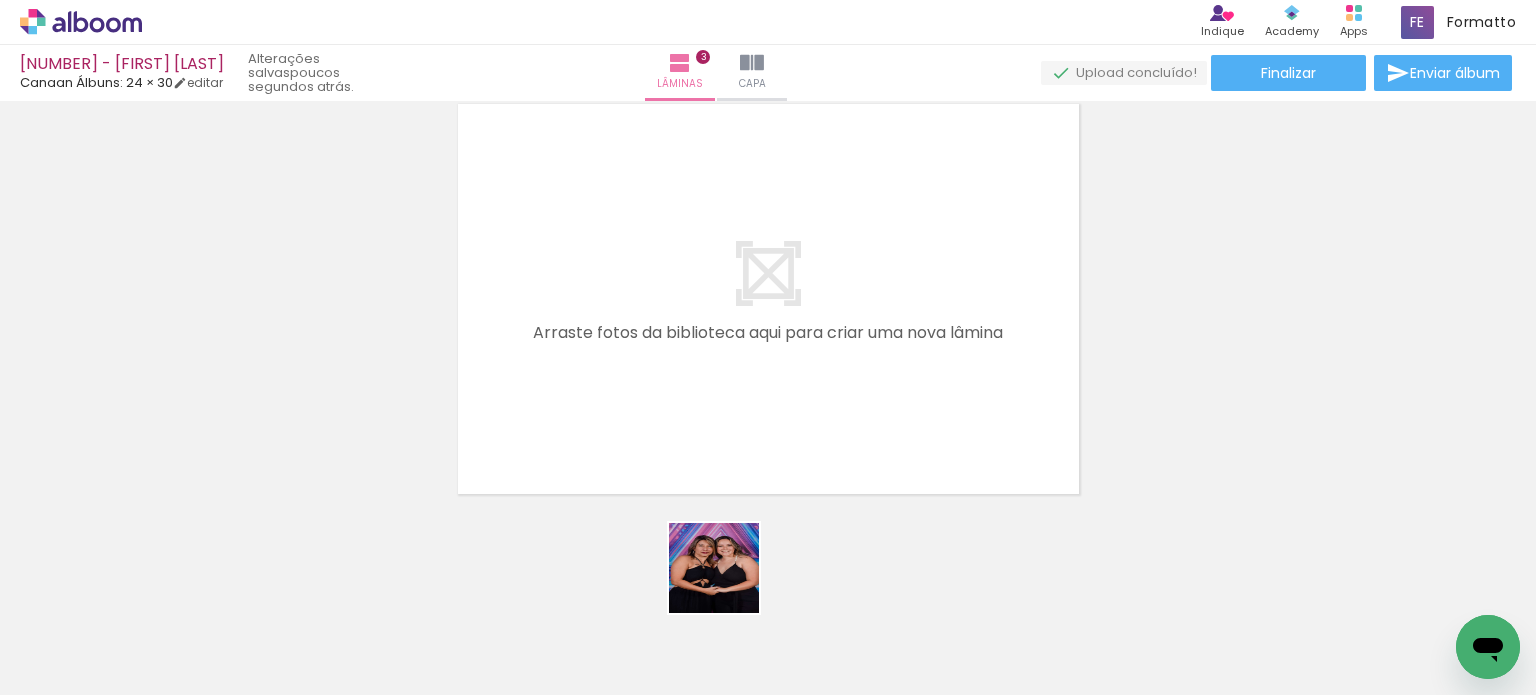 drag, startPoint x: 731, startPoint y: 627, endPoint x: 740, endPoint y: 518, distance: 109.370926 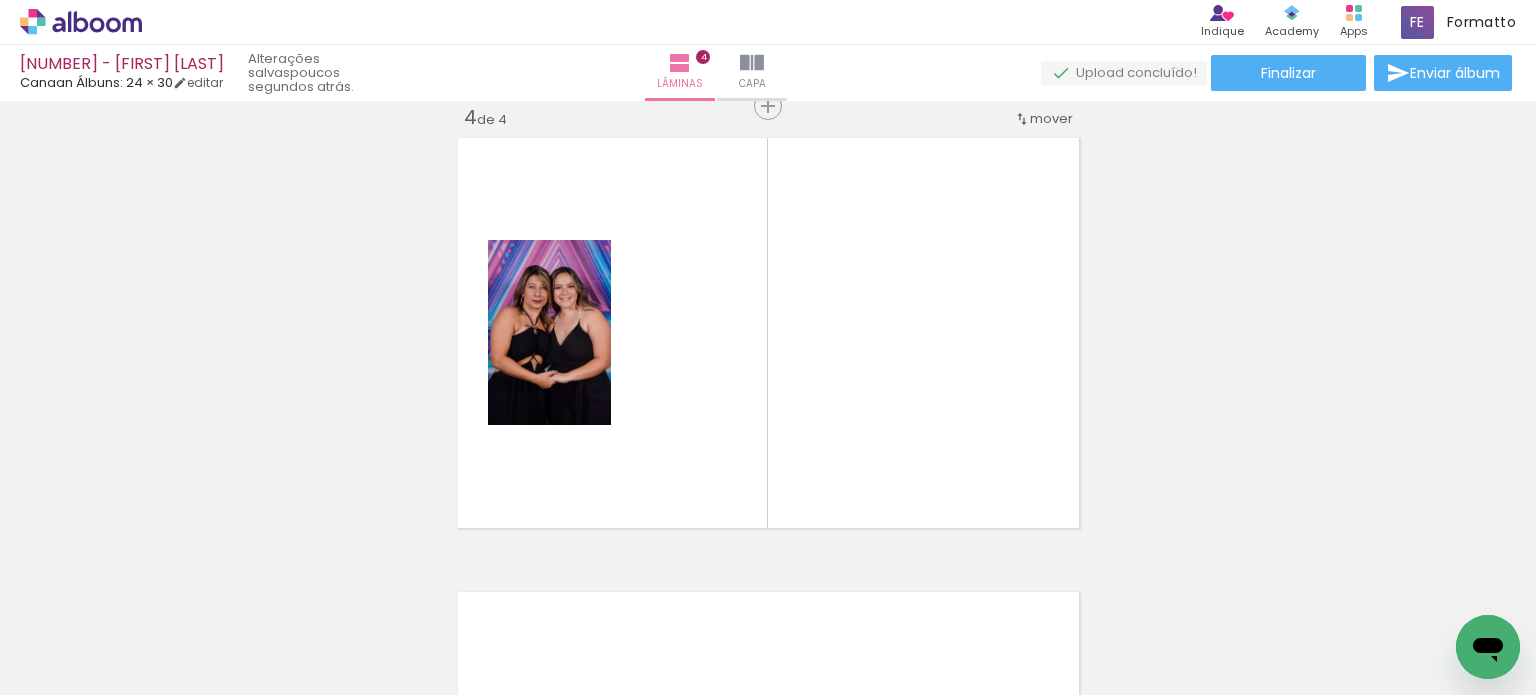 scroll, scrollTop: 1387, scrollLeft: 0, axis: vertical 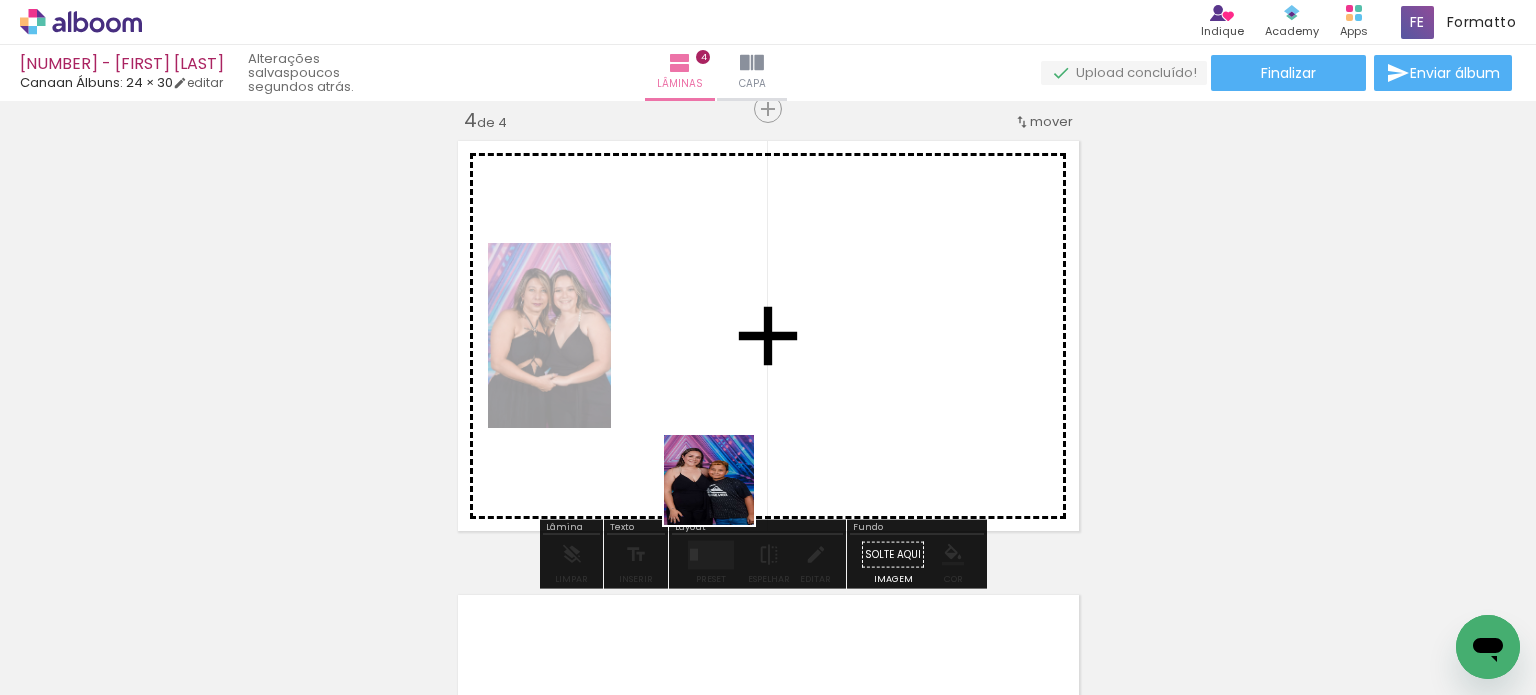 drag, startPoint x: 723, startPoint y: 575, endPoint x: 729, endPoint y: 471, distance: 104.172935 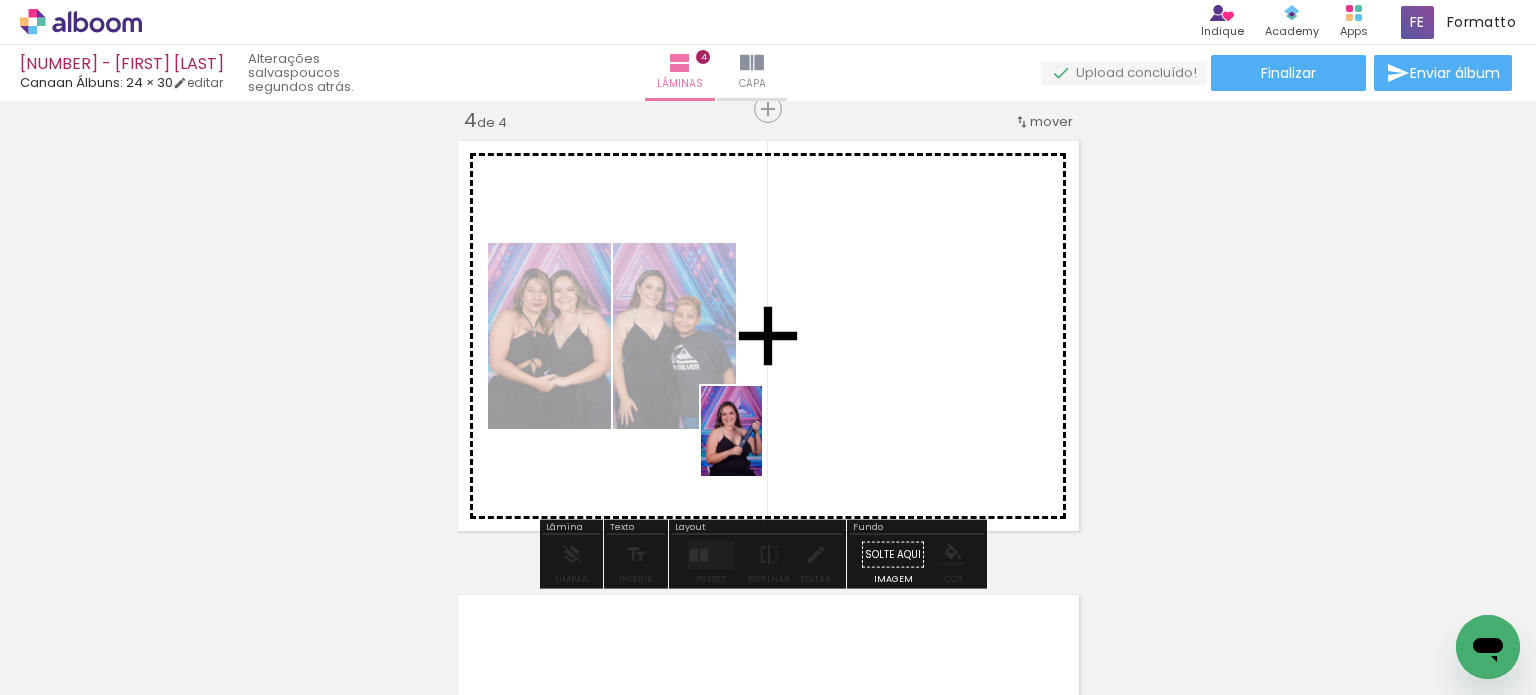 drag, startPoint x: 728, startPoint y: 622, endPoint x: 764, endPoint y: 513, distance: 114.791115 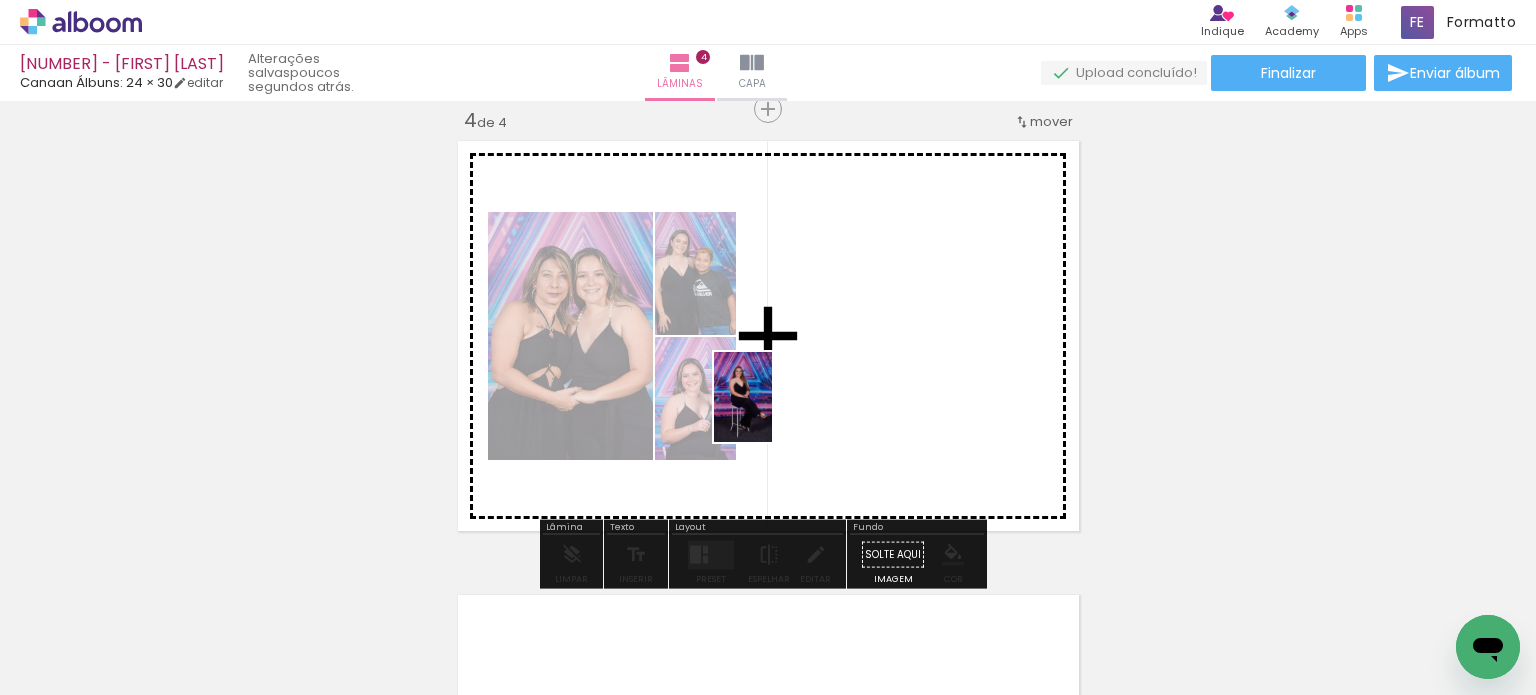 drag, startPoint x: 732, startPoint y: 615, endPoint x: 774, endPoint y: 405, distance: 214.15881 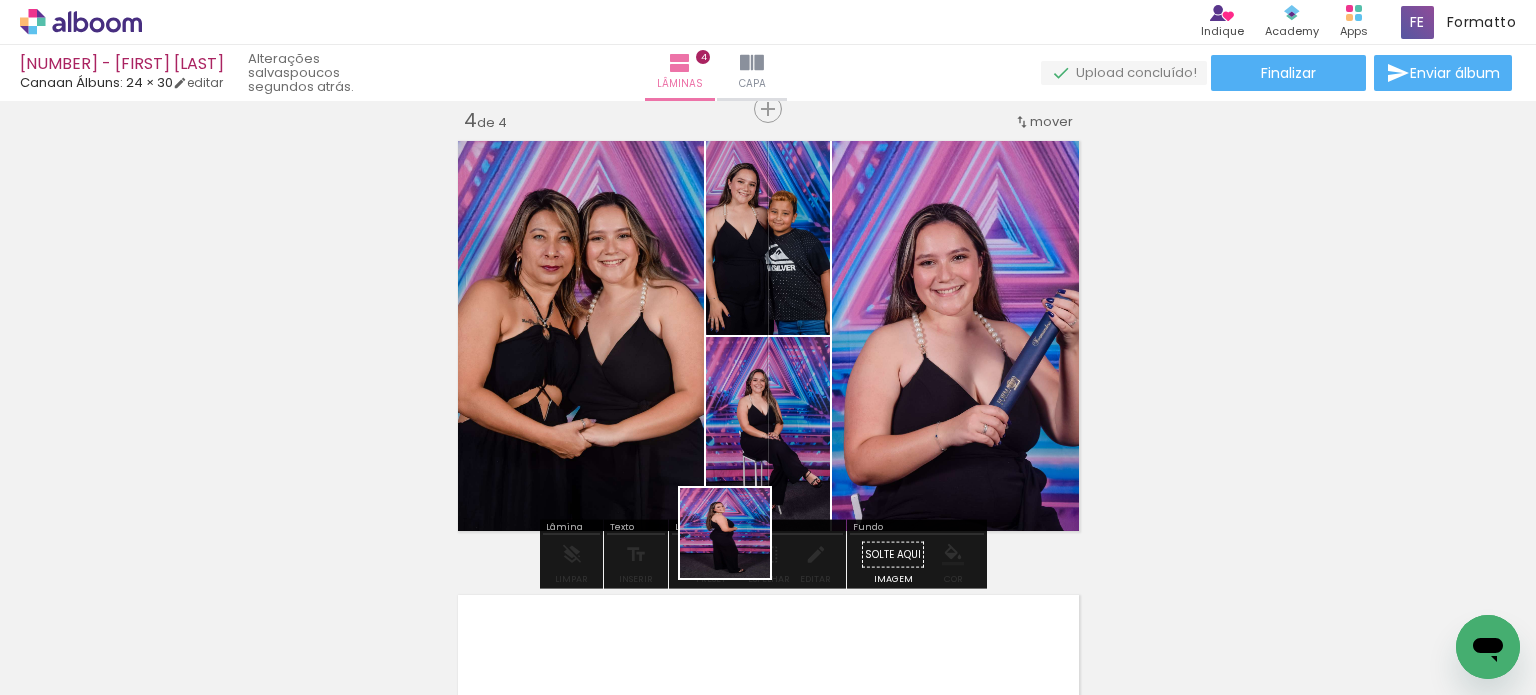 drag, startPoint x: 730, startPoint y: 611, endPoint x: 609, endPoint y: 516, distance: 153.83757 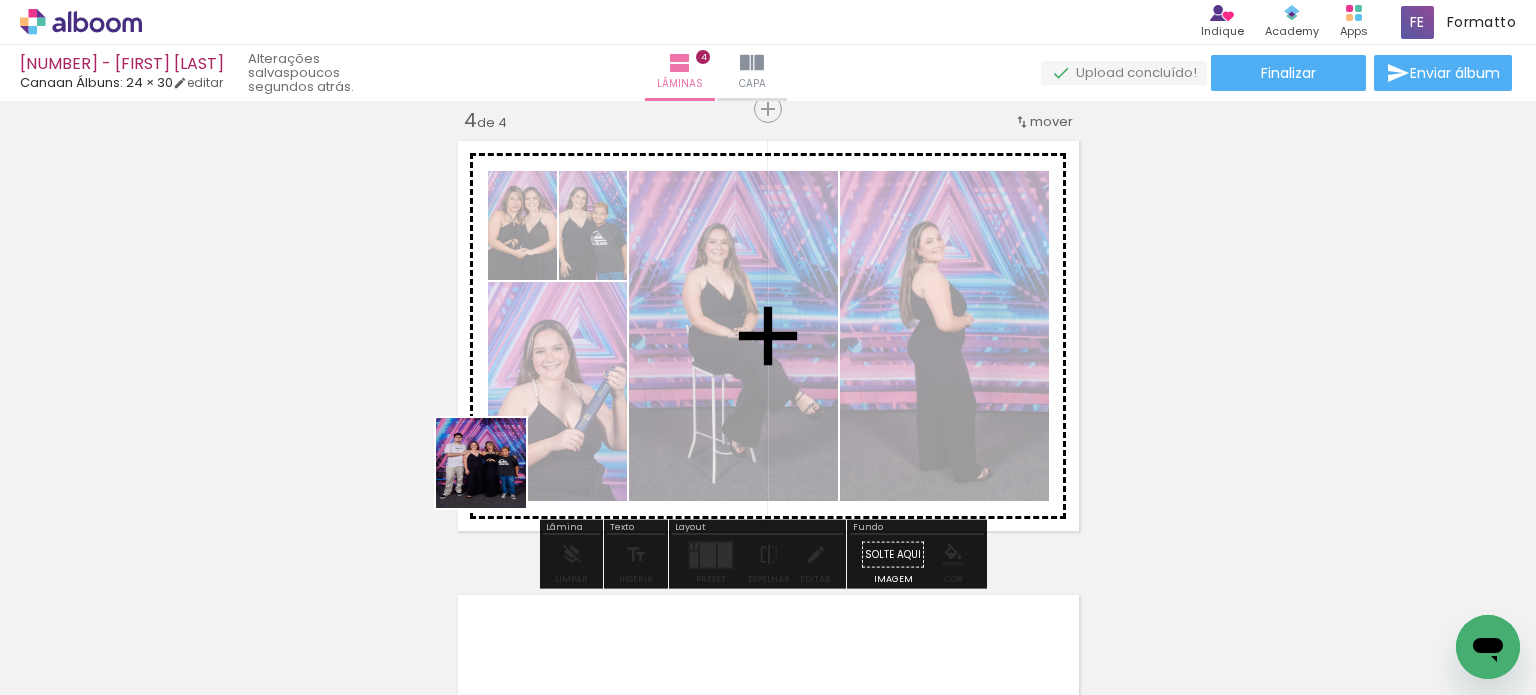 drag, startPoint x: 270, startPoint y: 623, endPoint x: 569, endPoint y: 428, distance: 356.96777 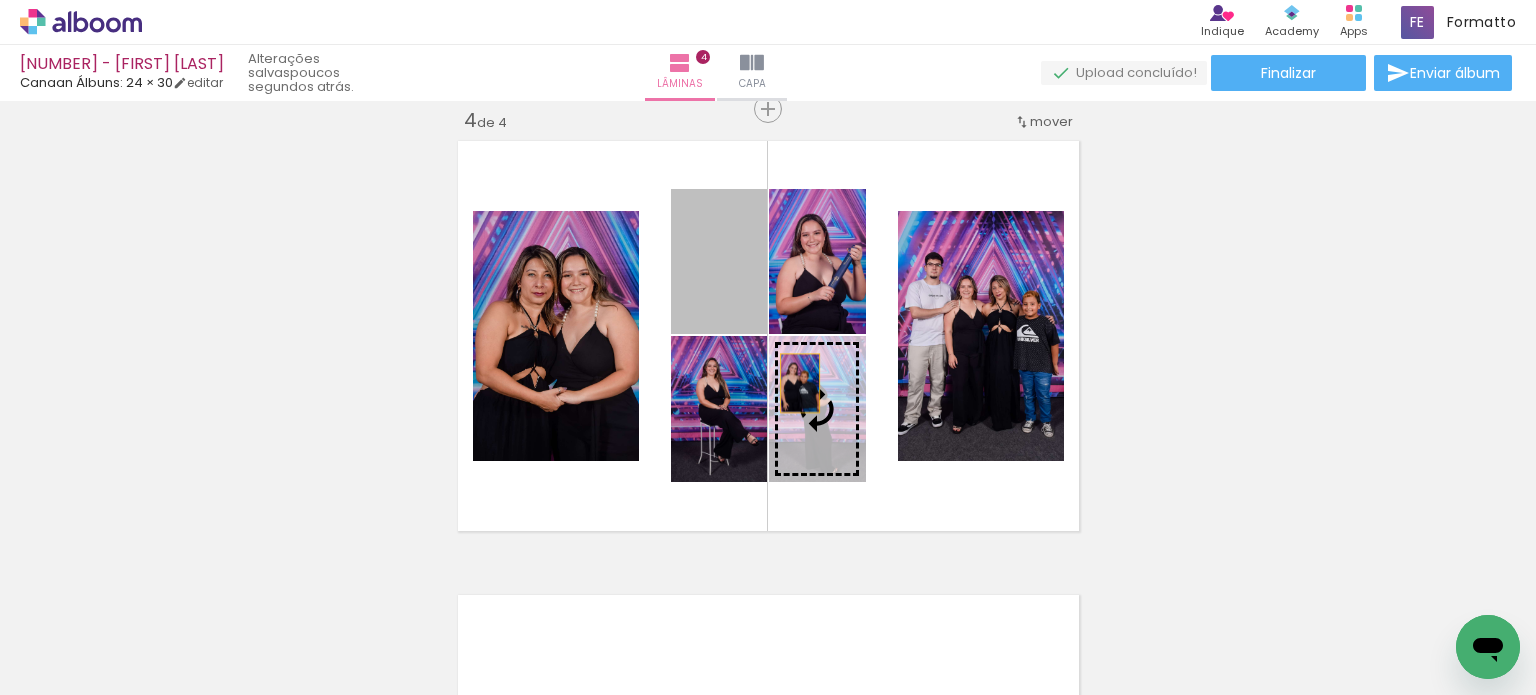 drag, startPoint x: 737, startPoint y: 303, endPoint x: 793, endPoint y: 386, distance: 100.12492 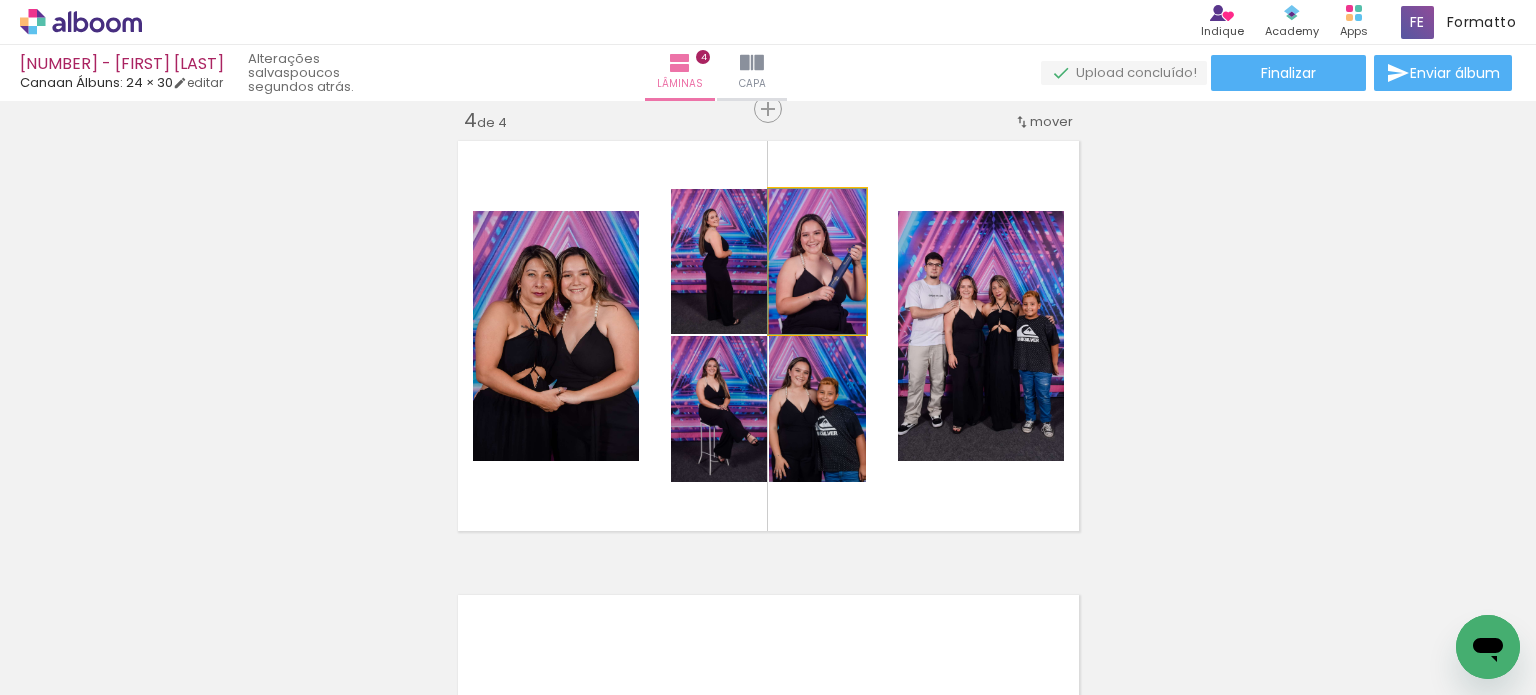 drag, startPoint x: 820, startPoint y: 303, endPoint x: 804, endPoint y: 297, distance: 17.088007 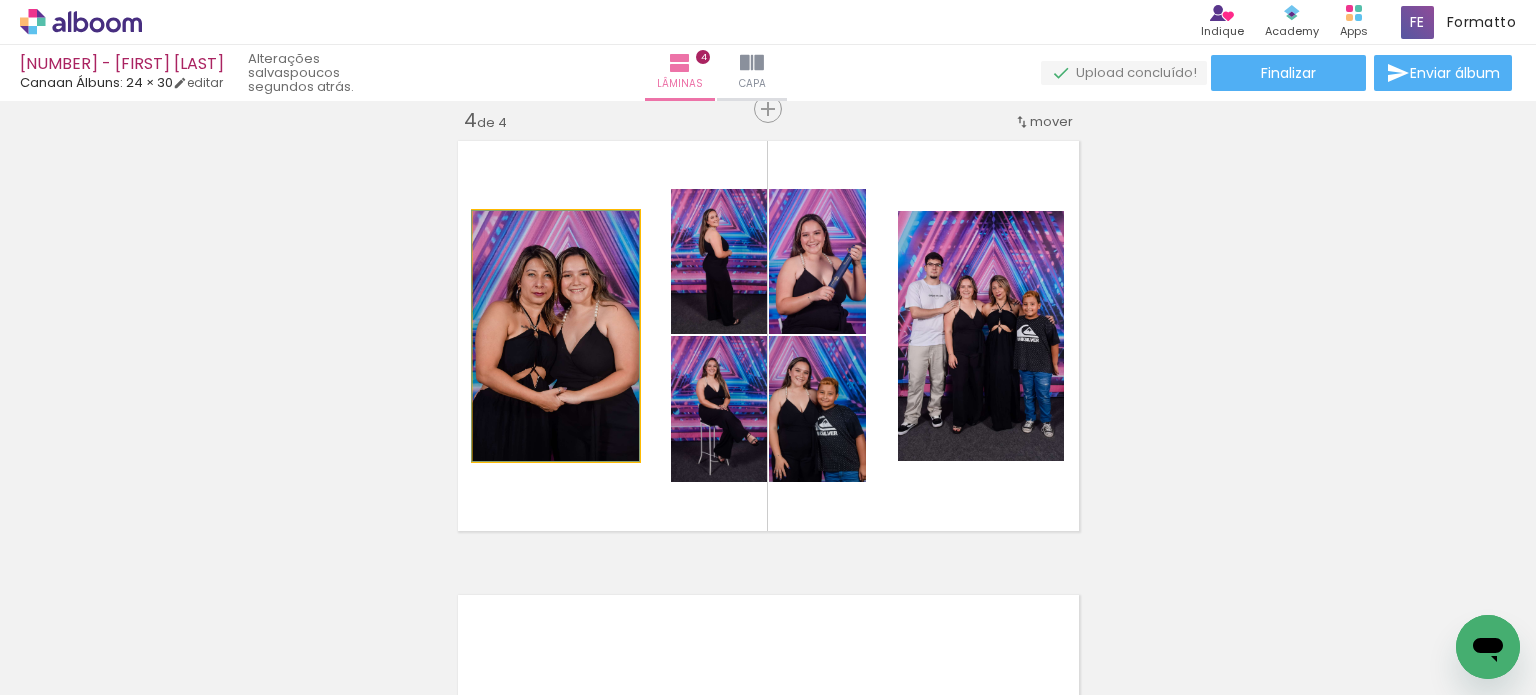 drag, startPoint x: 592, startPoint y: 372, endPoint x: 577, endPoint y: 356, distance: 21.931713 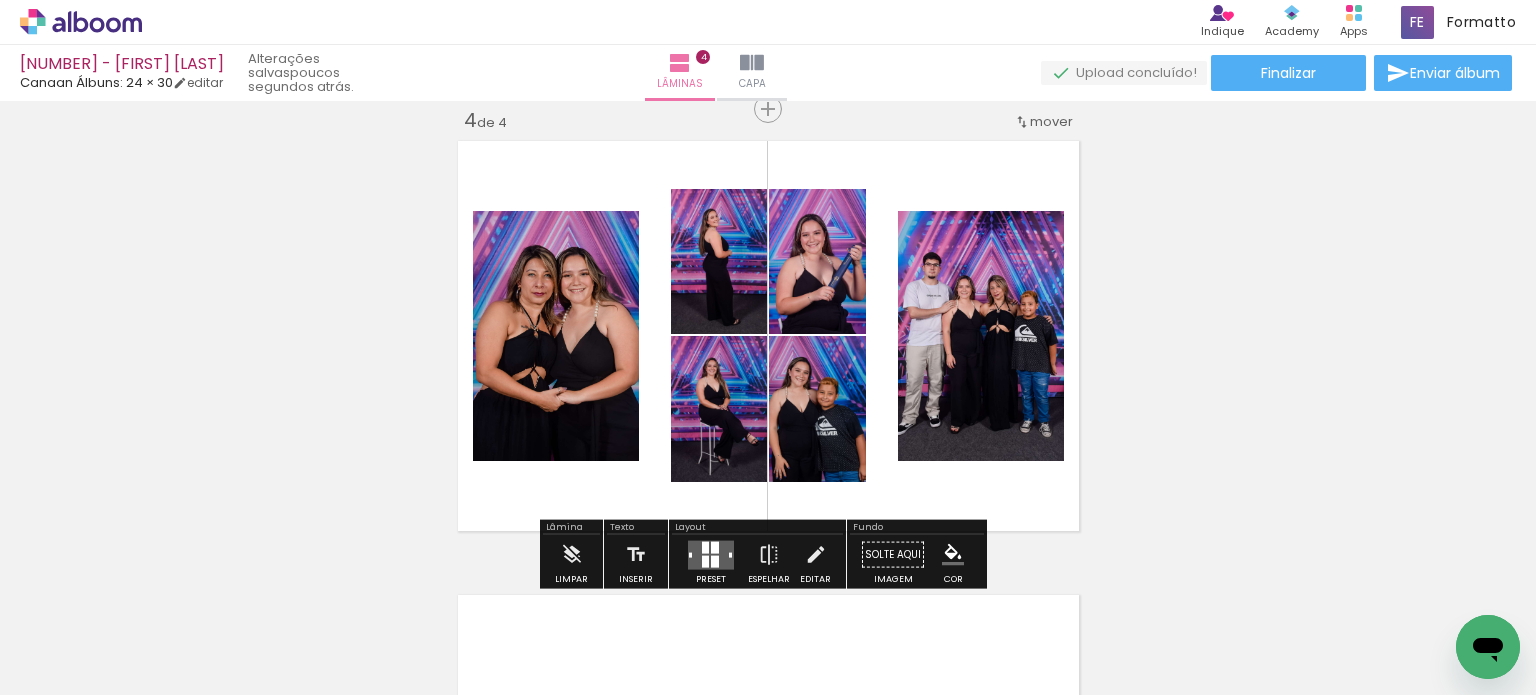 click on "Inserir lâmina 1  de 4  Inserir lâmina 2  de 4  Inserir lâmina 3  de 4  Inserir lâmina 4  de 4 O Designbox precisará aumentar a sua imagem em 248% para exportar para impressão. O Designbox precisará aumentar a sua imagem em 176% para exportar para impressão. O Designbox precisará aumentar a sua imagem em 167% para exportar para impressão. O Designbox precisará aumentar a sua imagem em 167% para exportar para impressão. O Designbox precisará aumentar a sua imagem em 167% para exportar para impressão." at bounding box center [768, -144] 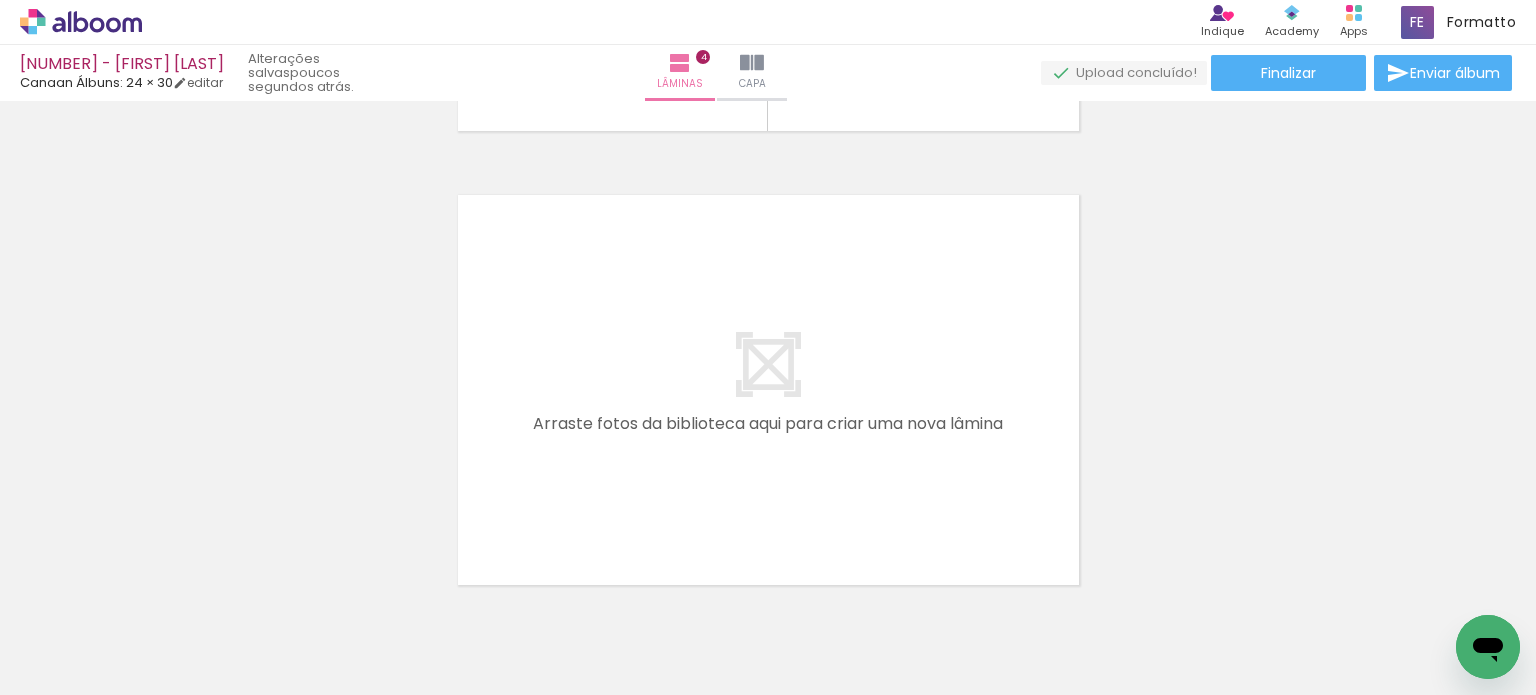 scroll, scrollTop: 1878, scrollLeft: 0, axis: vertical 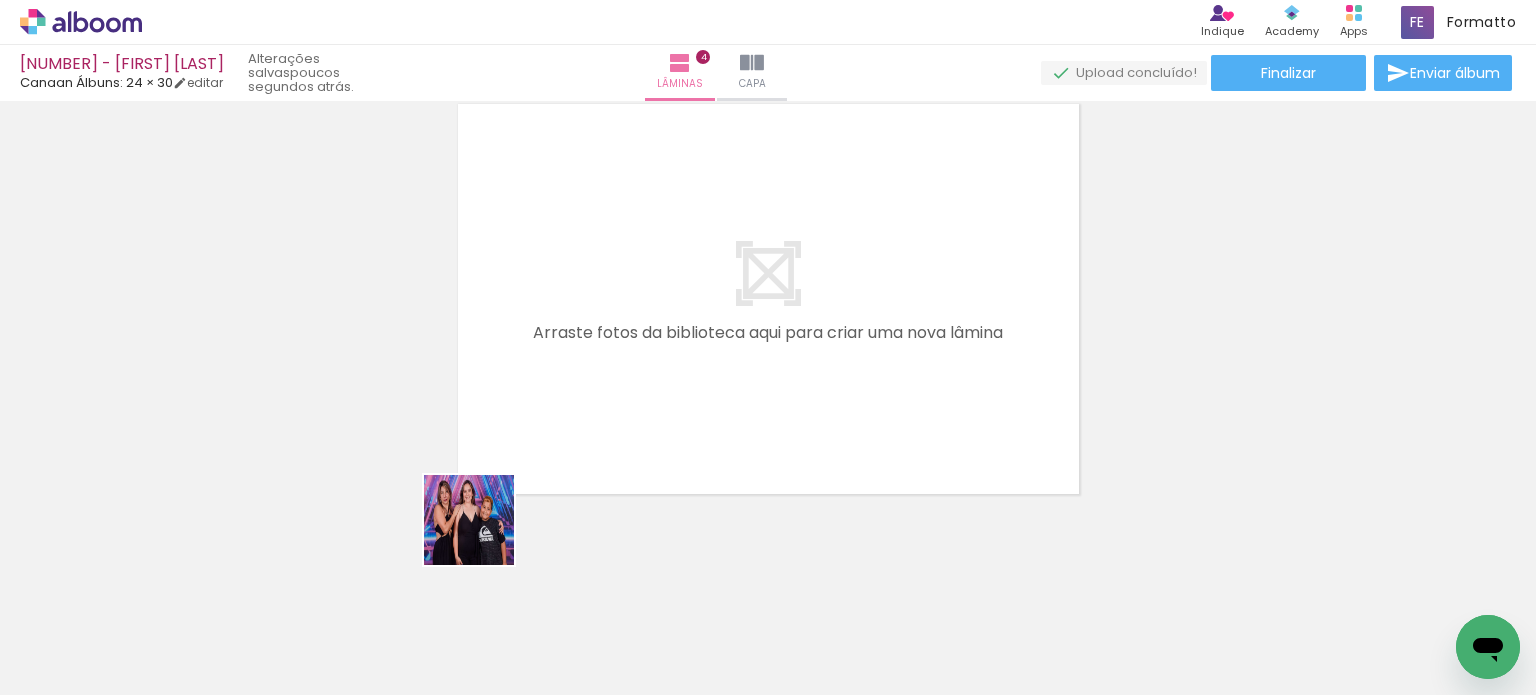 drag, startPoint x: 484, startPoint y: 535, endPoint x: 445, endPoint y: 526, distance: 40.024994 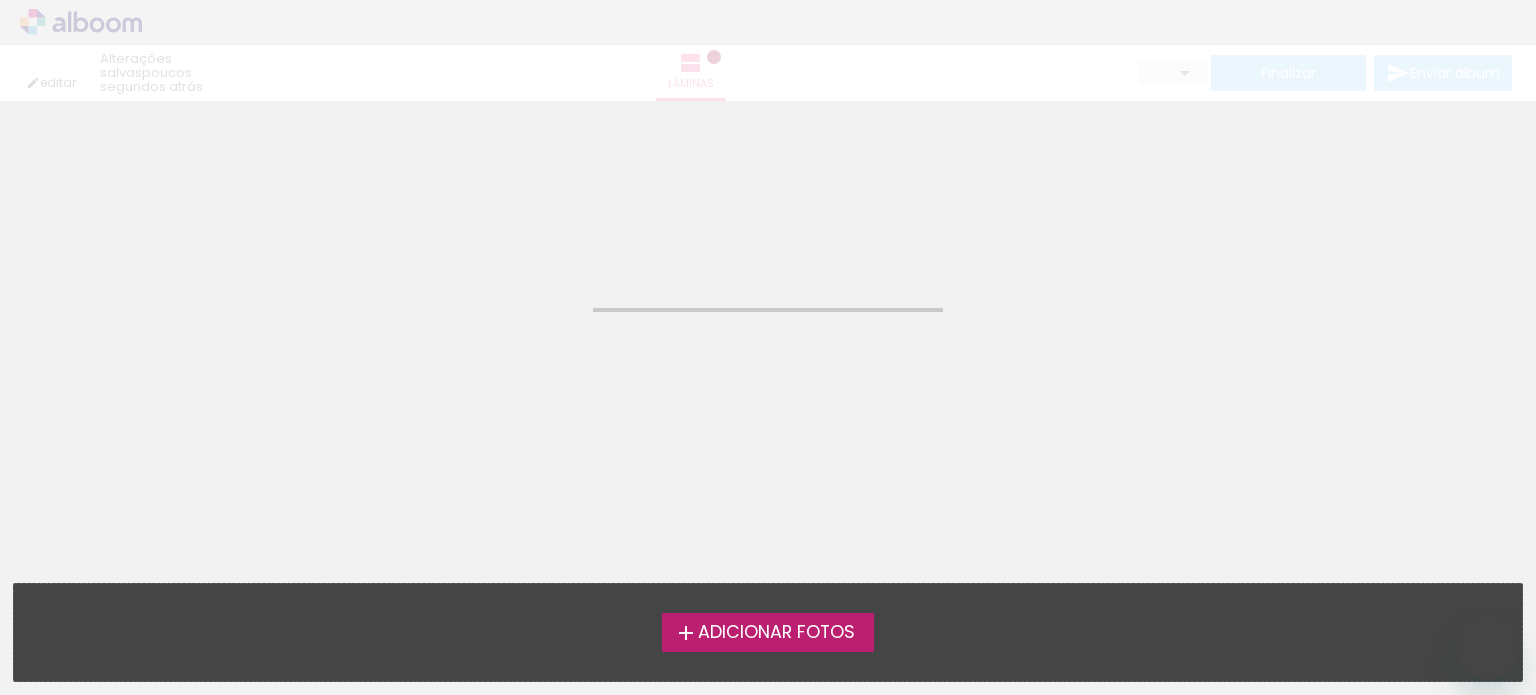scroll, scrollTop: 0, scrollLeft: 0, axis: both 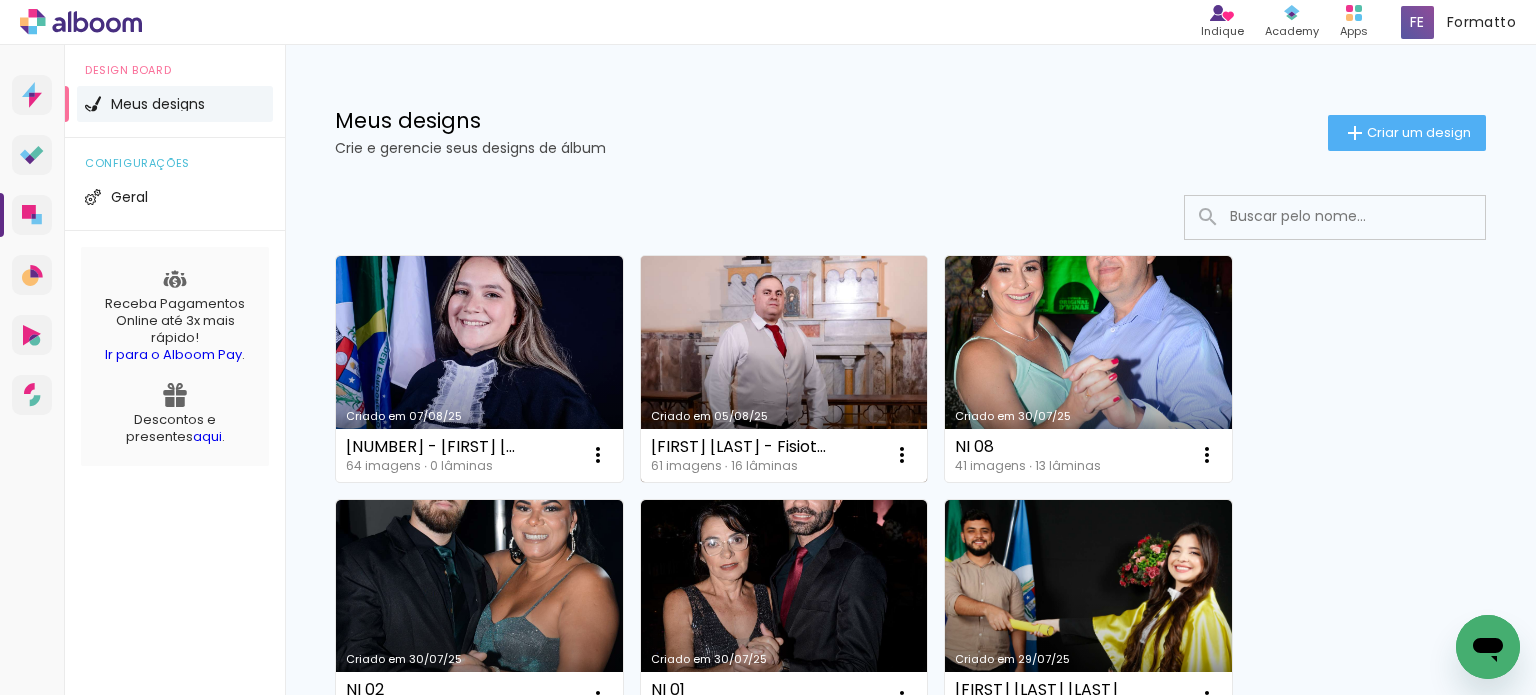 click on "Criado em 05/08/25" at bounding box center [784, 369] 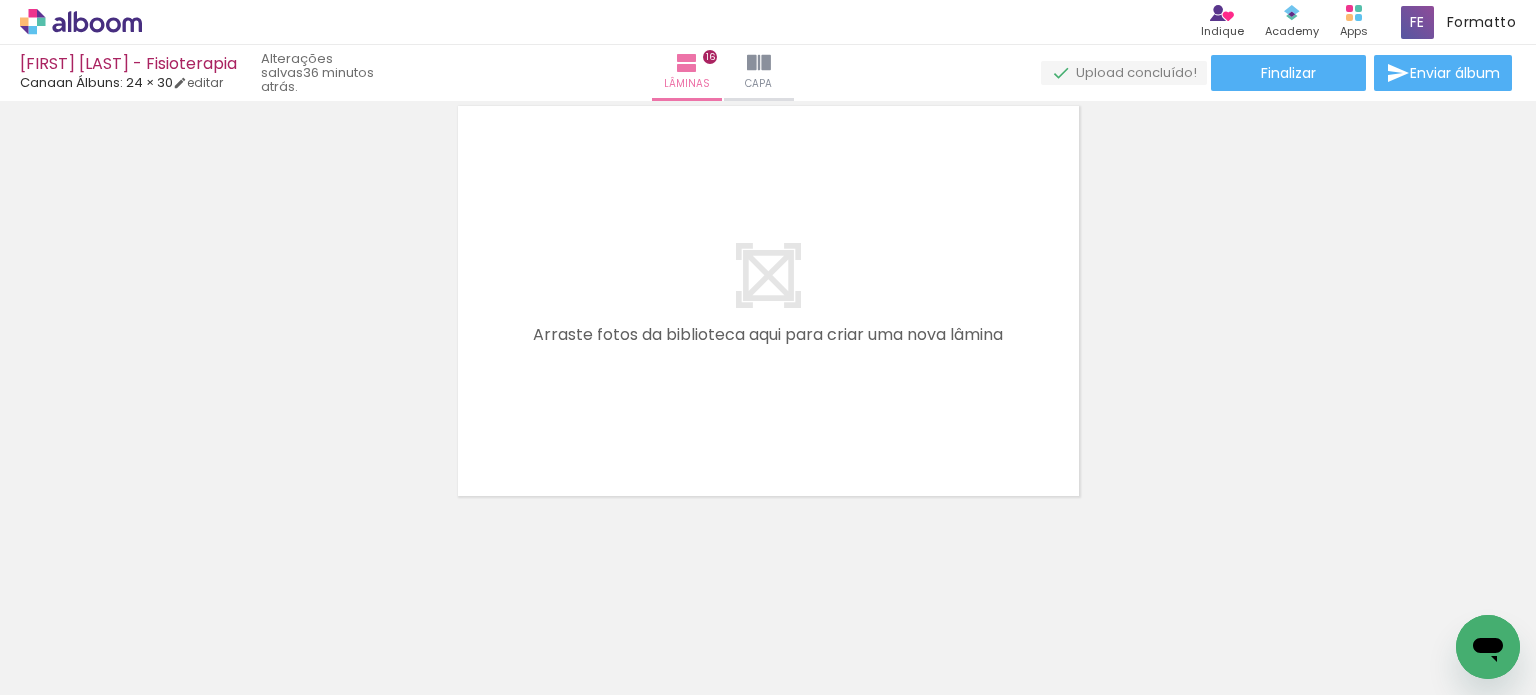 scroll, scrollTop: 7326, scrollLeft: 0, axis: vertical 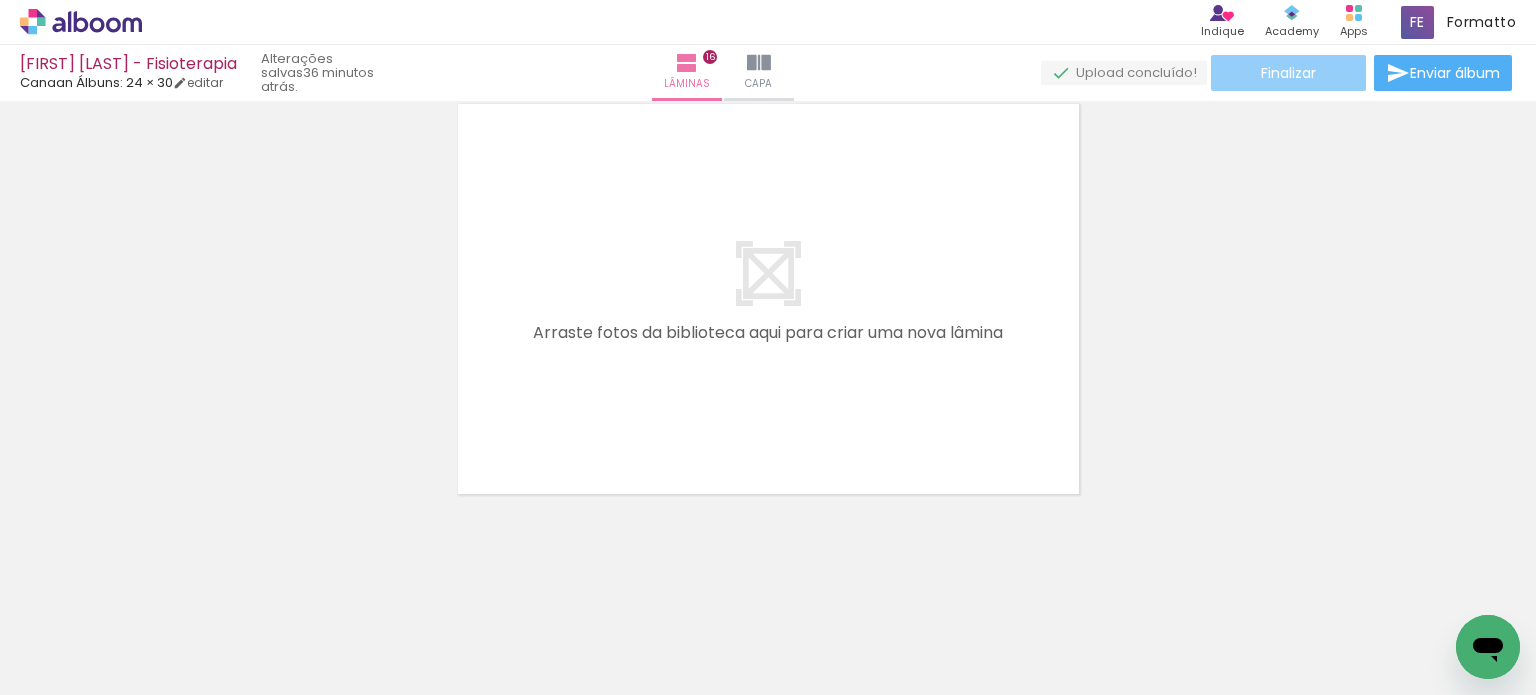 click on "Finalizar" 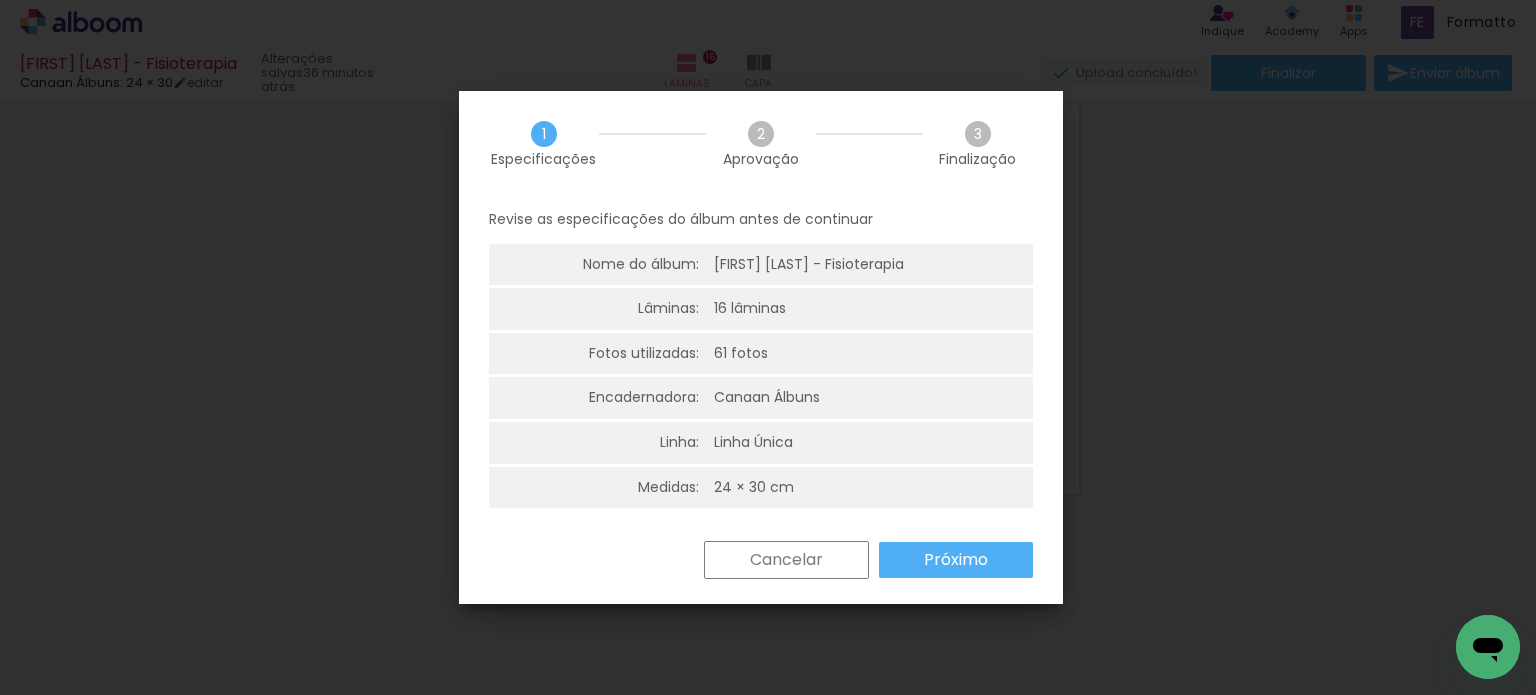 click on "Próximo" at bounding box center (0, 0) 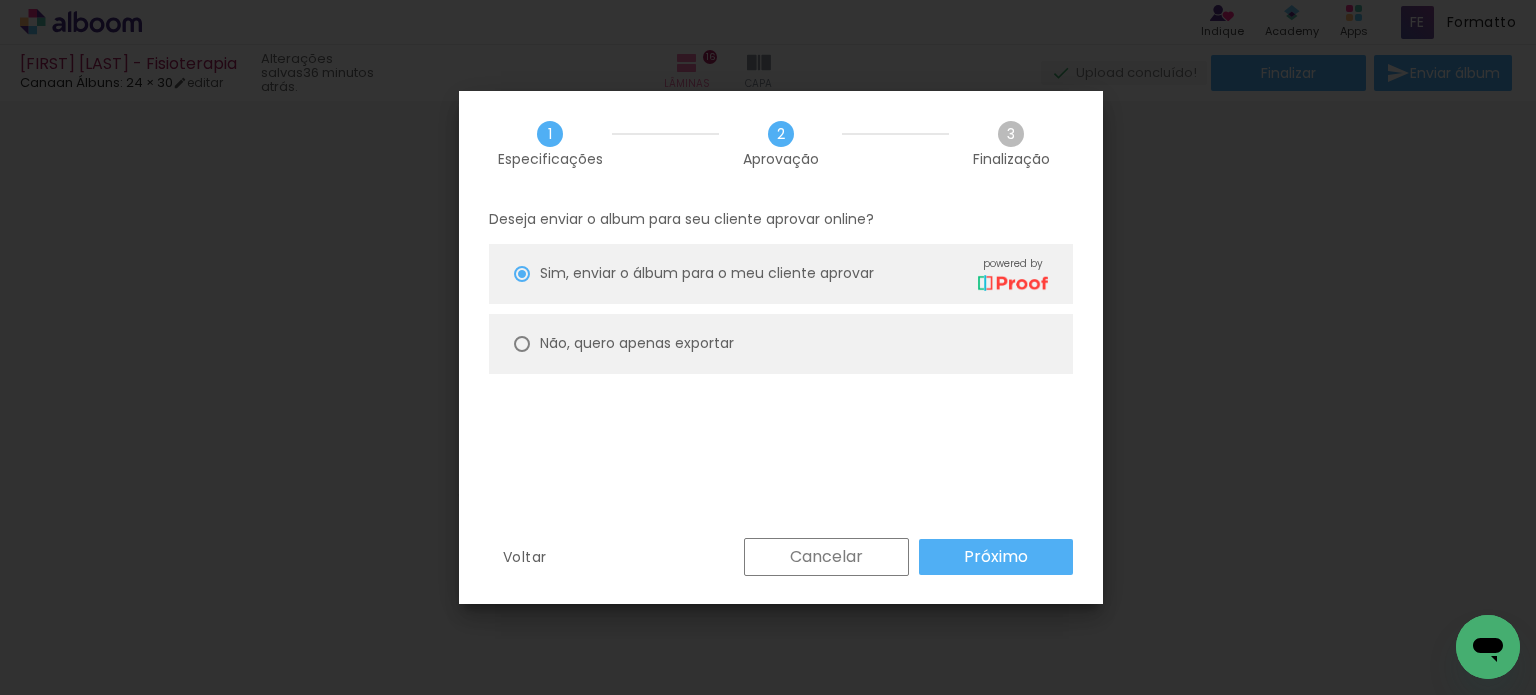 click on "Próximo" at bounding box center (0, 0) 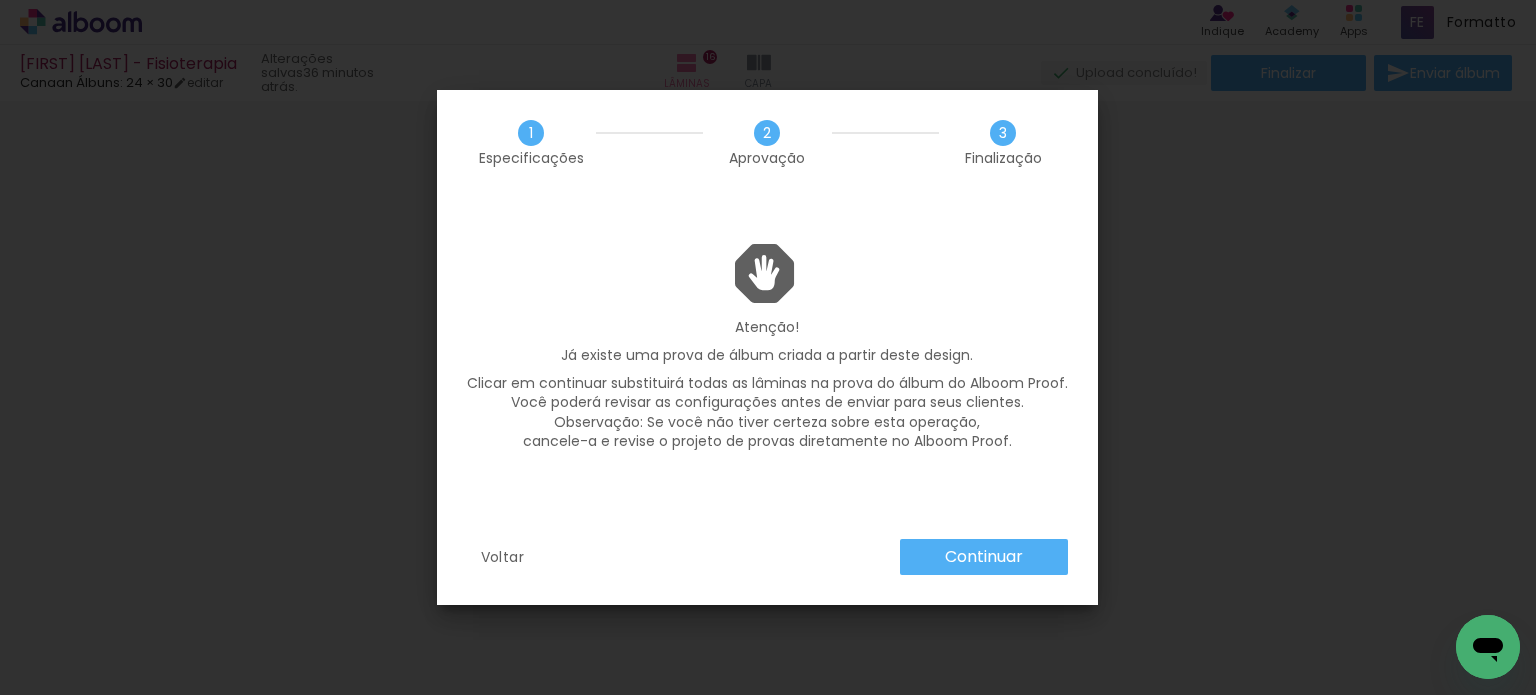 click on "Continuar" at bounding box center (0, 0) 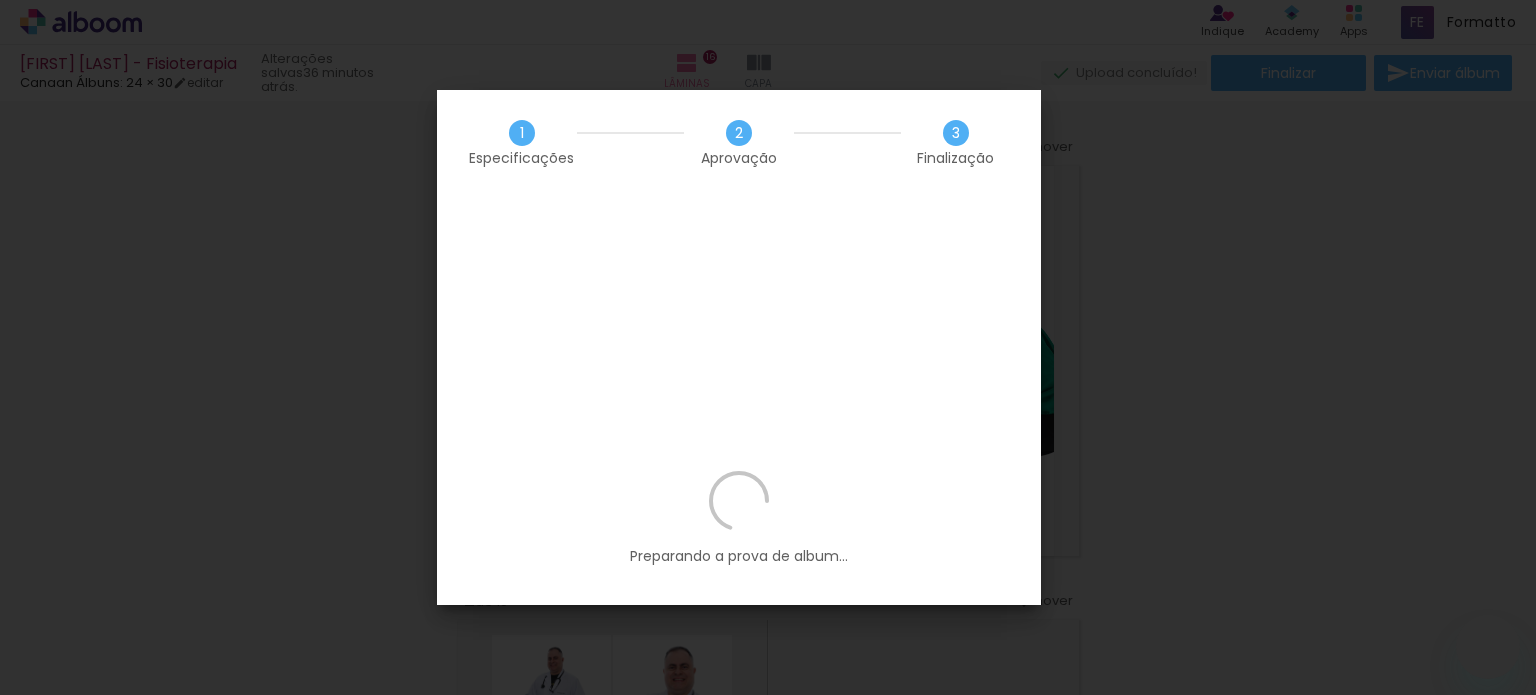 scroll, scrollTop: 0, scrollLeft: 0, axis: both 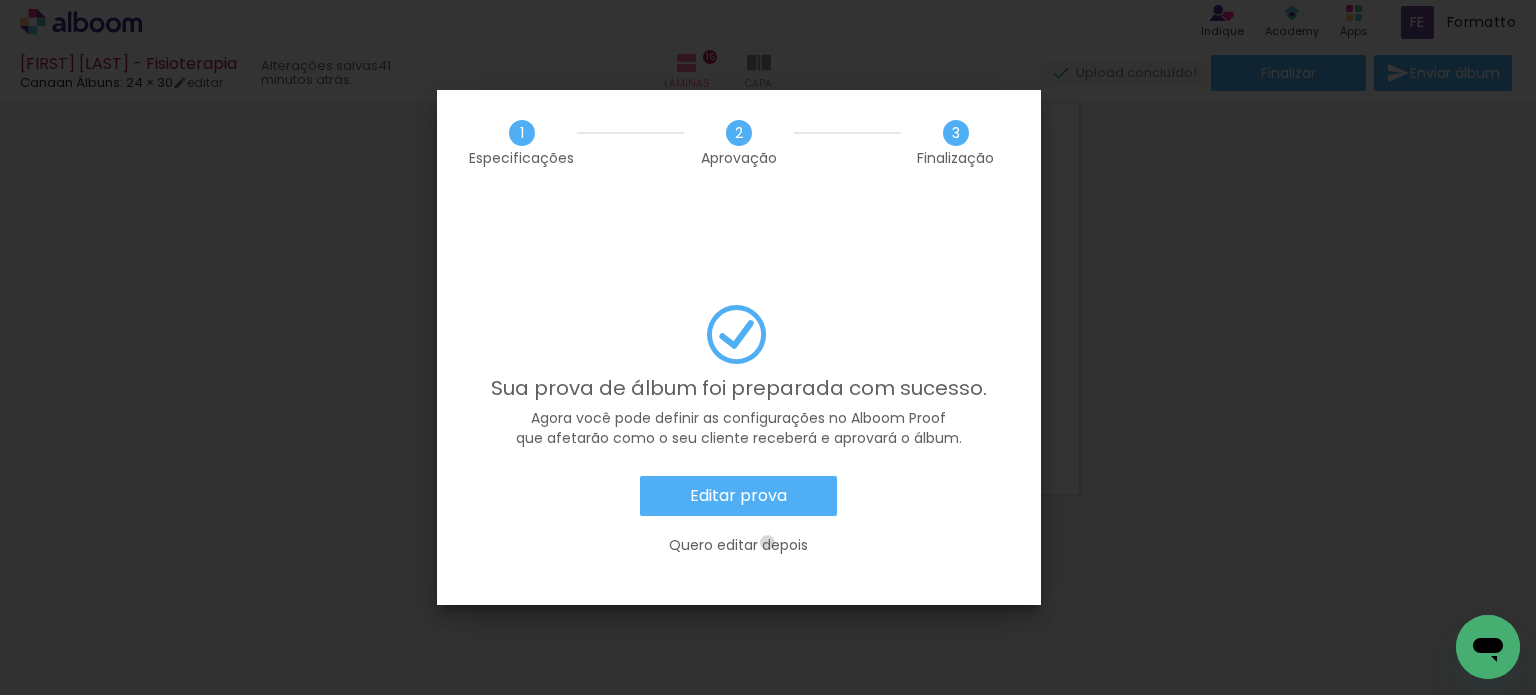 click on "Quero editar depois" at bounding box center [0, 0] 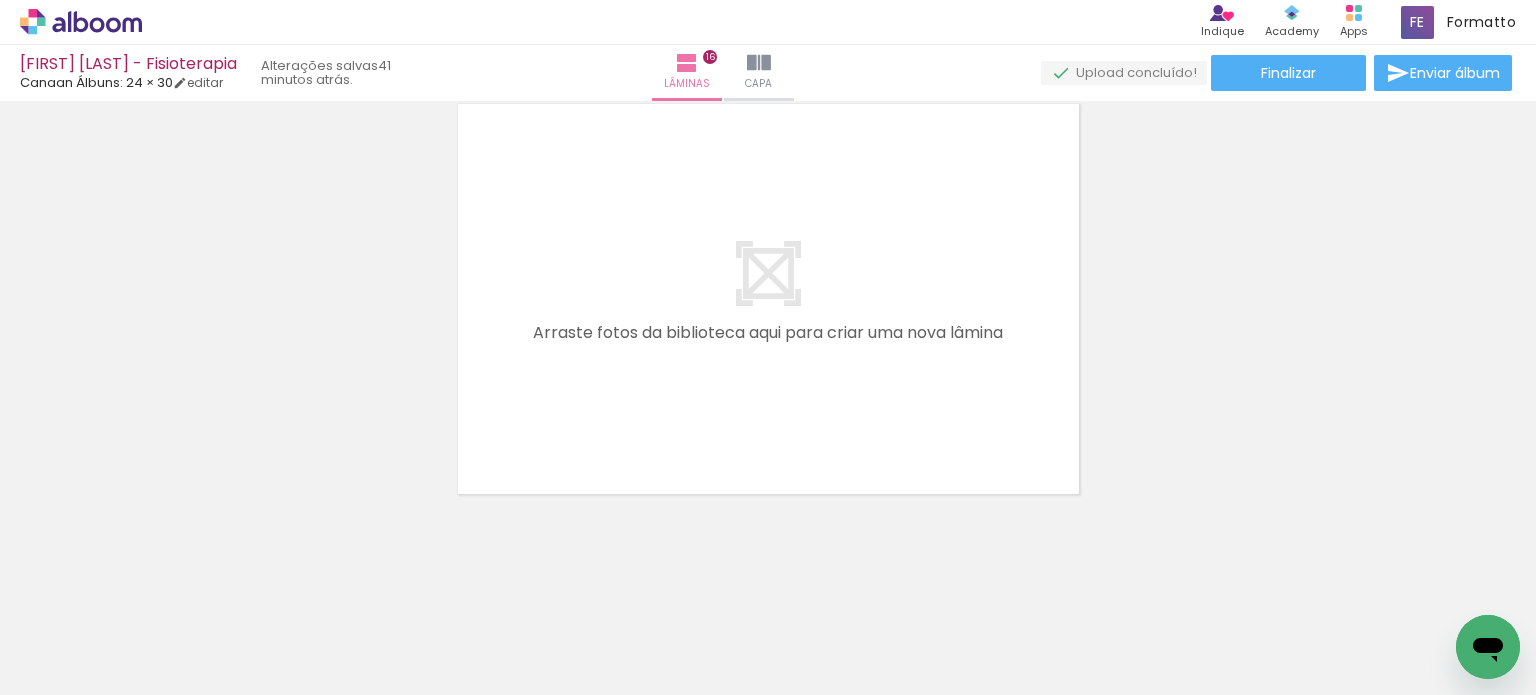 click 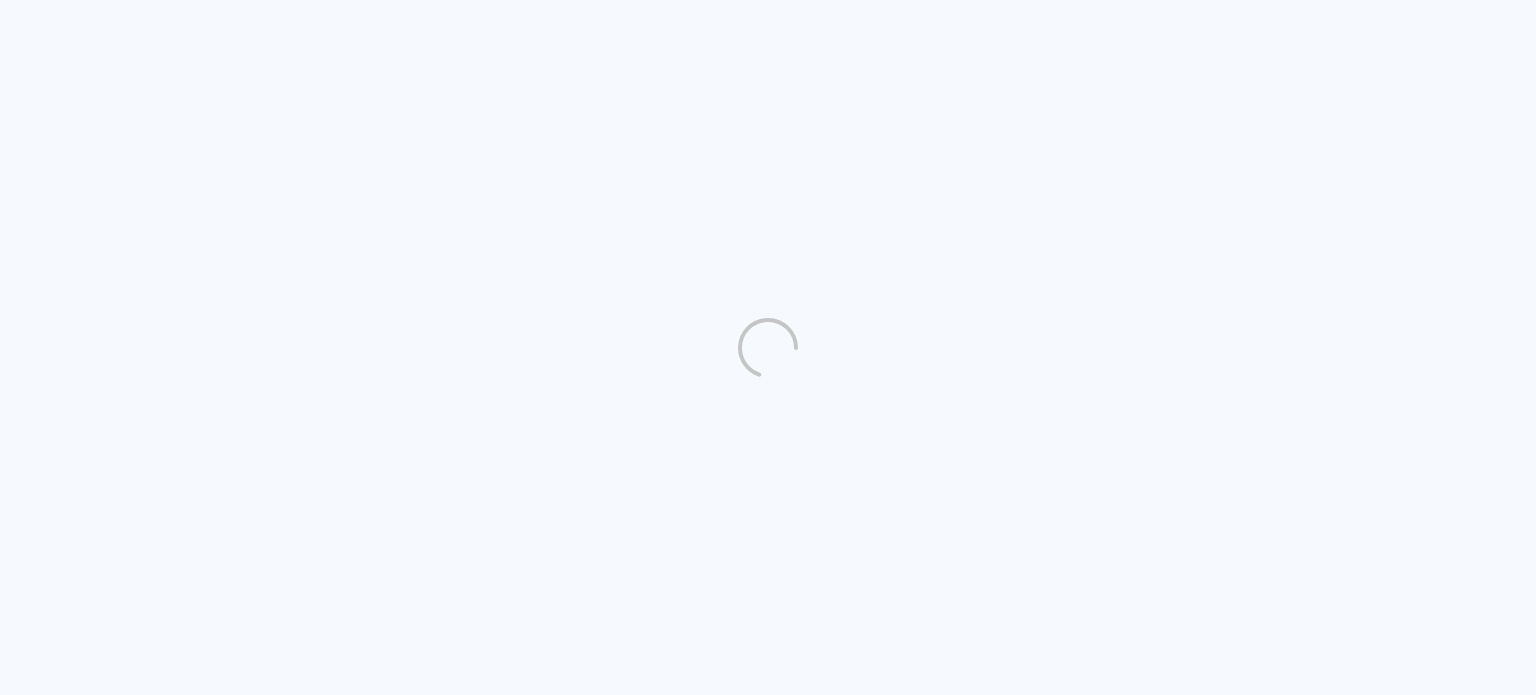 scroll, scrollTop: 0, scrollLeft: 0, axis: both 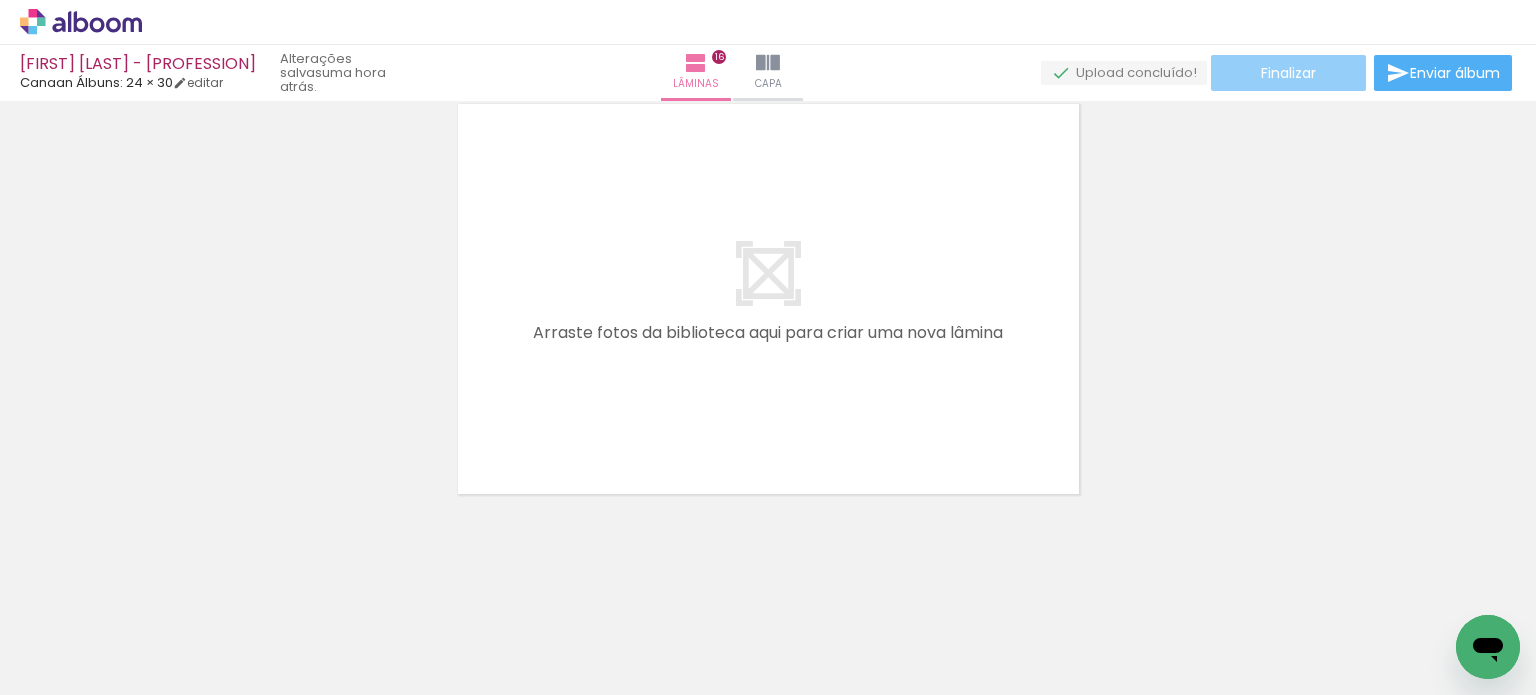 click on "Finalizar" 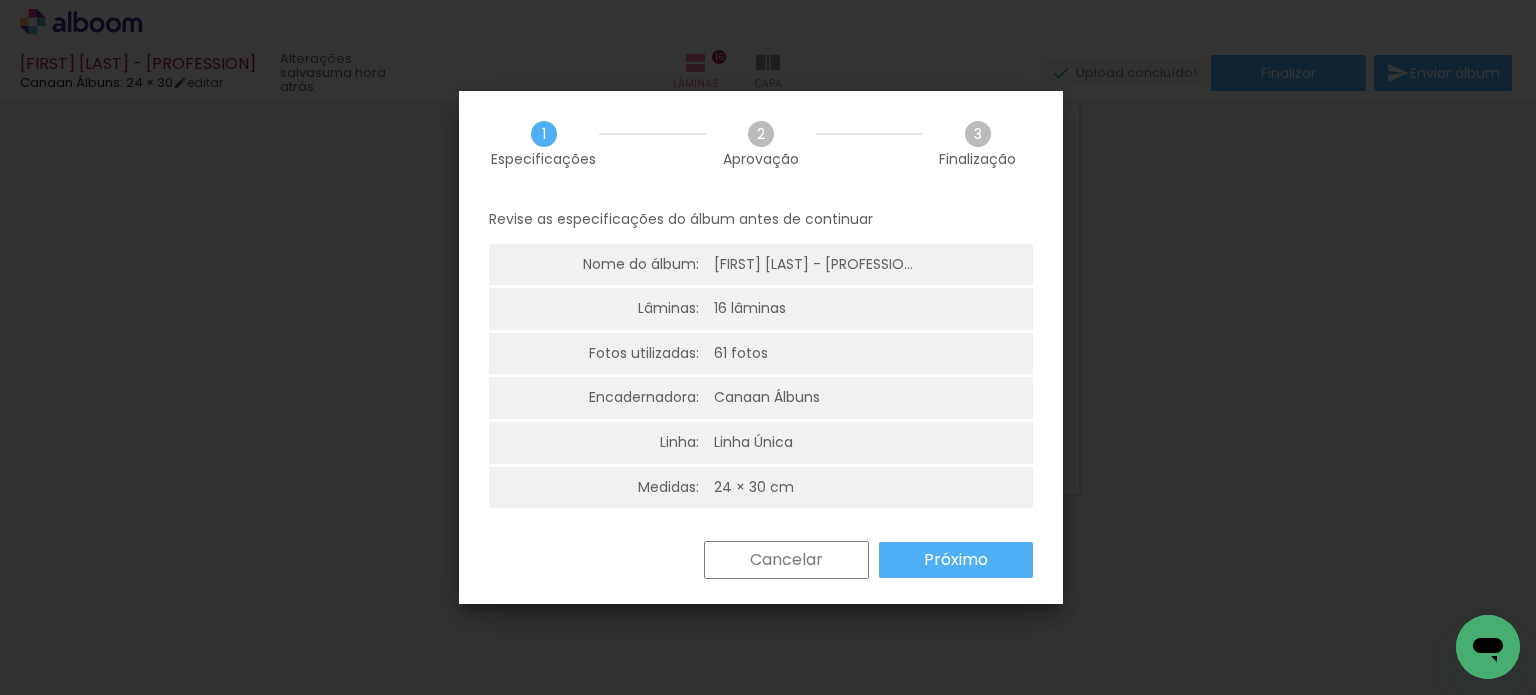 click on "Próximo" at bounding box center (0, 0) 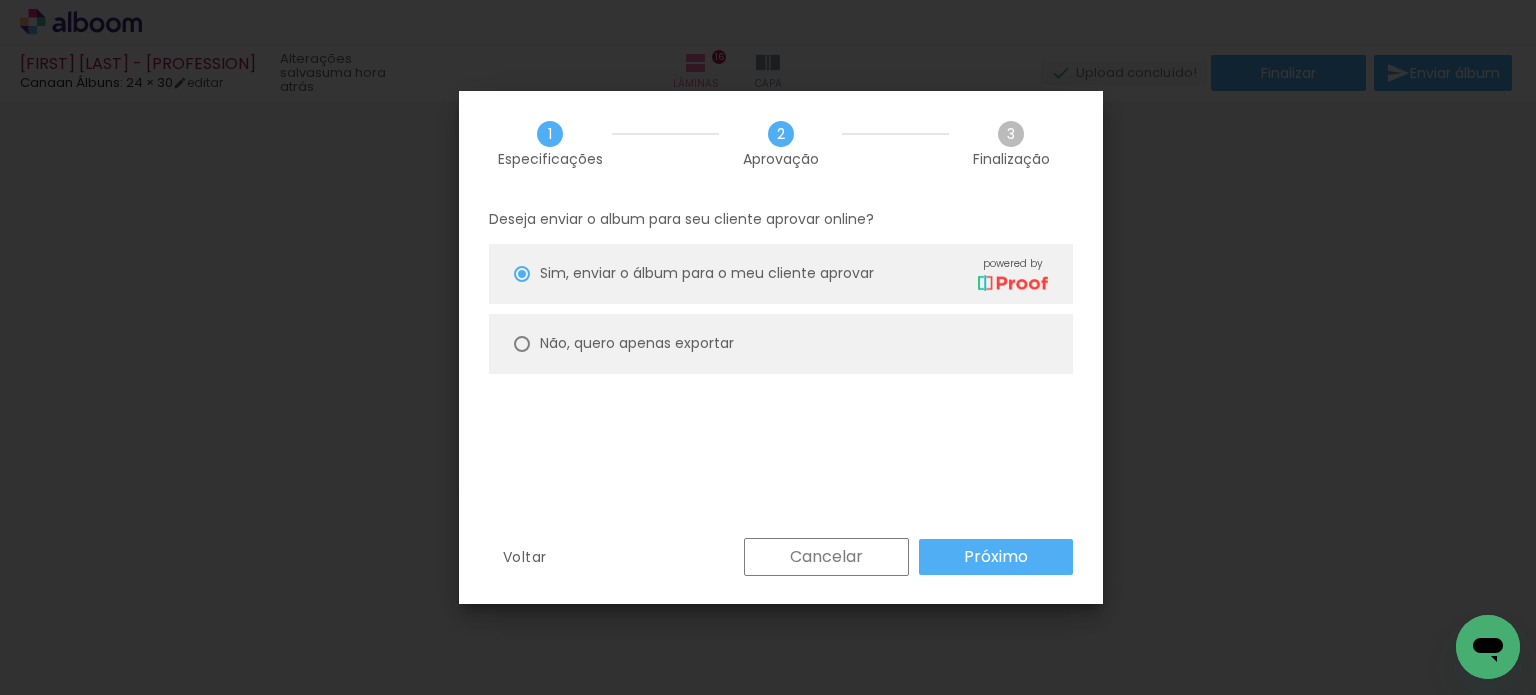 click at bounding box center [522, 274] 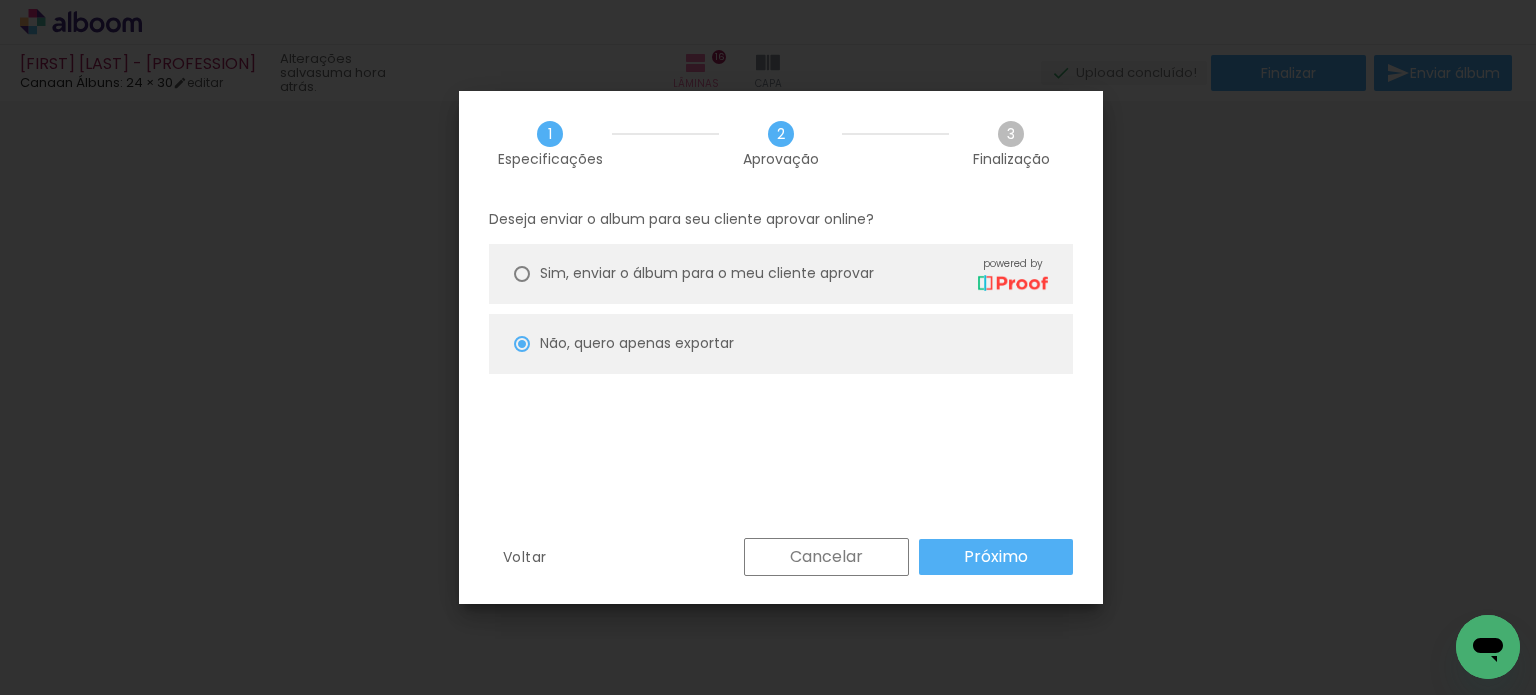 click on "Próximo" at bounding box center [0, 0] 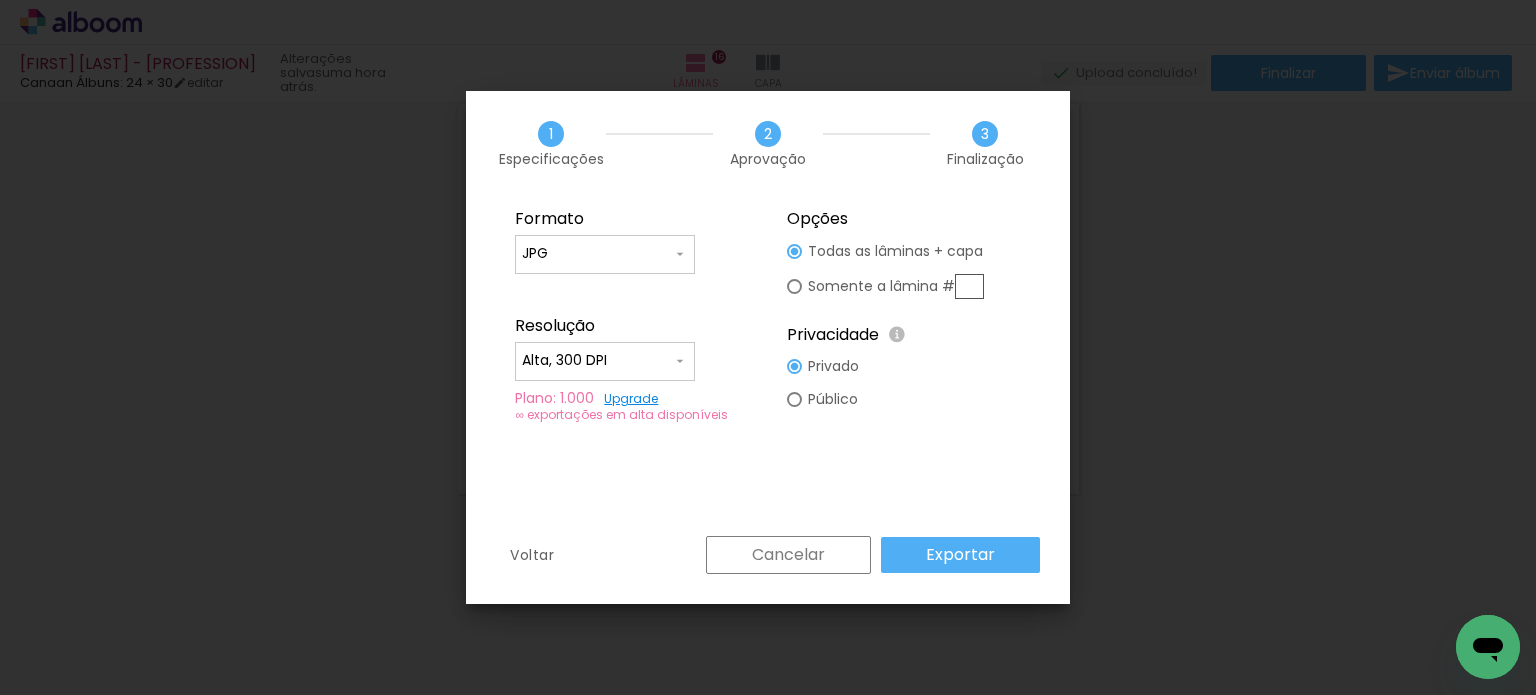 click on "Exportar" at bounding box center (0, 0) 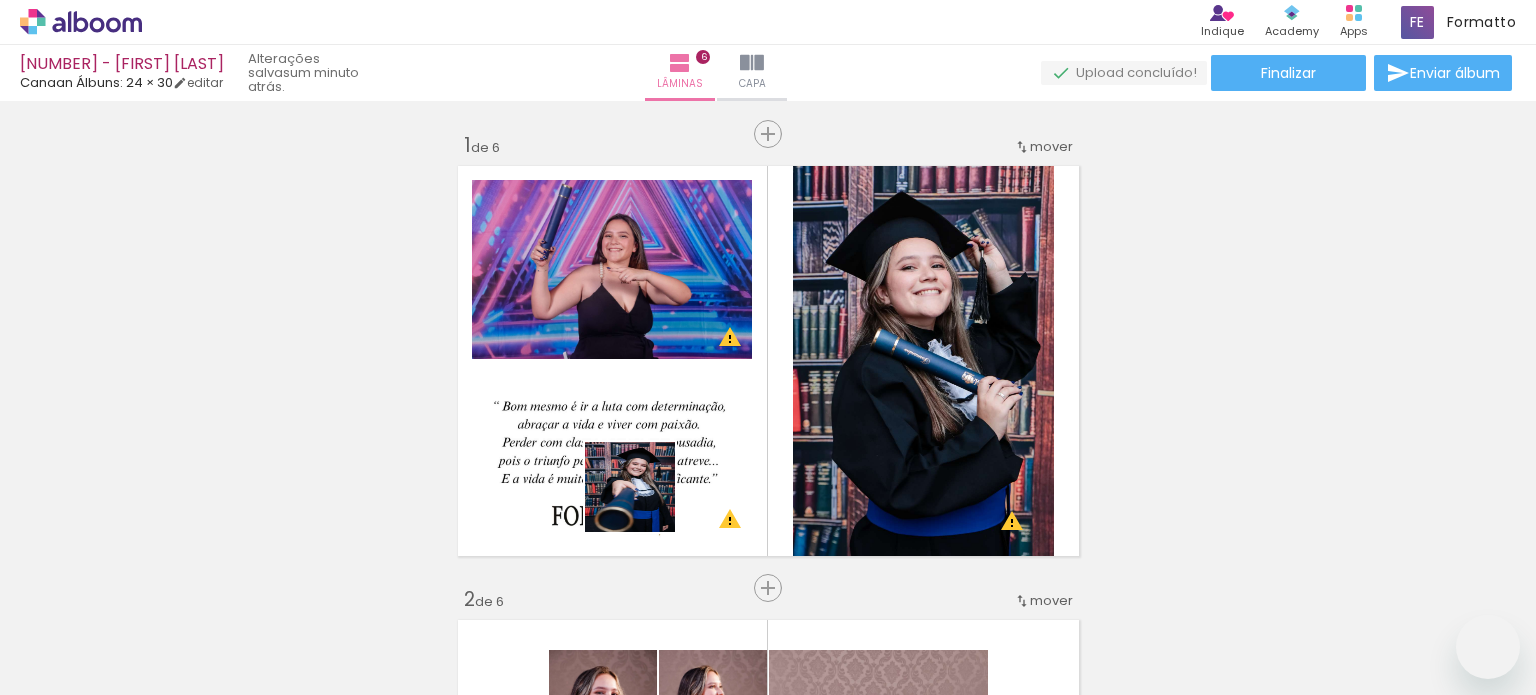 click at bounding box center [768, 347] 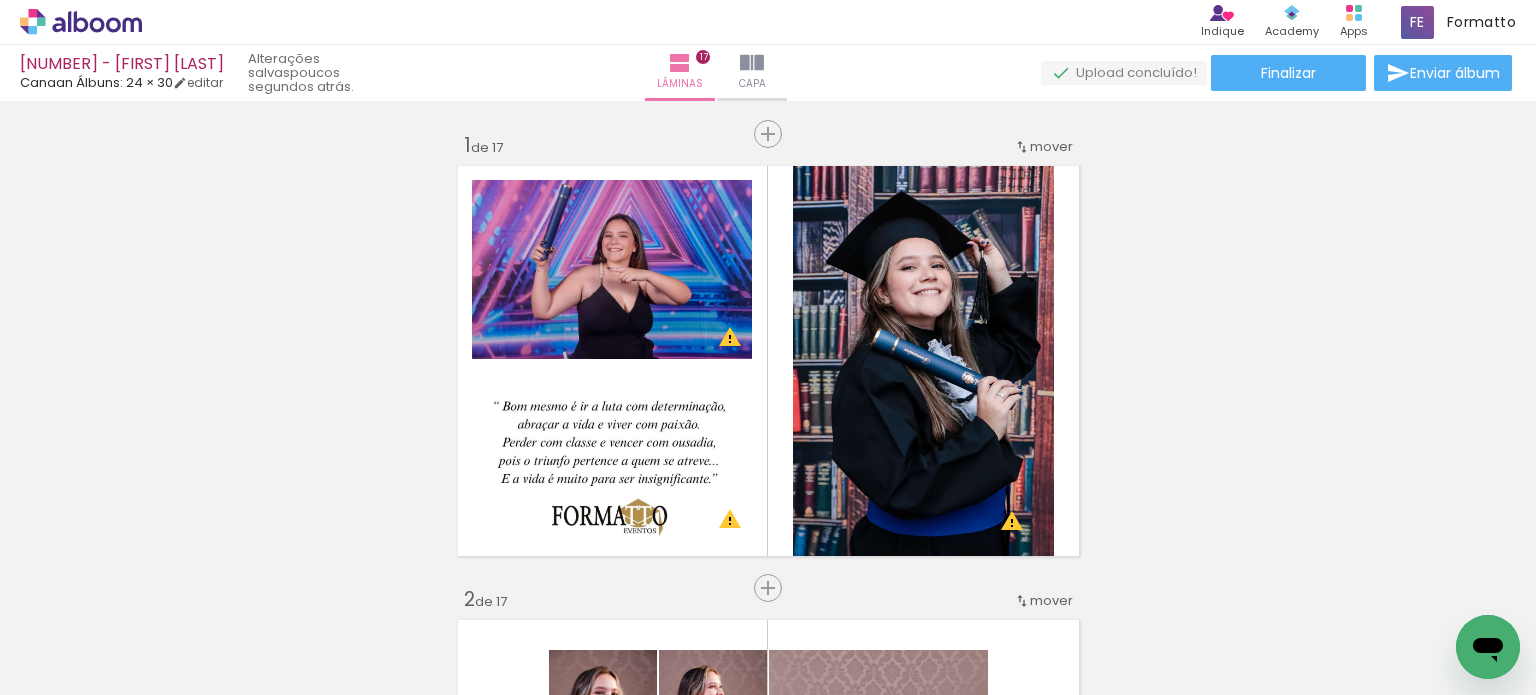 scroll, scrollTop: 0, scrollLeft: 0, axis: both 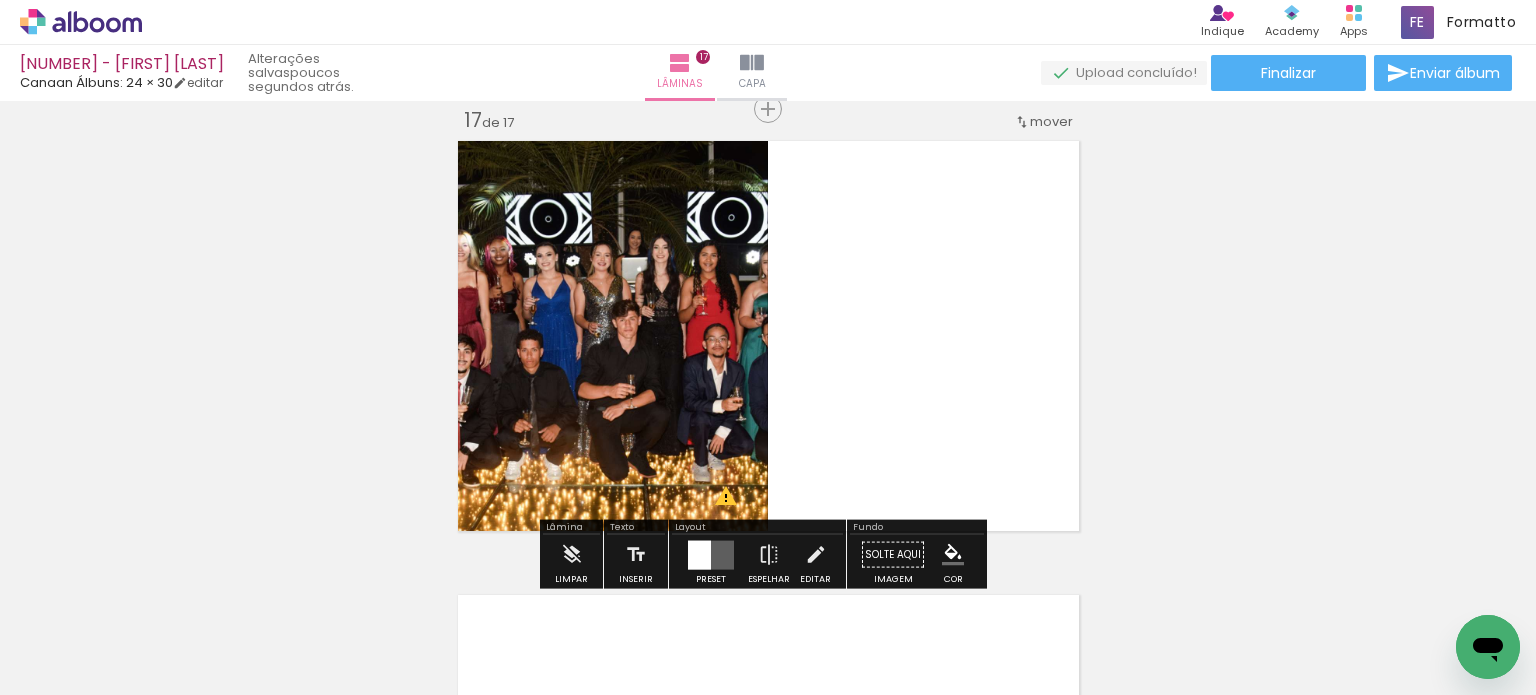 click at bounding box center [711, 554] 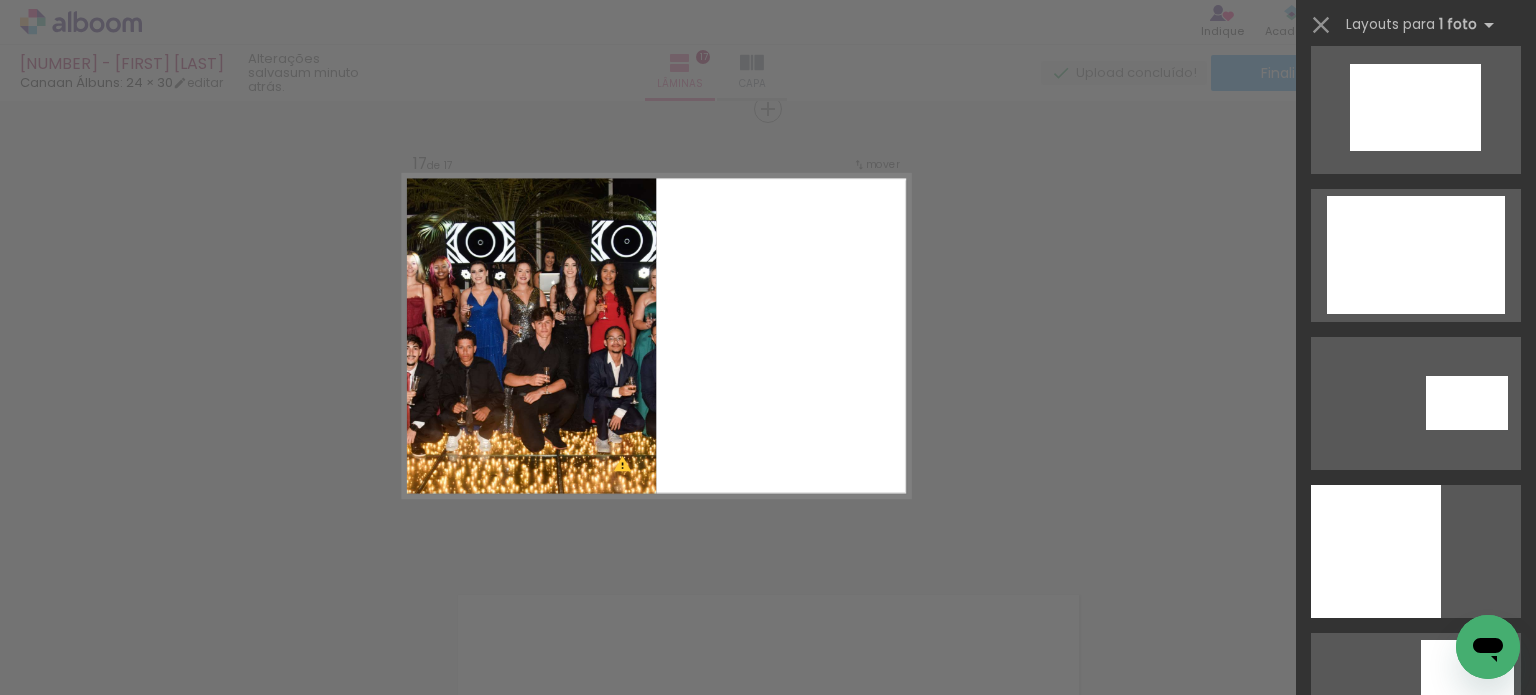 scroll, scrollTop: 1100, scrollLeft: 0, axis: vertical 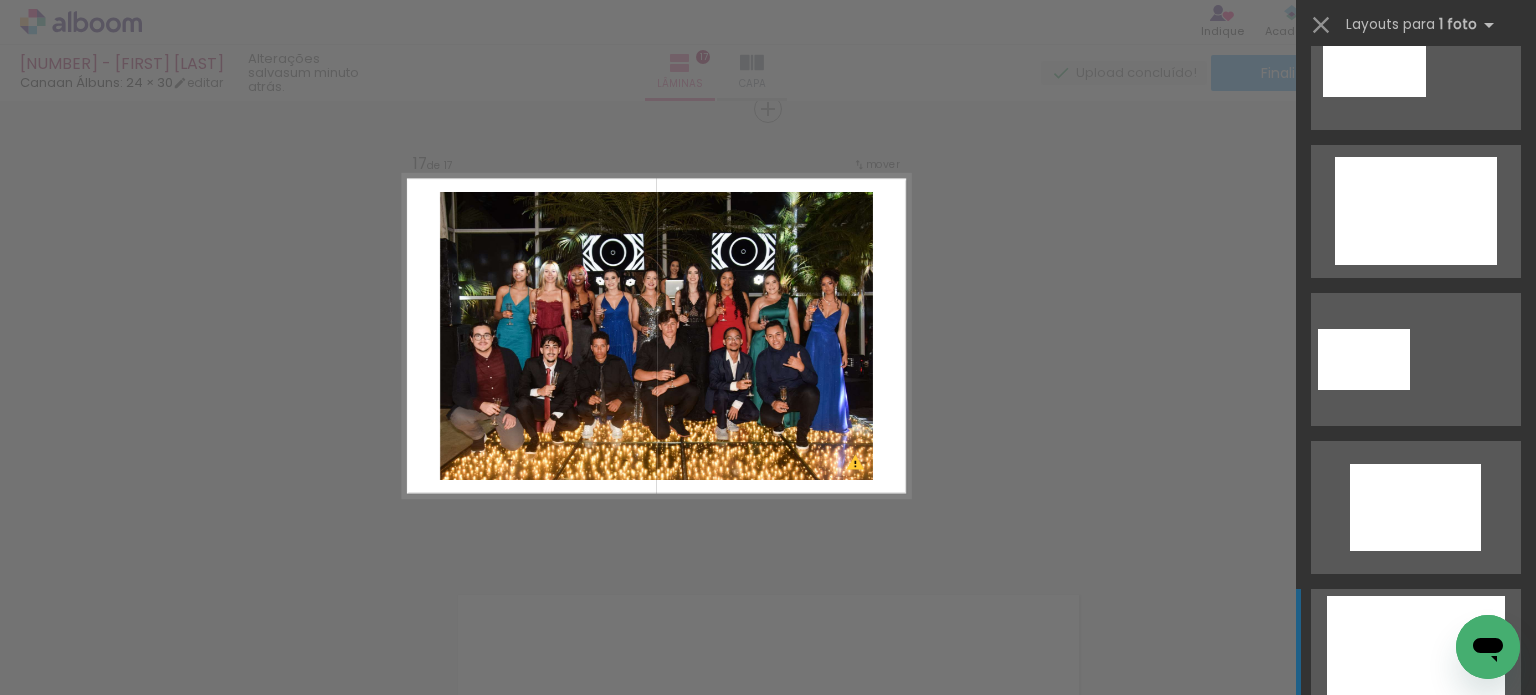 click at bounding box center [1376, 951] 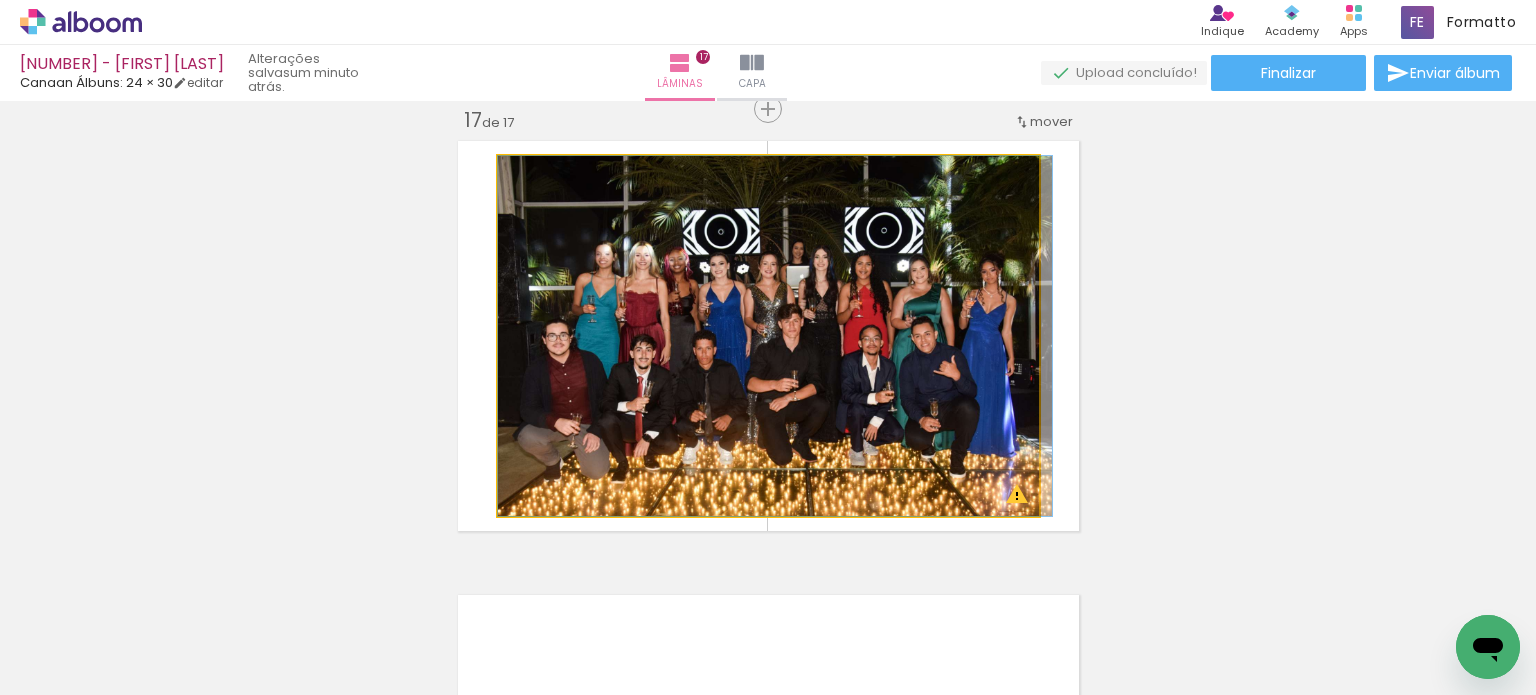 drag, startPoint x: 741, startPoint y: 371, endPoint x: 784, endPoint y: 373, distance: 43.046486 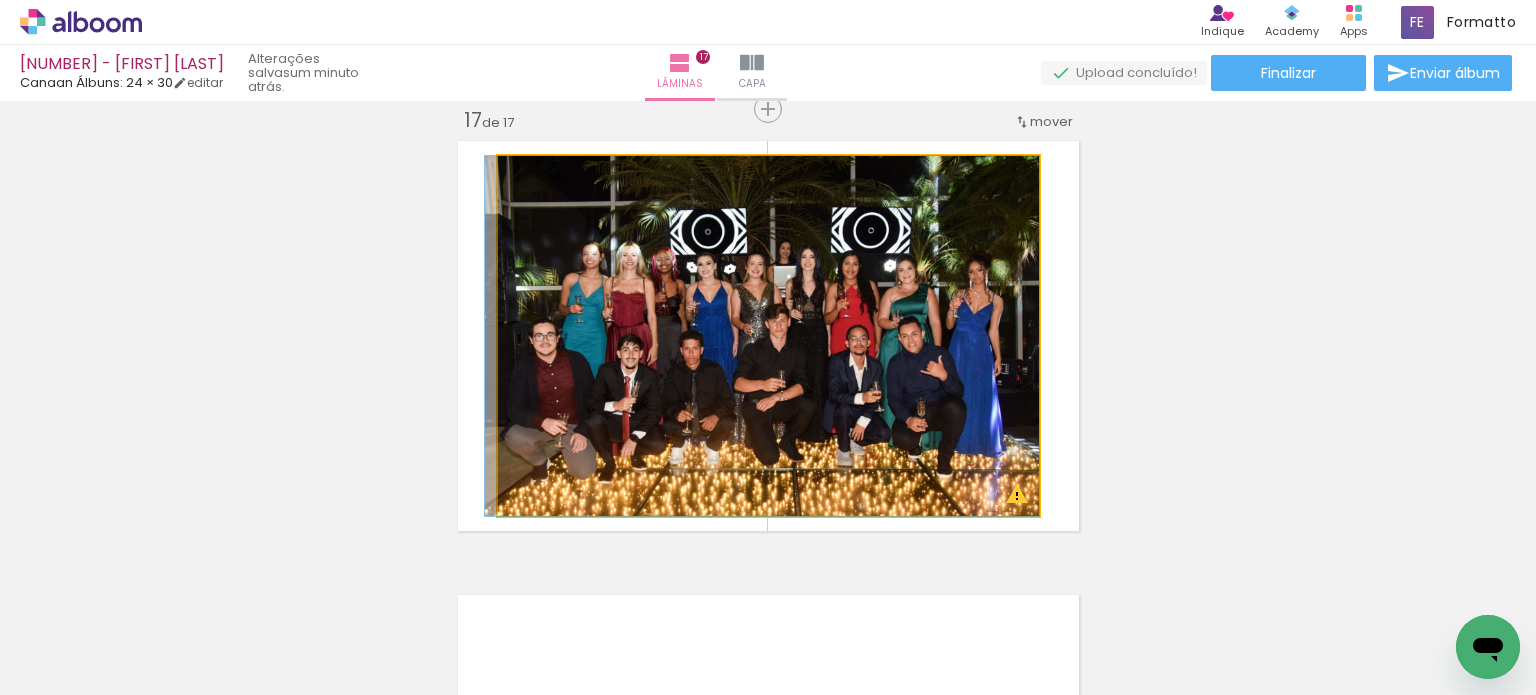drag, startPoint x: 776, startPoint y: 374, endPoint x: 736, endPoint y: 371, distance: 40.112343 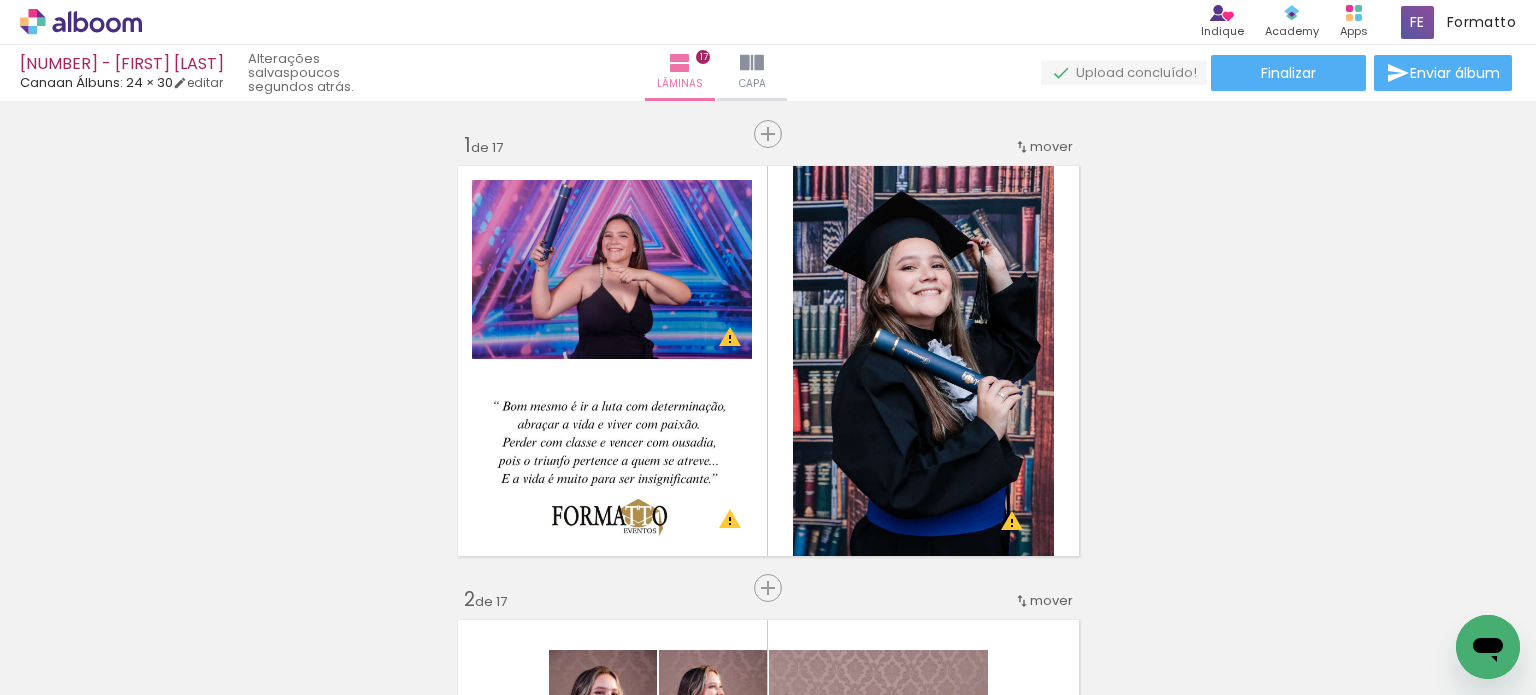 scroll, scrollTop: 0, scrollLeft: 0, axis: both 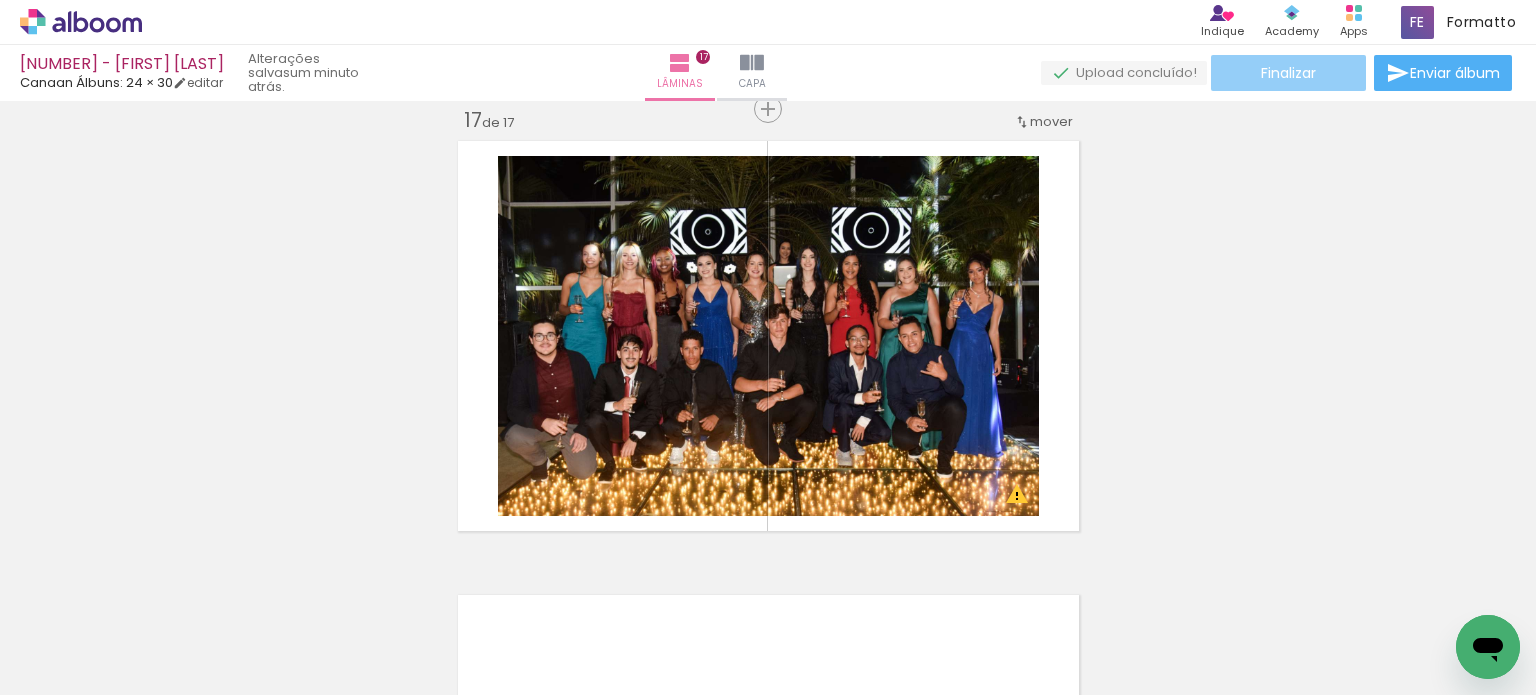 click on "Finalizar" 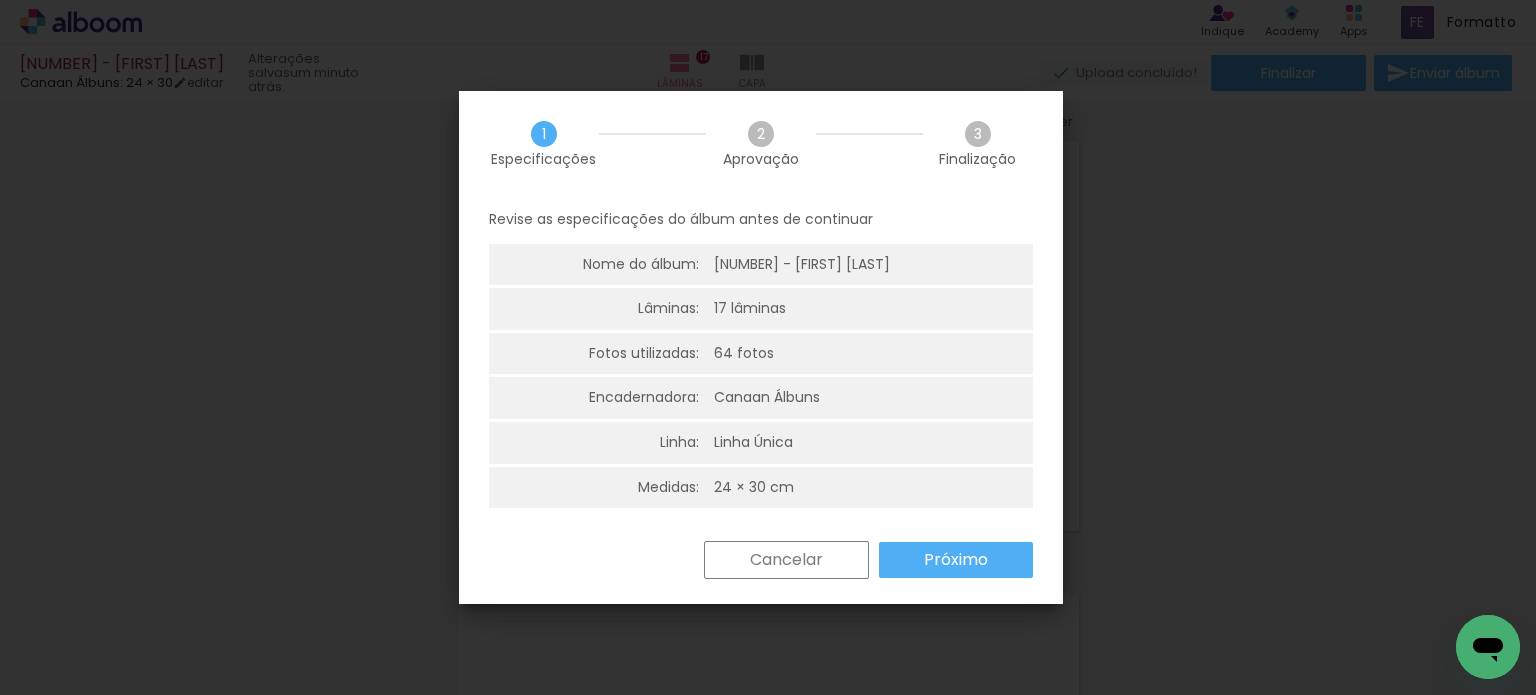 click on "Próximo" at bounding box center [0, 0] 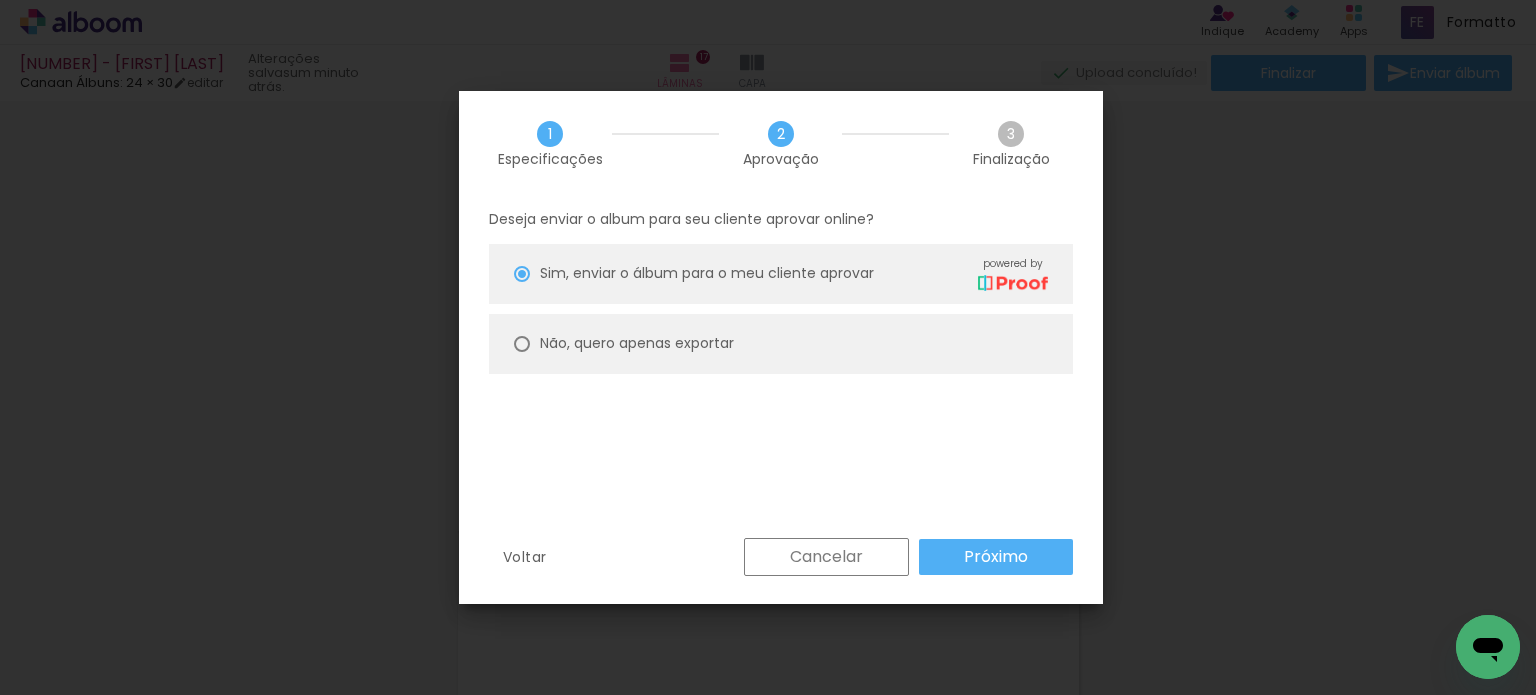 click on "Próximo" at bounding box center [0, 0] 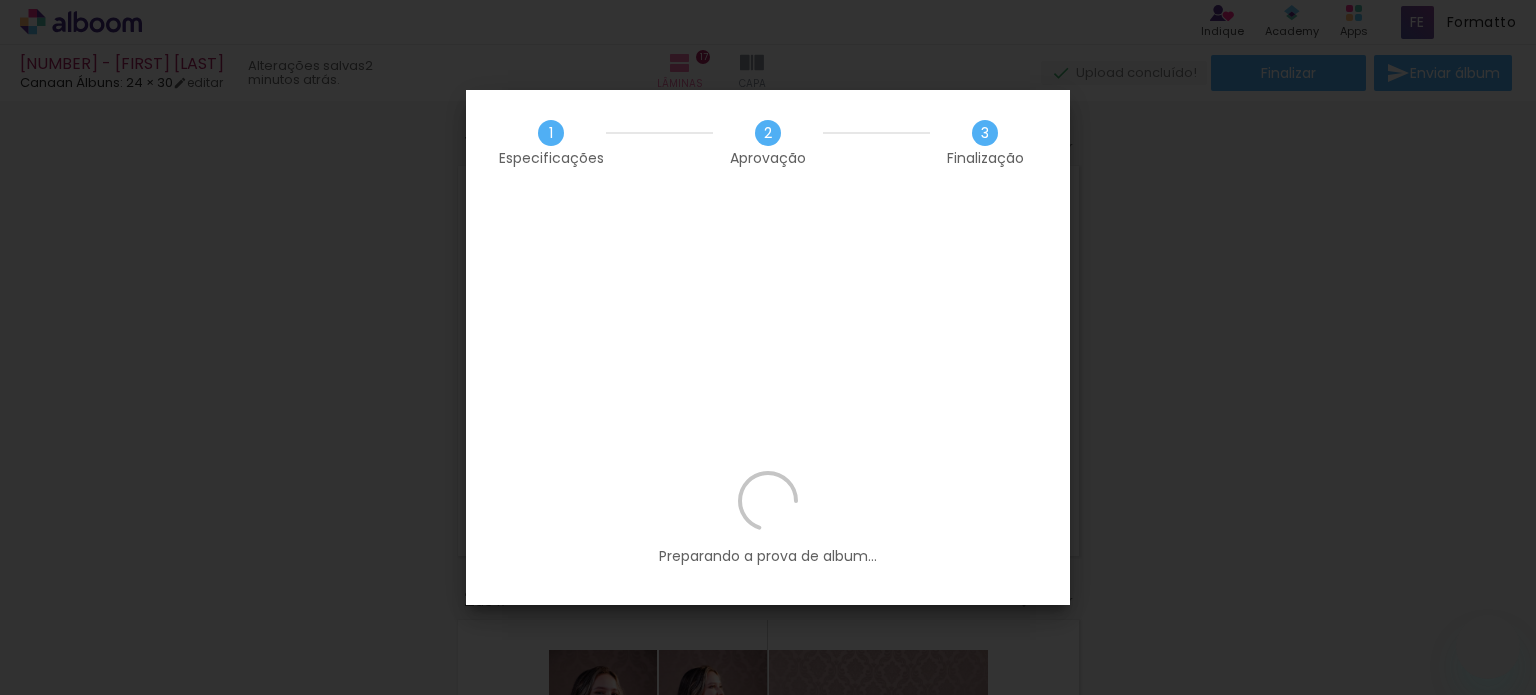 scroll, scrollTop: 0, scrollLeft: 0, axis: both 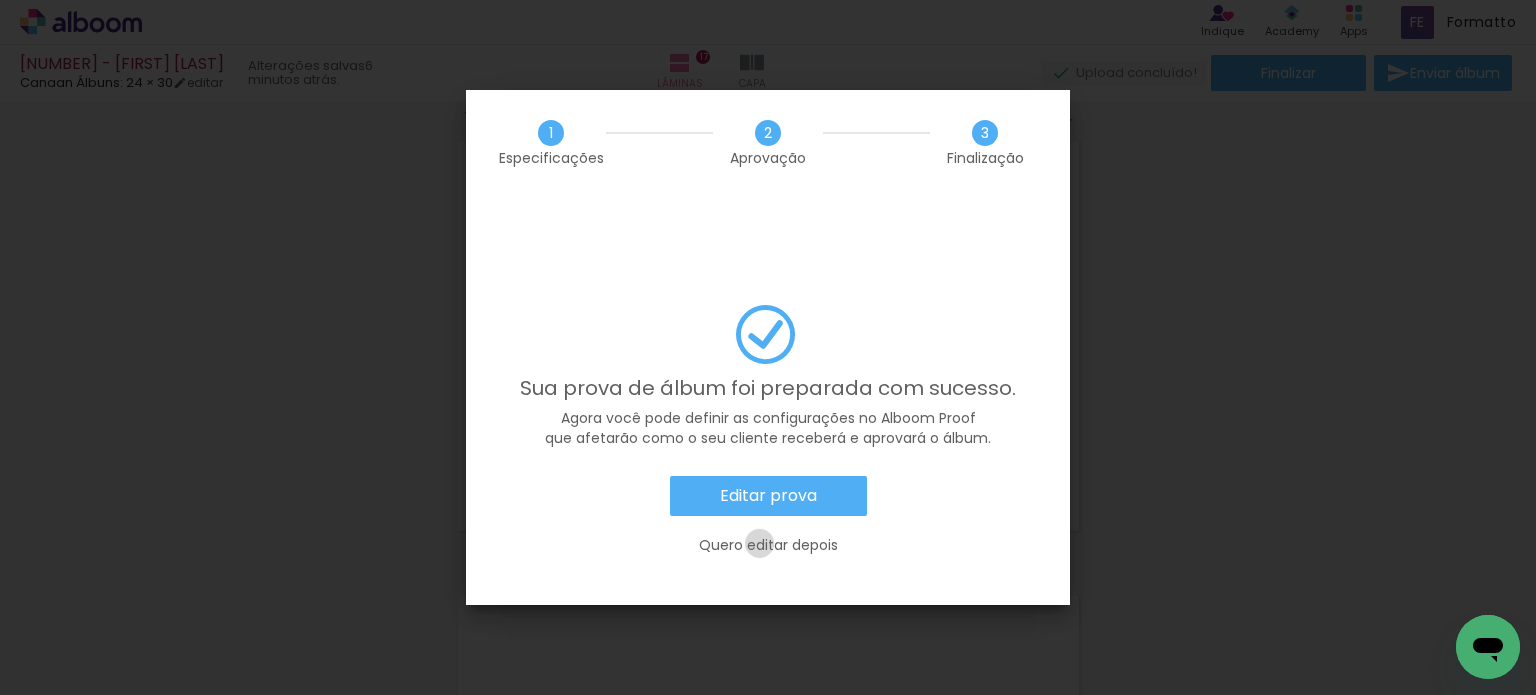click on "Quero editar depois" at bounding box center (0, 0) 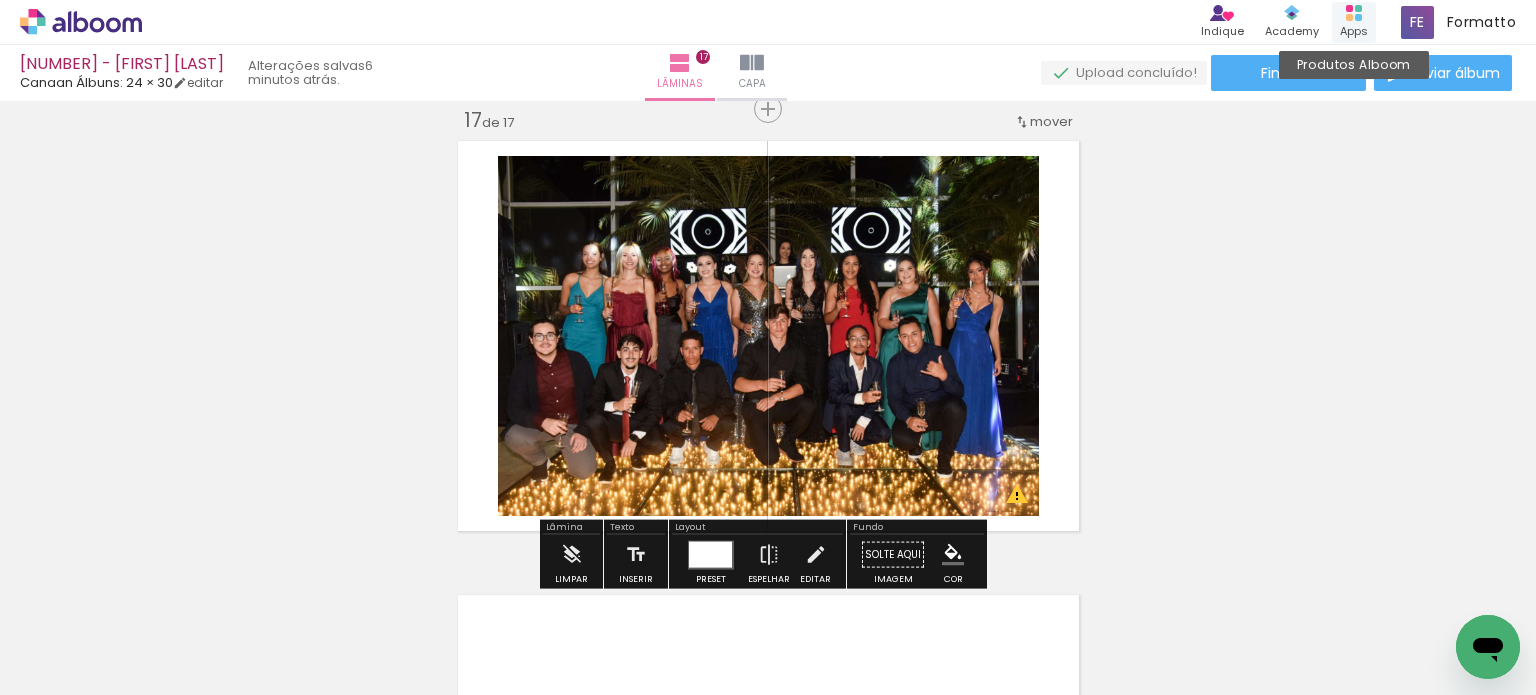 click on "Apps" at bounding box center (1354, 31) 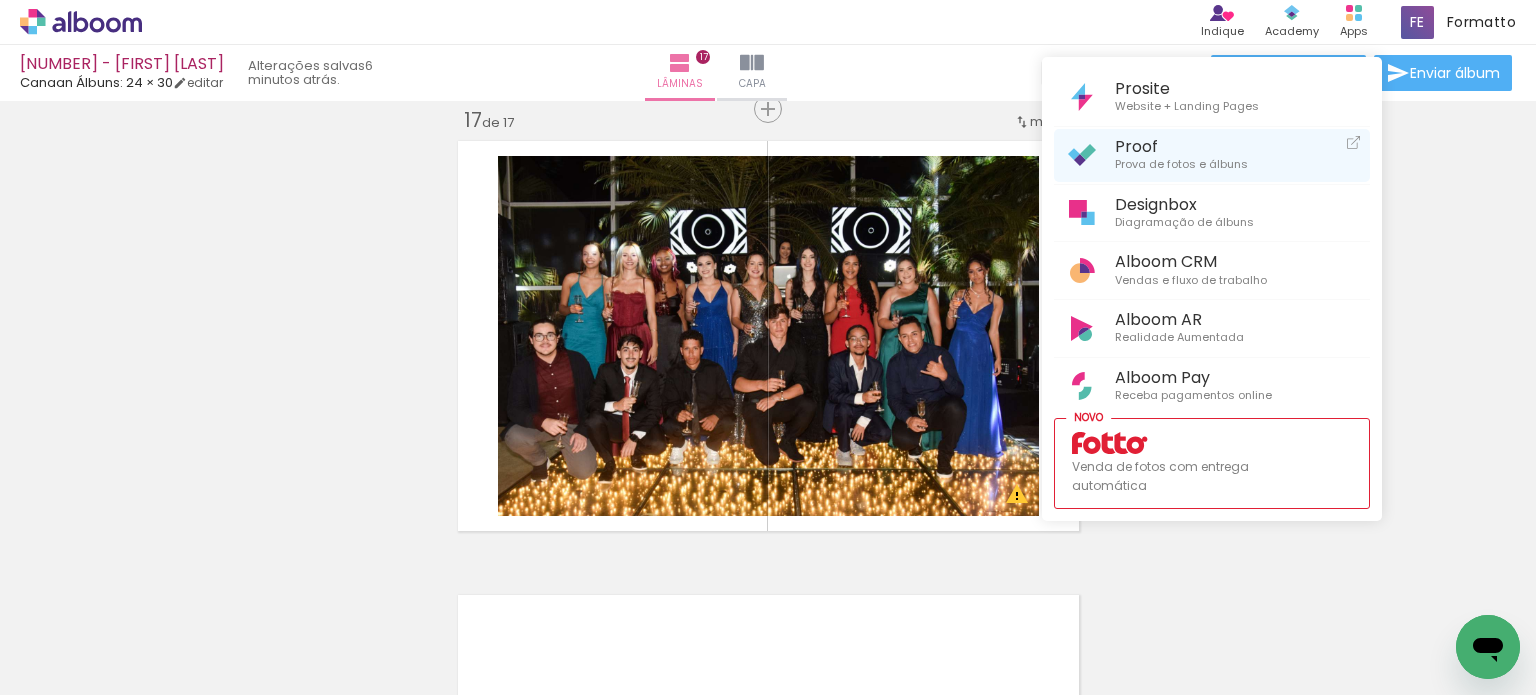 click on "Proof" at bounding box center (1181, 146) 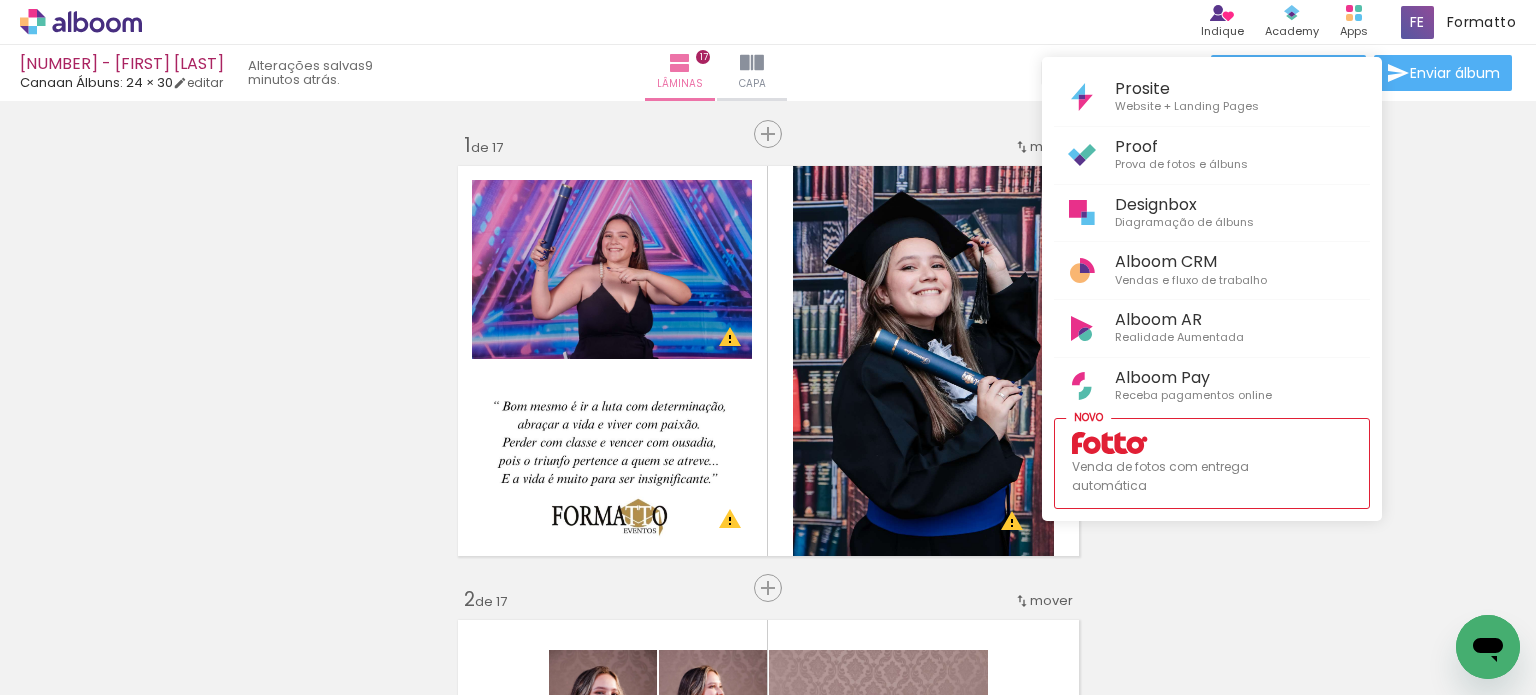 scroll, scrollTop: 0, scrollLeft: 0, axis: both 